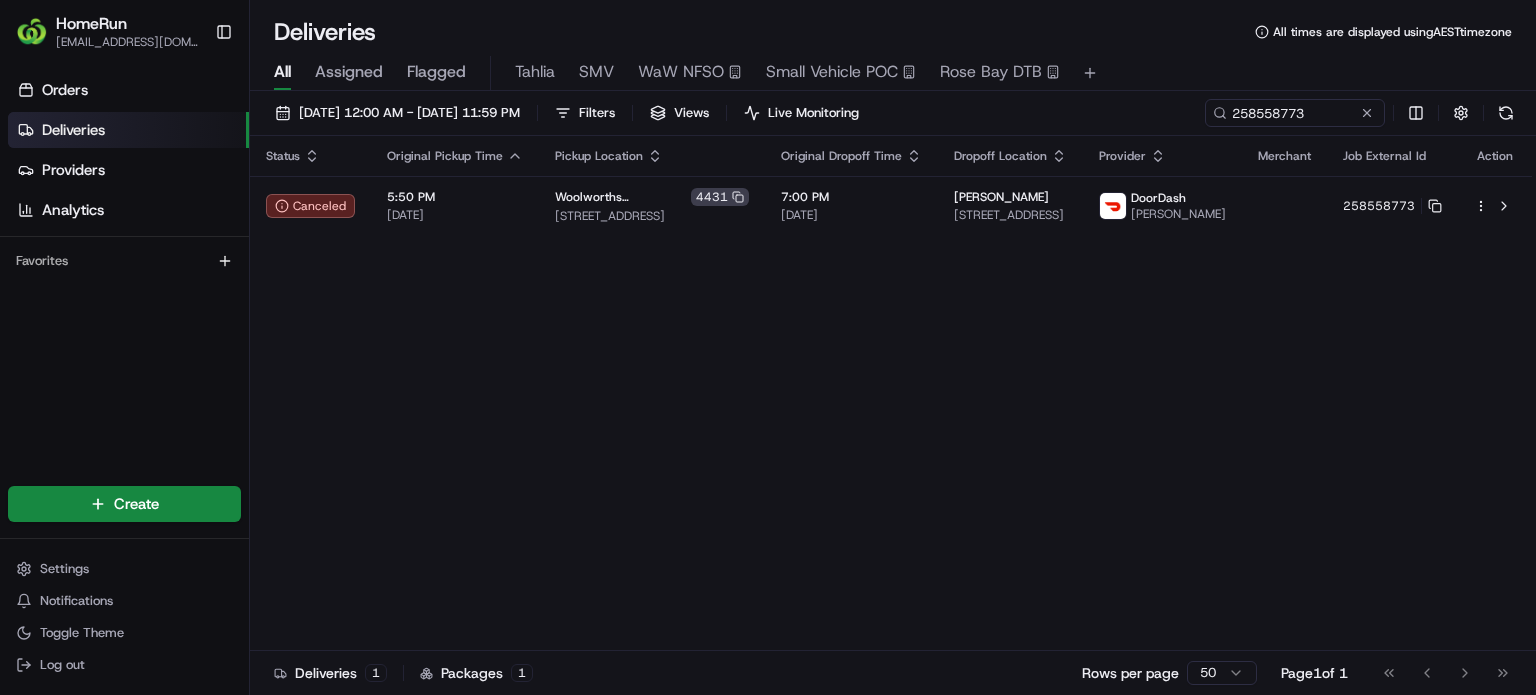 scroll, scrollTop: 0, scrollLeft: 0, axis: both 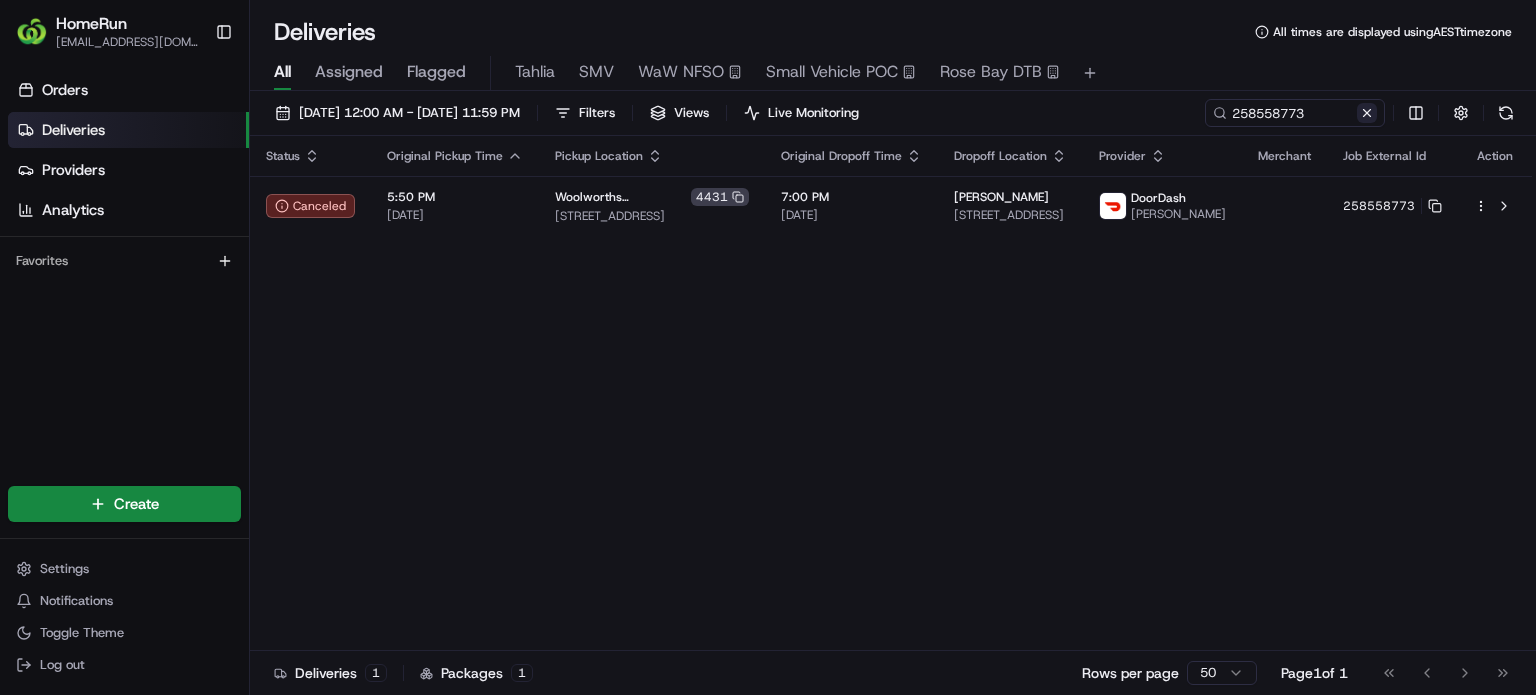 click at bounding box center (1367, 113) 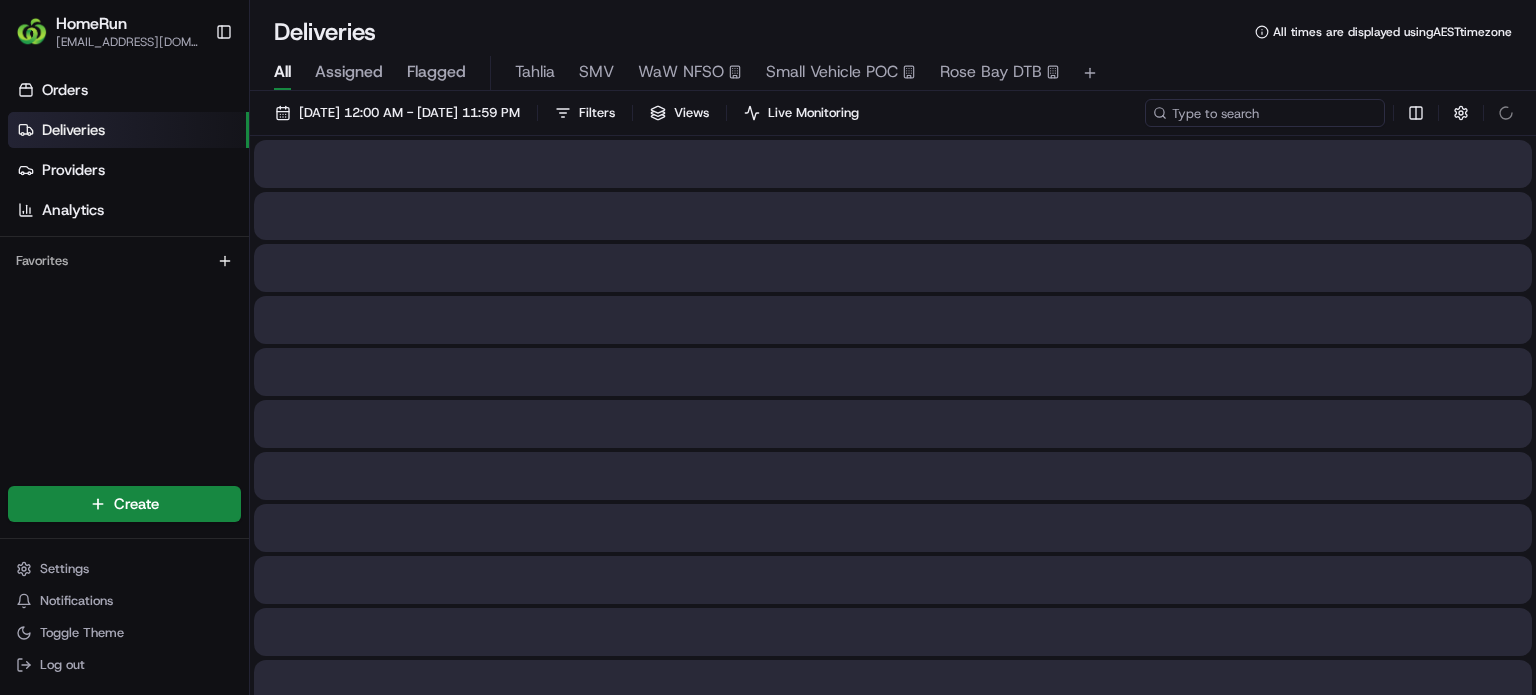 click at bounding box center [1265, 113] 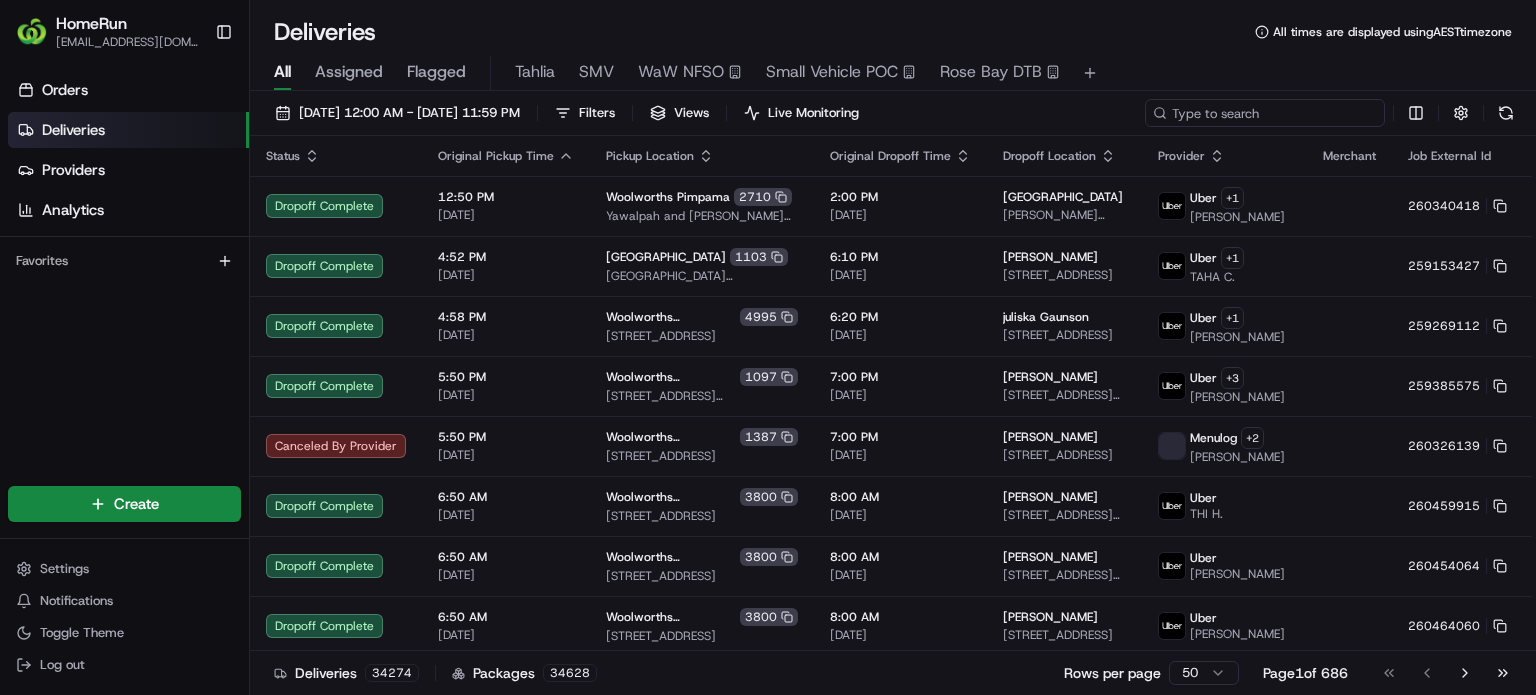 click at bounding box center [1265, 113] 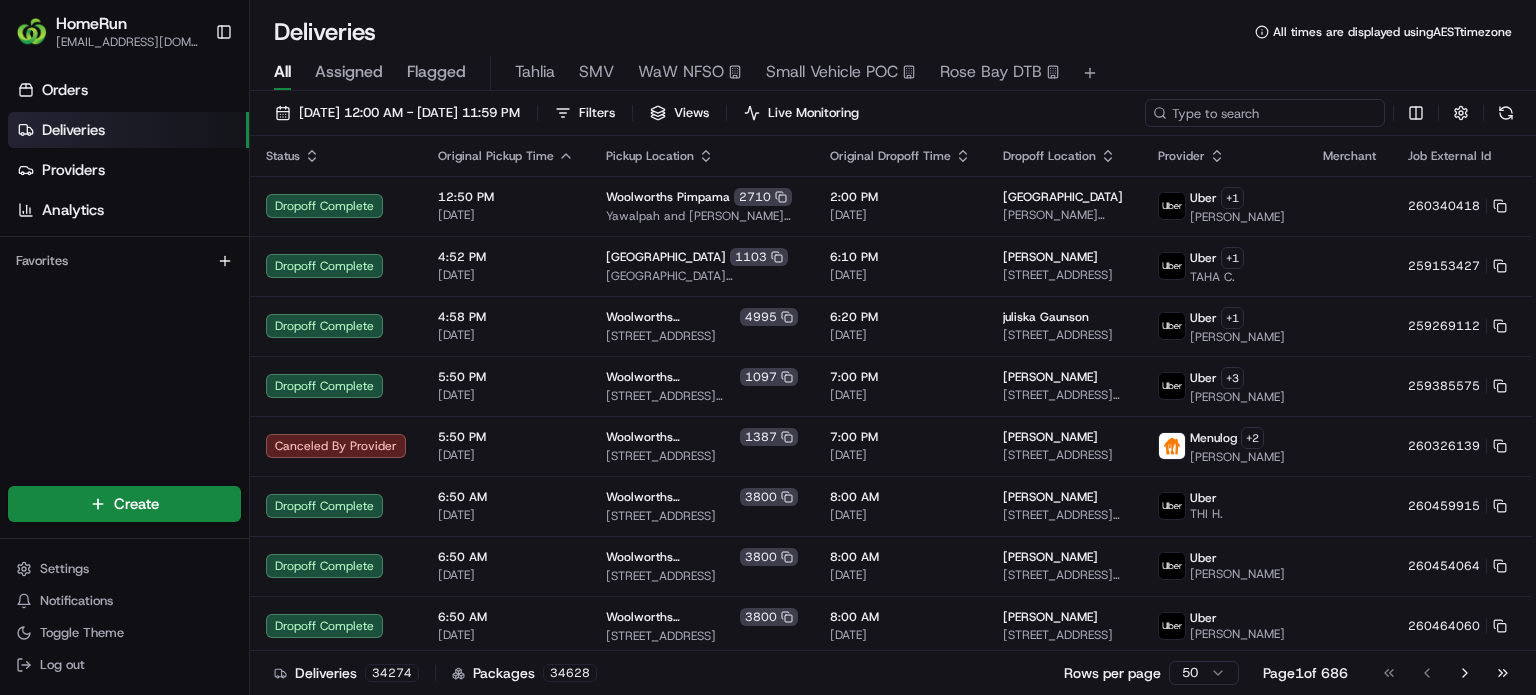 paste on "259863992" 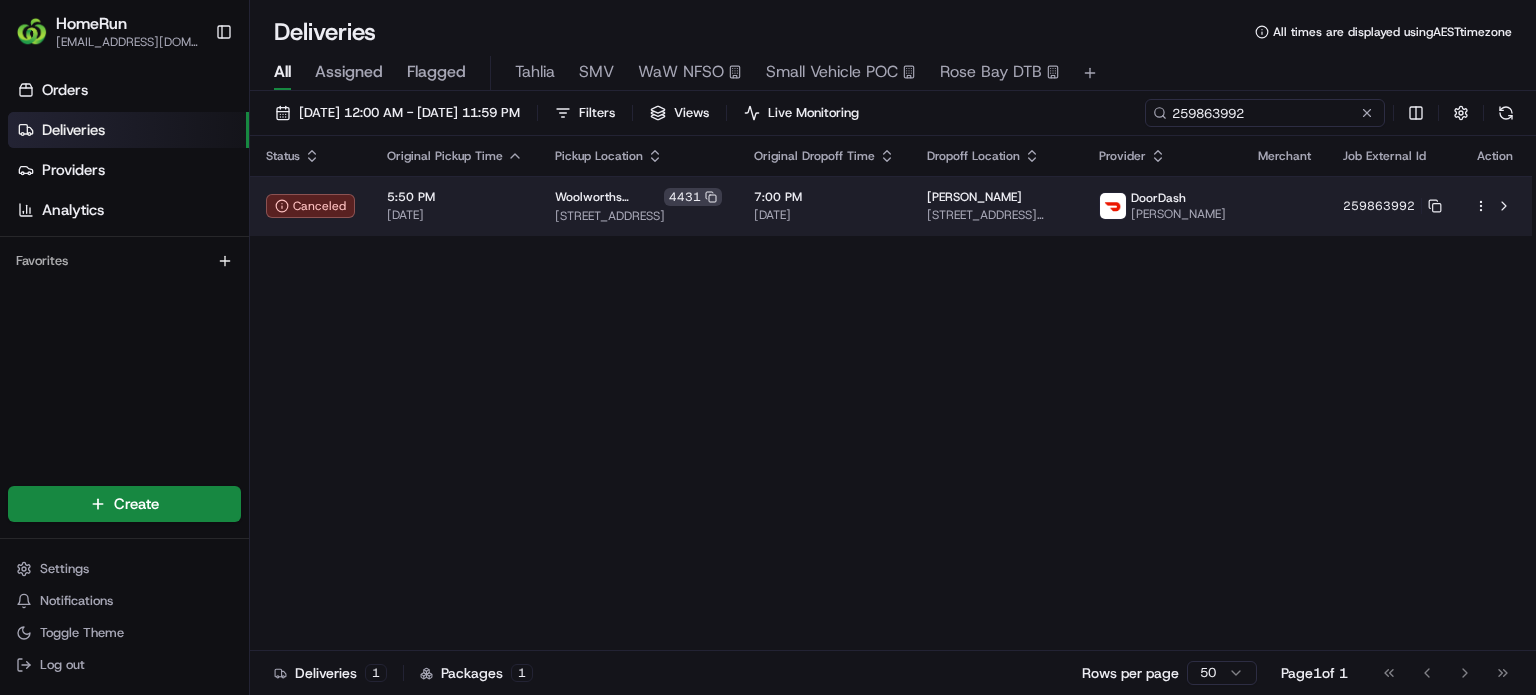 type on "259863992" 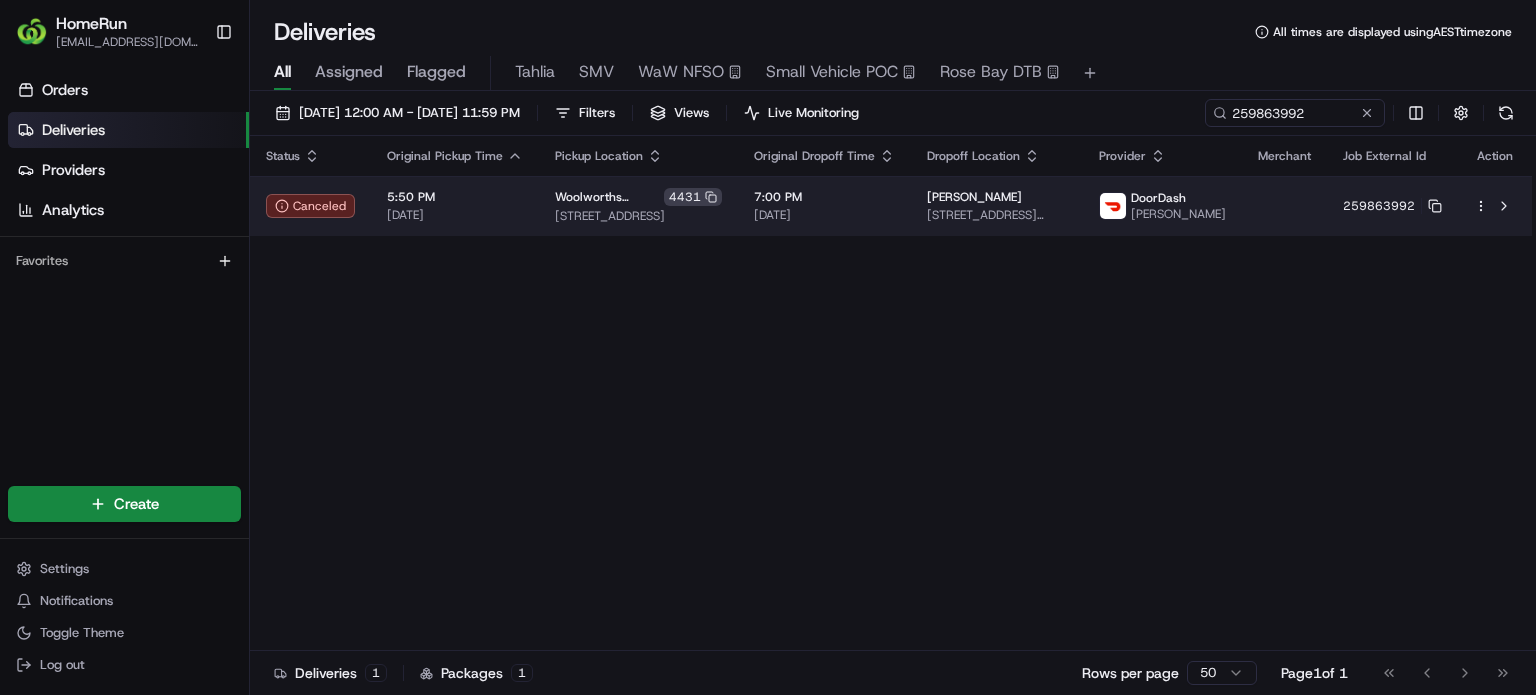click at bounding box center (1284, 206) 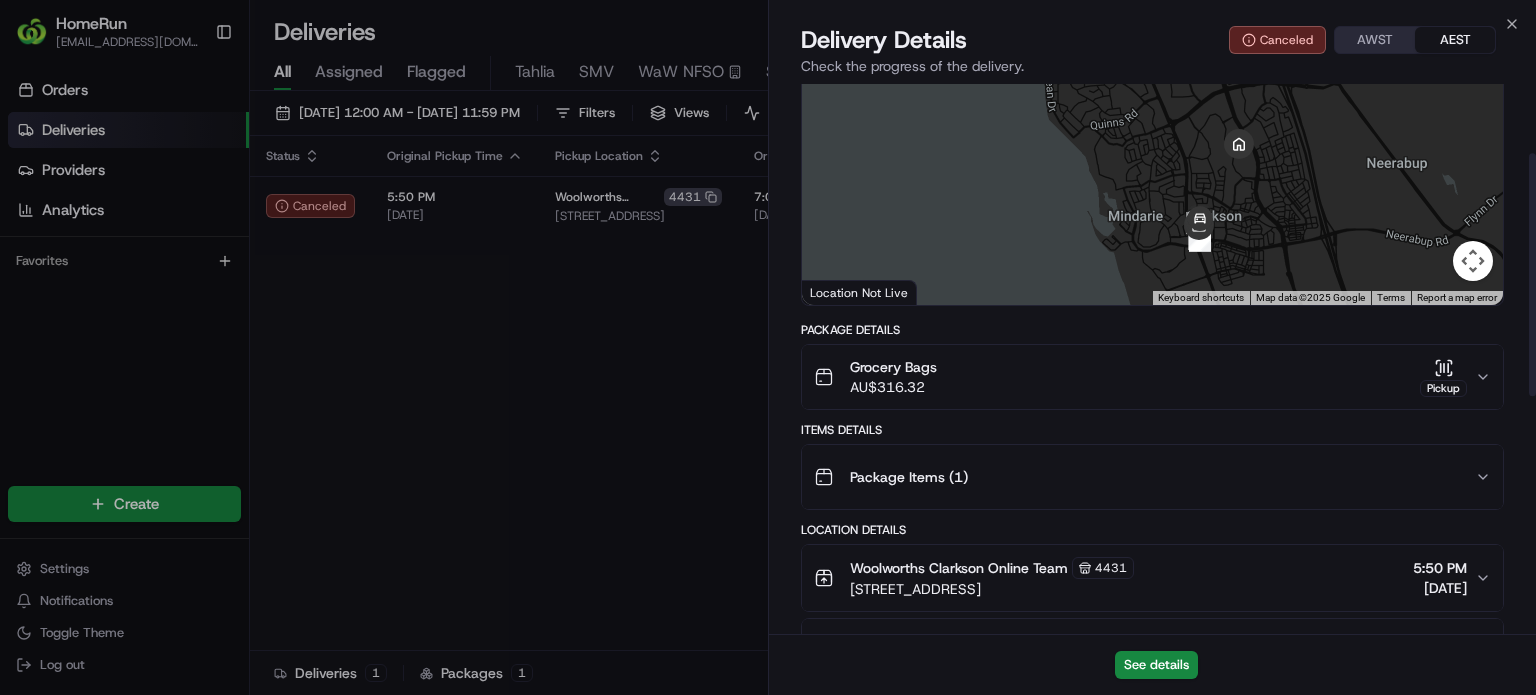 scroll, scrollTop: 696, scrollLeft: 0, axis: vertical 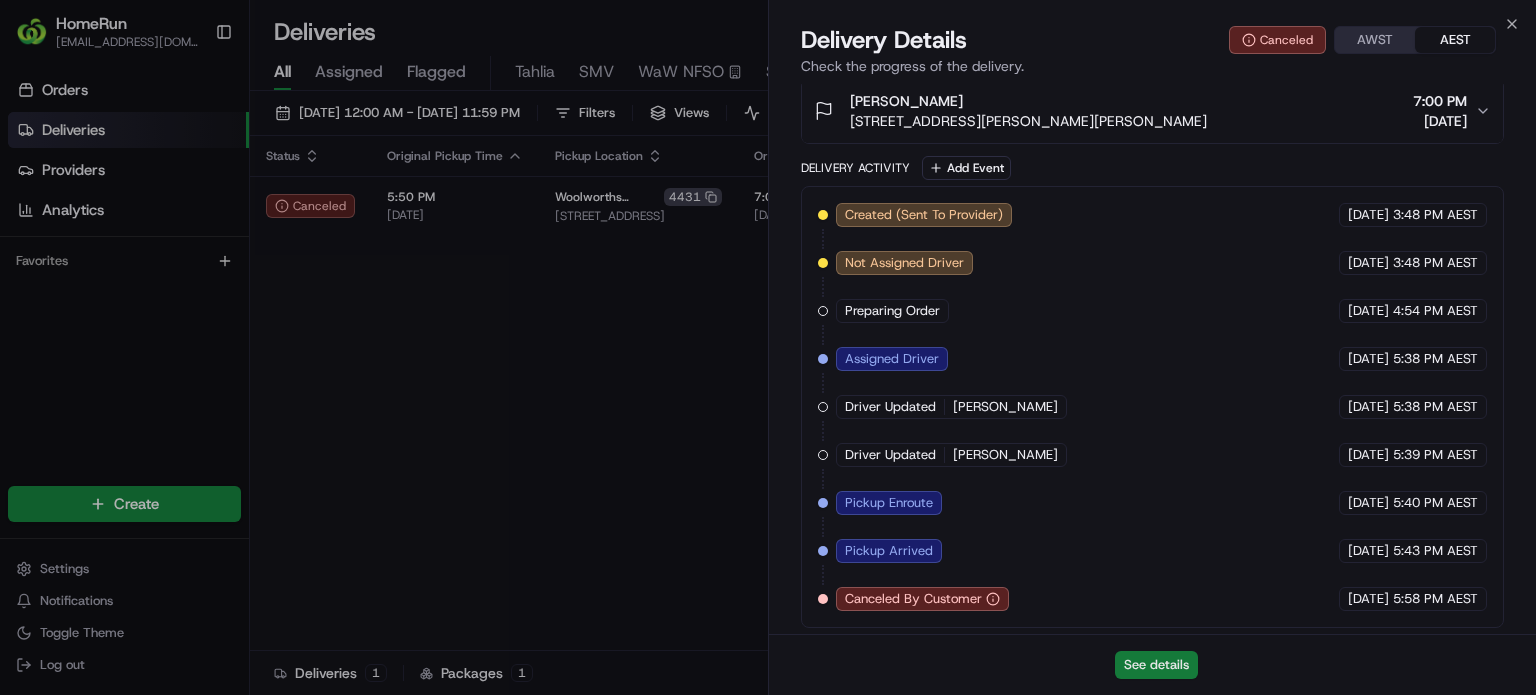 click on "See details" at bounding box center (1156, 665) 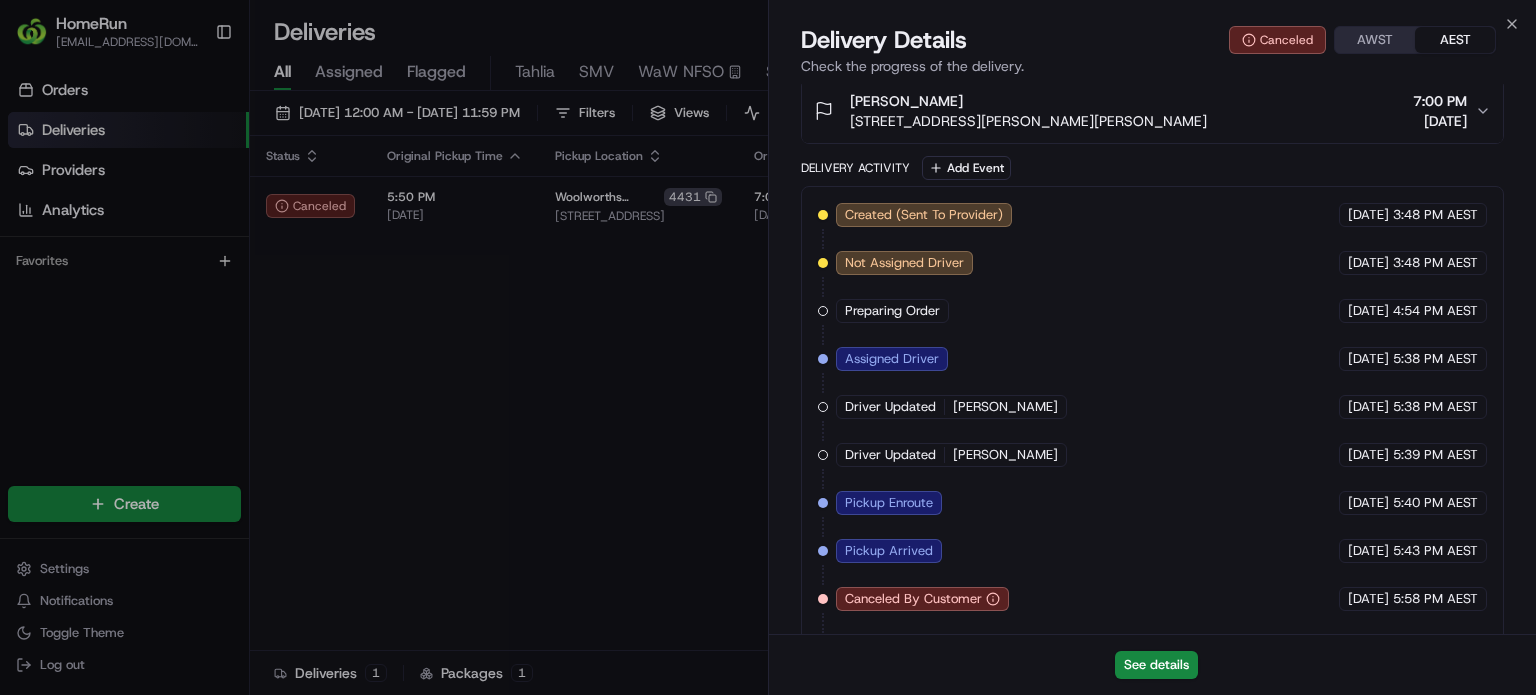 drag, startPoint x: 588, startPoint y: 293, endPoint x: 642, endPoint y: 266, distance: 60.373837 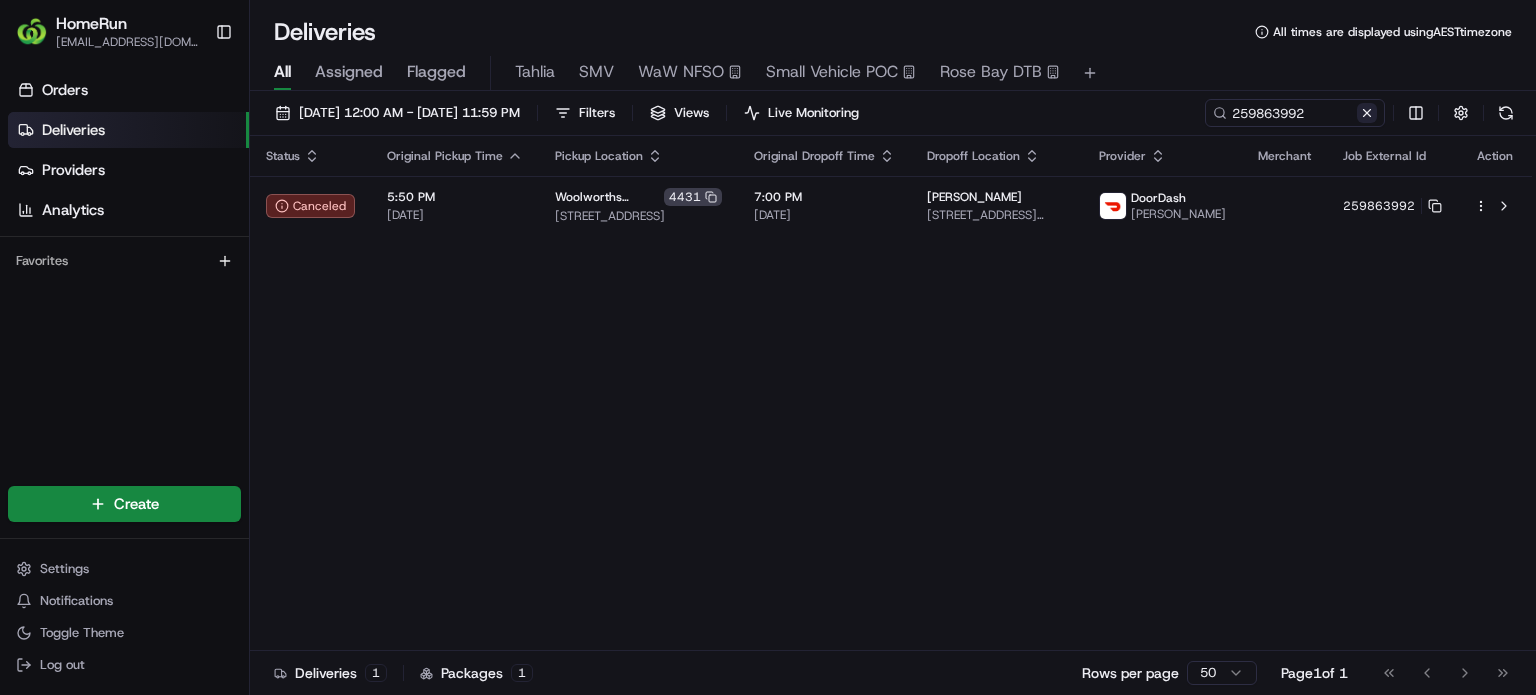 click at bounding box center [1367, 113] 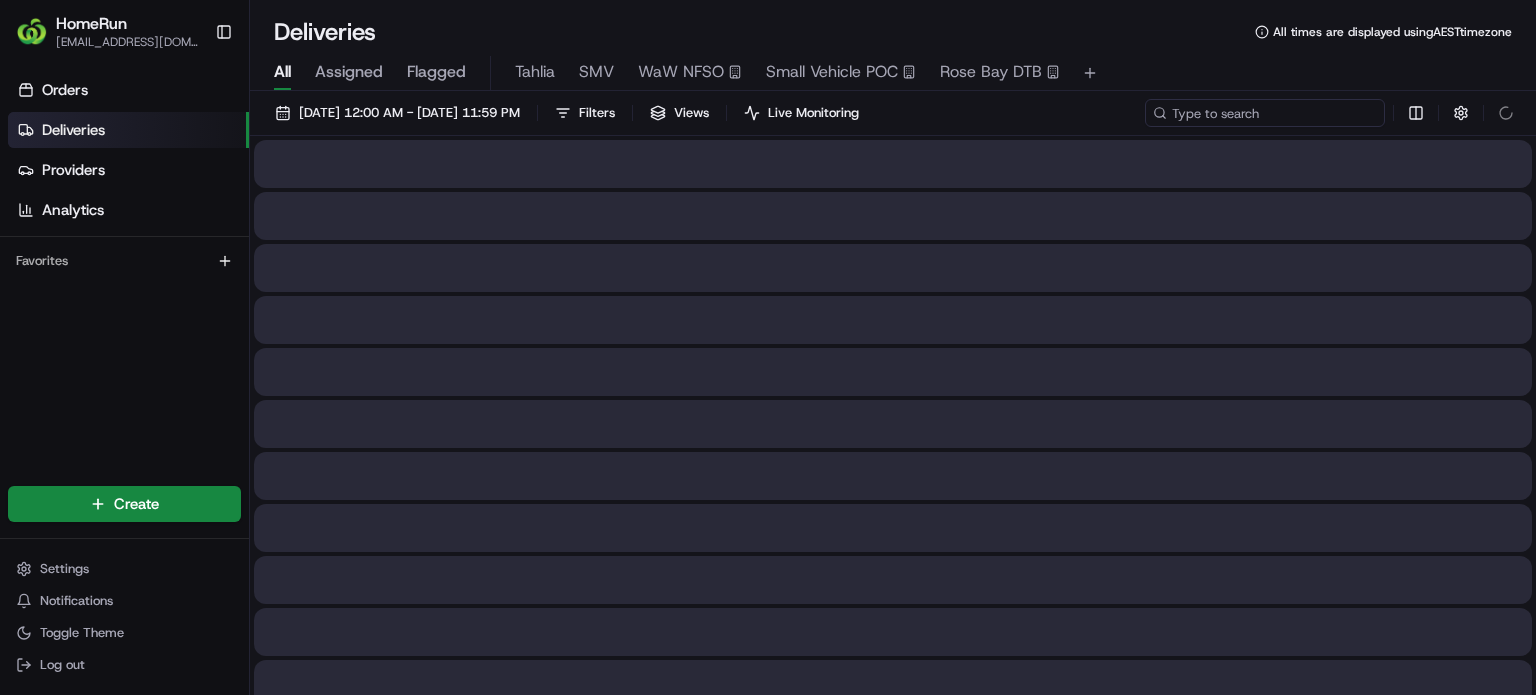 paste on "260472151" 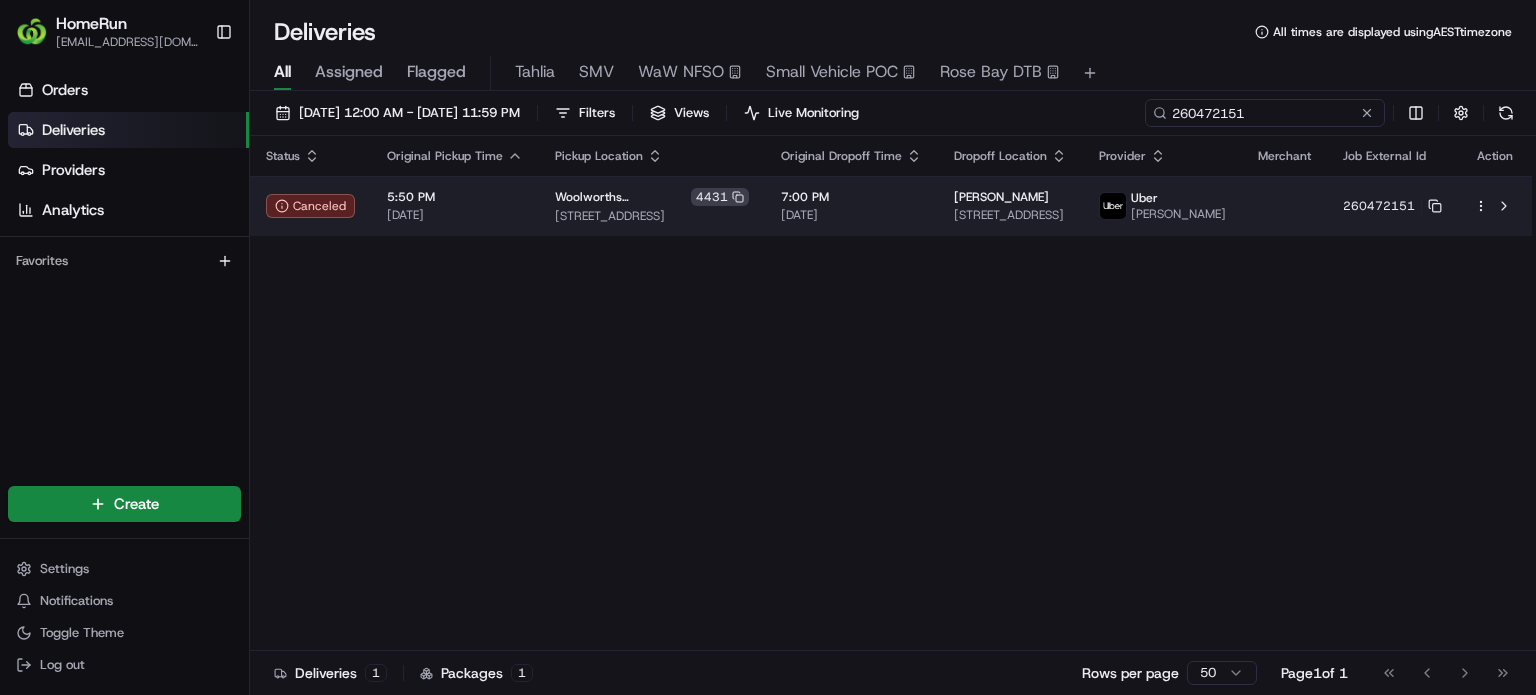 type on "260472151" 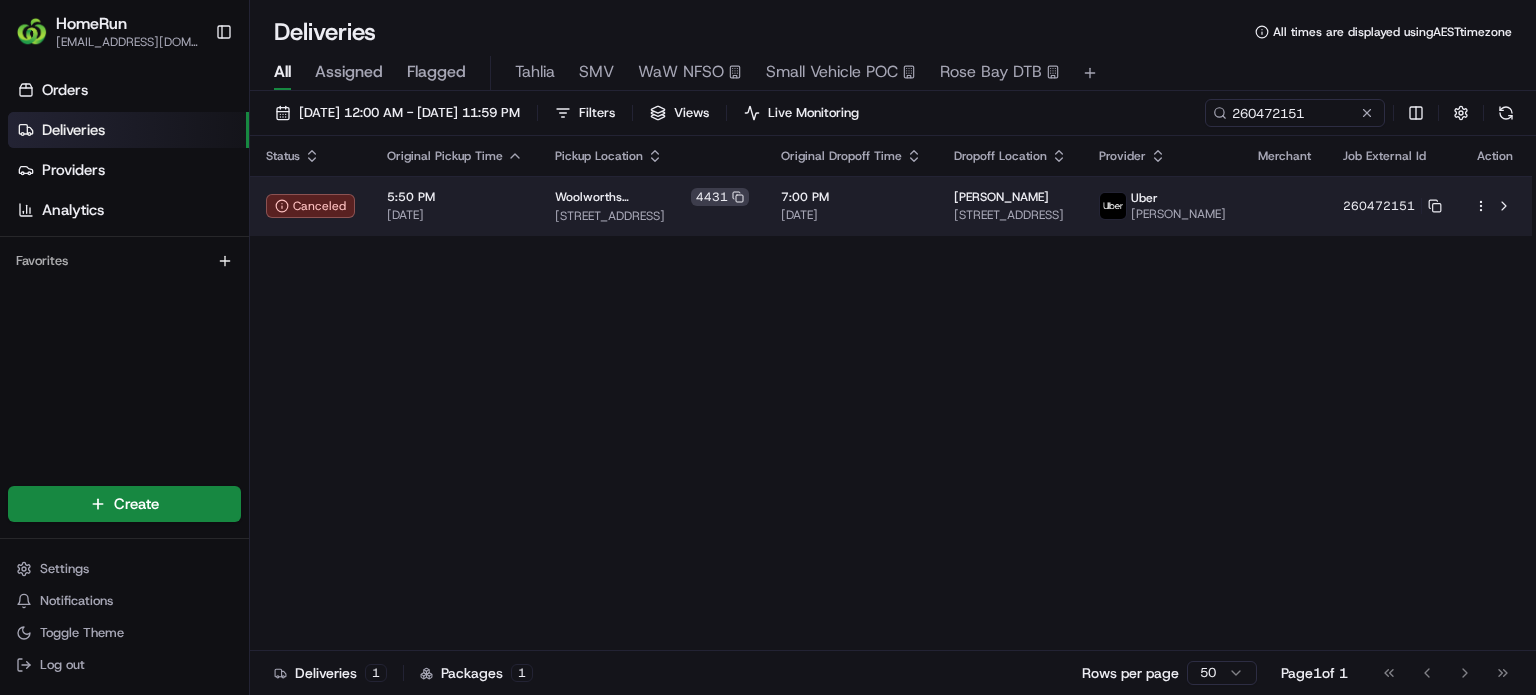 click on "HomeRun [EMAIL_ADDRESS][DOMAIN_NAME] Toggle Sidebar Orders Deliveries Providers Analytics Favorites Main Menu Members & Organization Organization Users Roles Preferences Customization Tracking Orchestration Automations Dispatch Strategy Optimization Strategy Locations Pickup Locations Dropoff Locations Billing Billing Refund Requests Integrations Notification Triggers Webhooks API Keys Request Logs Create Settings Notifications Toggle Theme Log out Deliveries All times are displayed using  AEST  timezone All Assigned Flagged Tahlia SMV WaW NFSO Small Vehicle POC Rose Bay DTB [DATE] 12:00 AM - [DATE] 11:59 PM Filters Views Live Monitoring 260472151 Status Original Pickup Time Pickup Location Original Dropoff Time Dropoff Location Provider Merchant Job External Id Action Canceled 5:50 PM [DATE] Woolworths Clarkson [STREET_ADDRESS] 7:00 PM [DATE] [PERSON_NAME] [STREET_ADDRESS] Uber [PERSON_NAME] 260472151 Deliveries 1 Packages 1 50 Page  1" at bounding box center [768, 347] 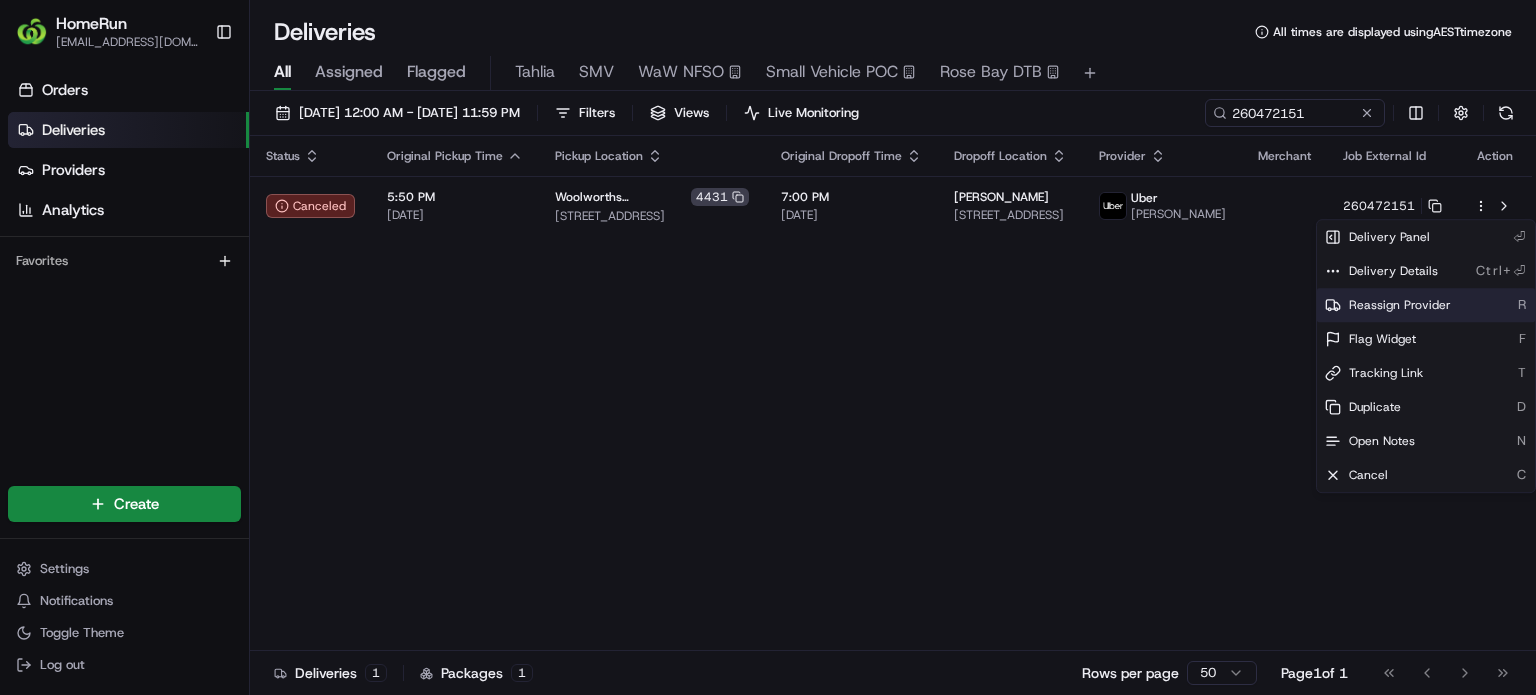 click on "Reassign Provider" at bounding box center [1400, 305] 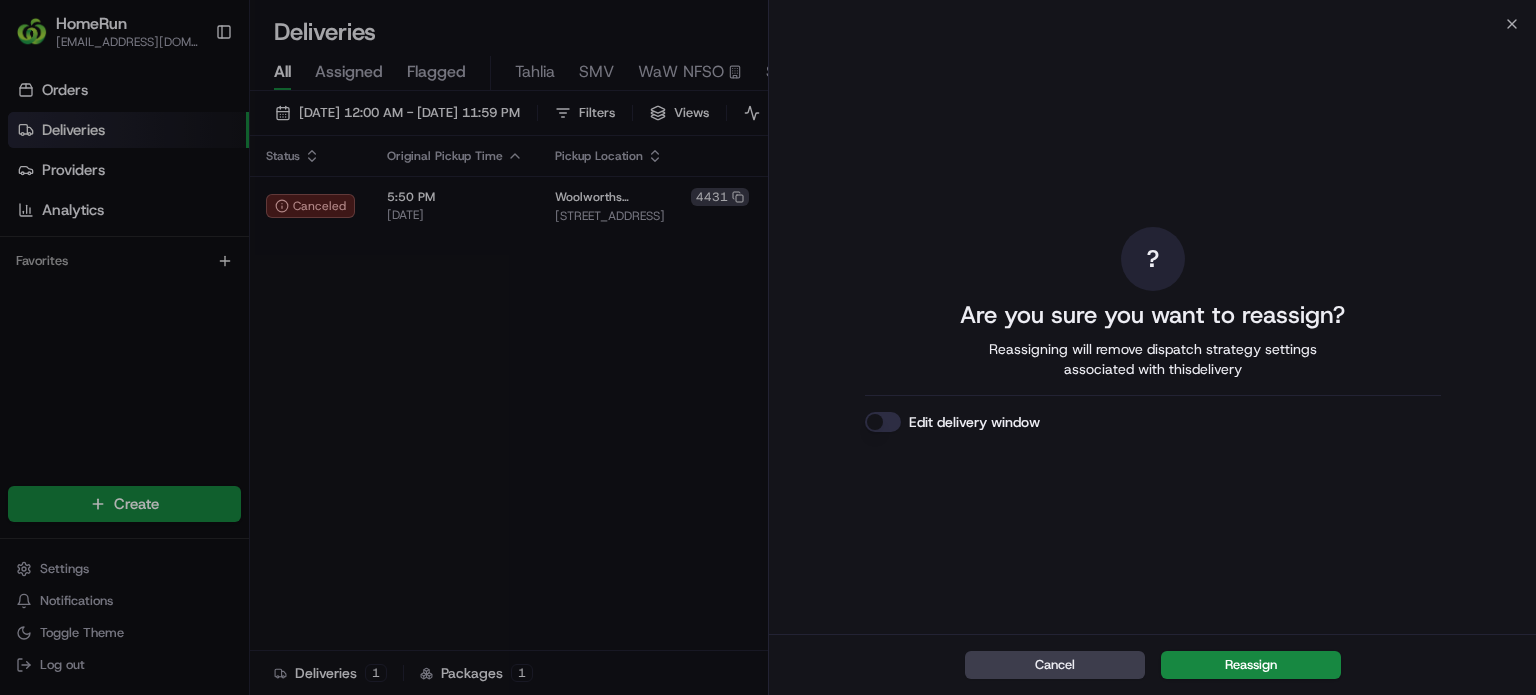 click on "Reassign" at bounding box center [1251, 665] 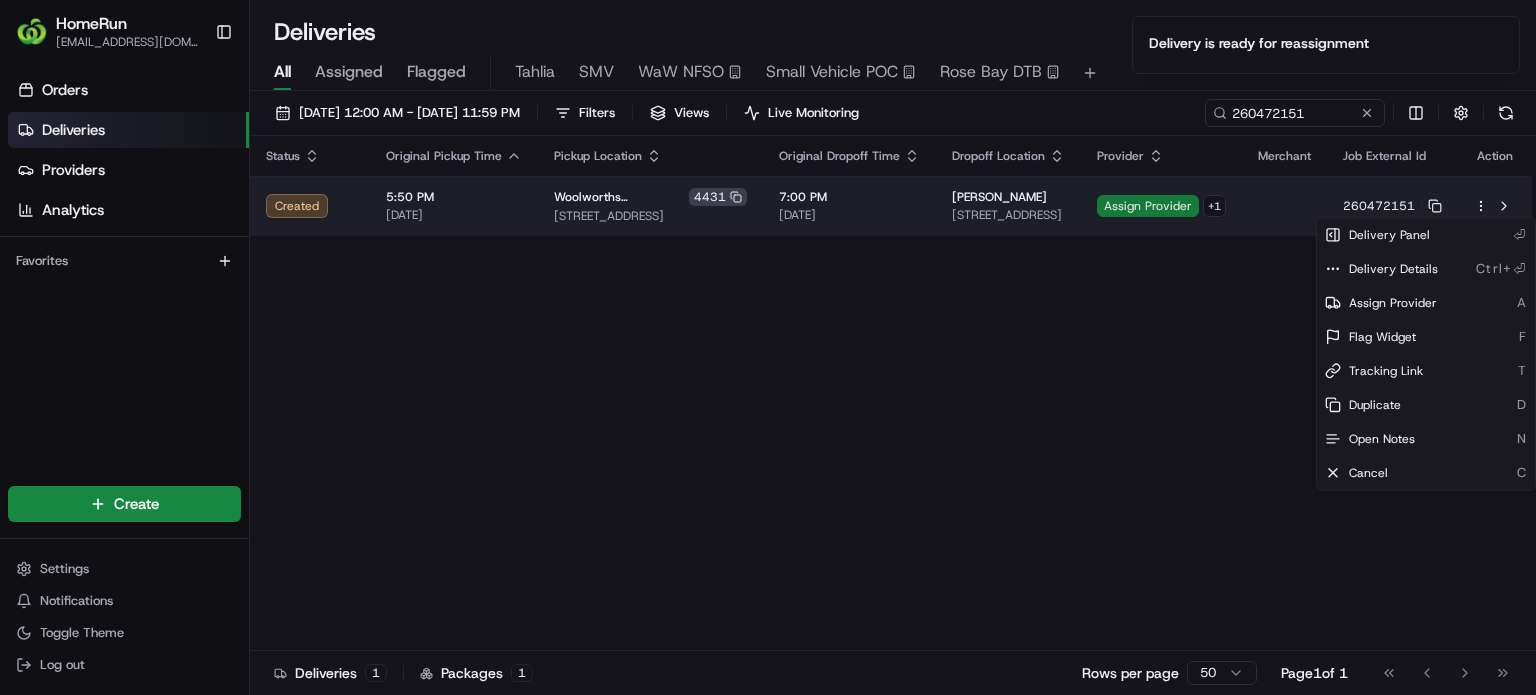 click on "Assign Provider" at bounding box center [1148, 206] 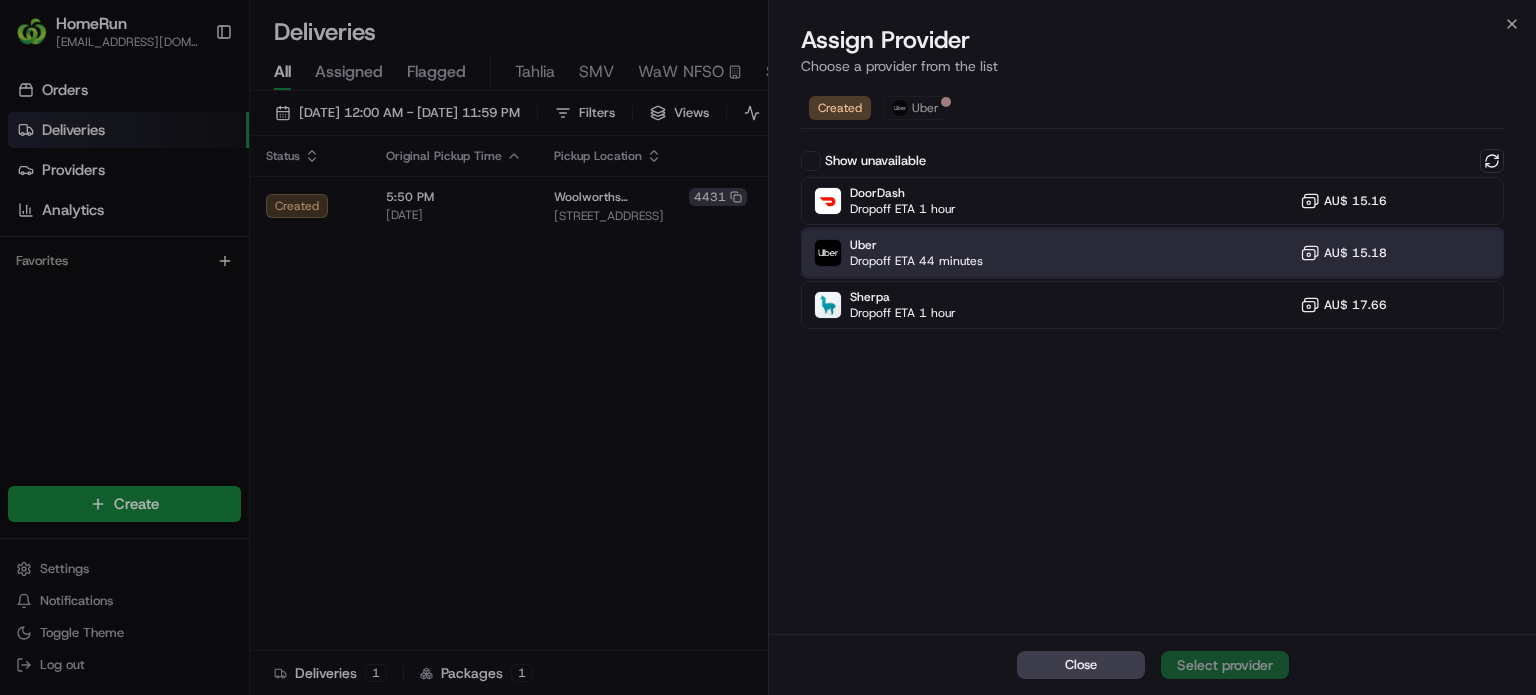 click on "Uber Dropoff ETA   44 minutes AU$   15.18" at bounding box center [1152, 253] 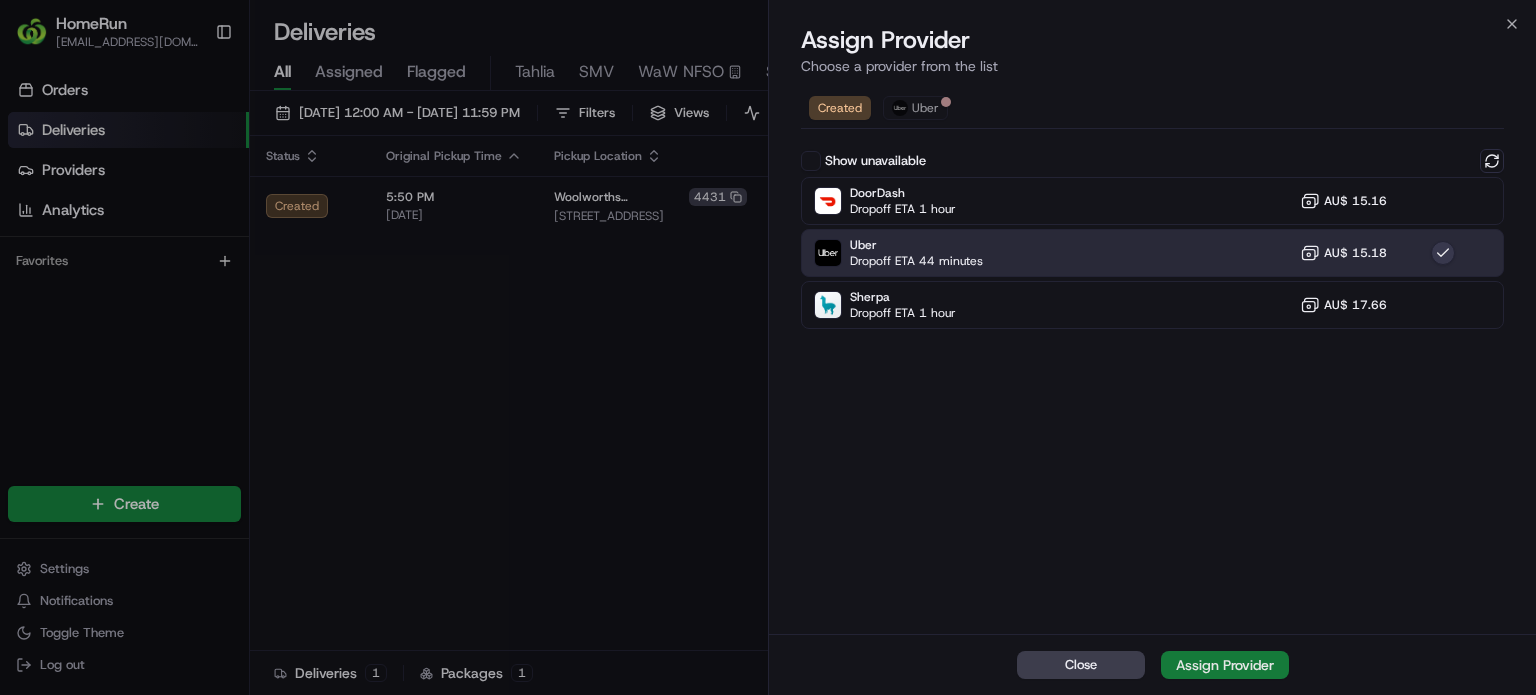 click on "Assign Provider" at bounding box center (1225, 665) 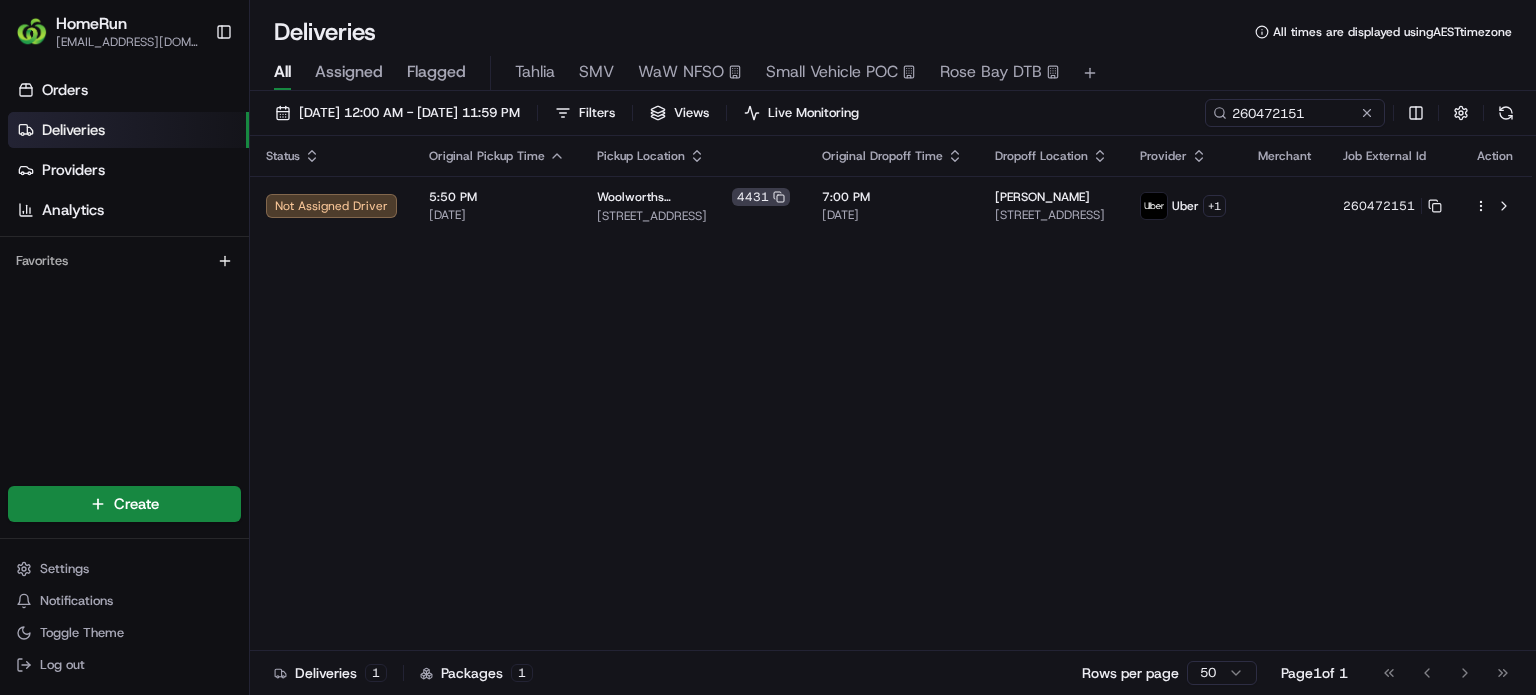 drag, startPoint x: 1367, startPoint y: 111, endPoint x: 1306, endPoint y: 117, distance: 61.294373 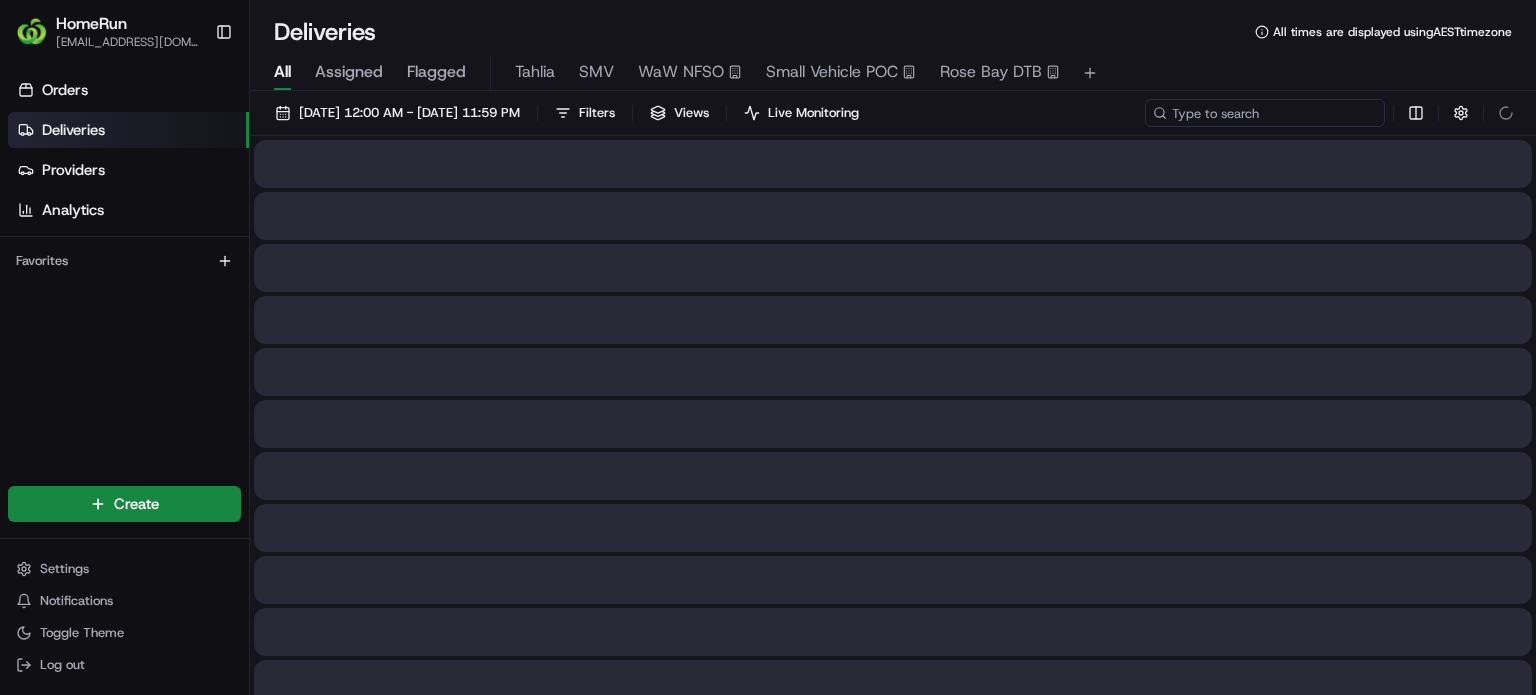 click at bounding box center [1265, 113] 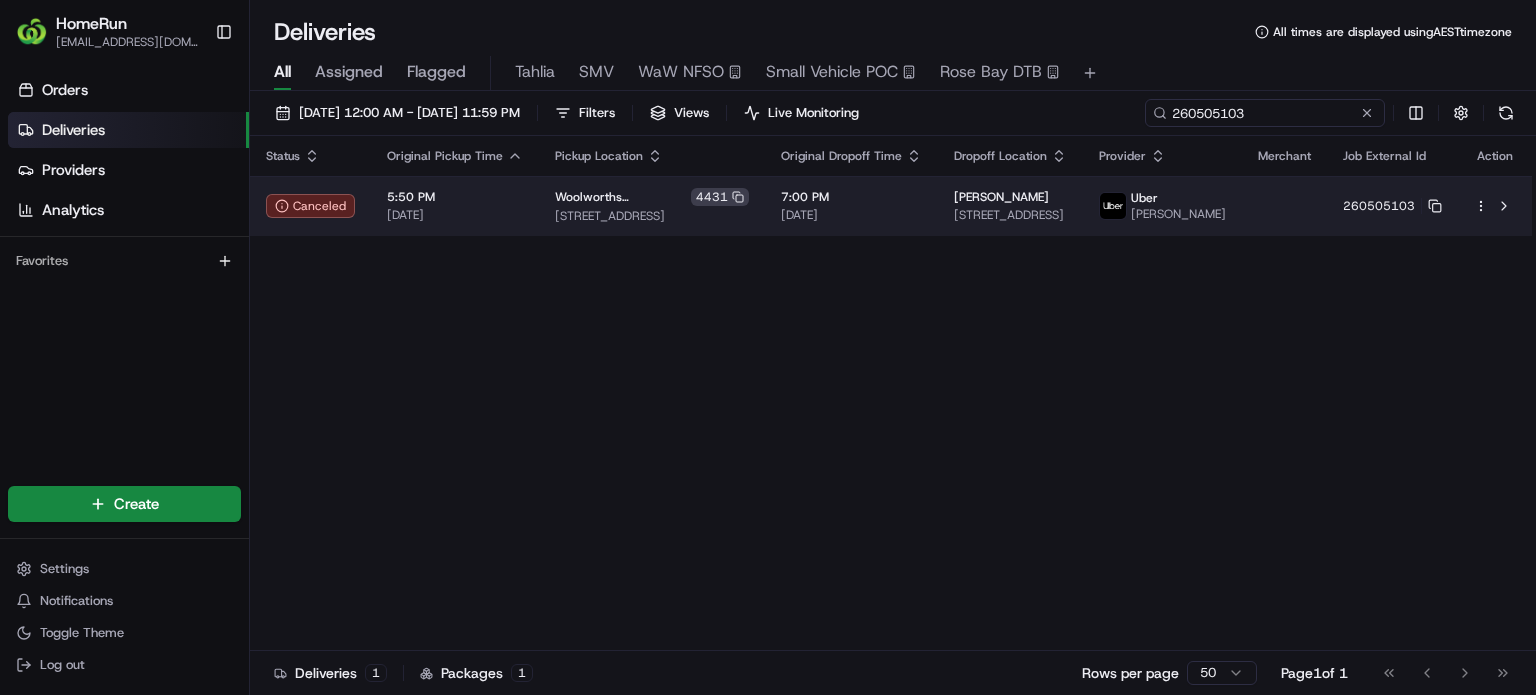 type on "260505103" 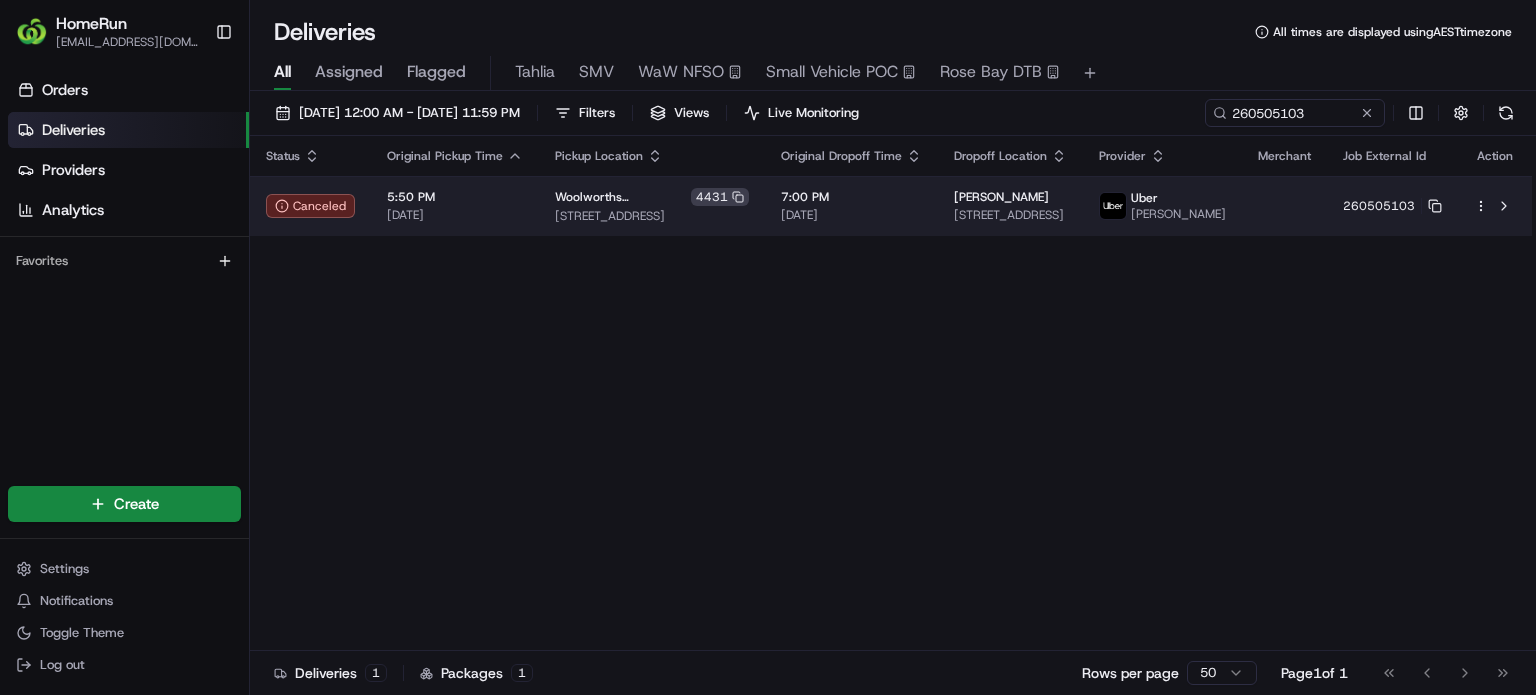 click on "HomeRun [EMAIL_ADDRESS][DOMAIN_NAME] Toggle Sidebar Orders Deliveries Providers Analytics Favorites Main Menu Members & Organization Organization Users Roles Preferences Customization Tracking Orchestration Automations Dispatch Strategy Optimization Strategy Locations Pickup Locations Dropoff Locations Billing Billing Refund Requests Integrations Notification Triggers Webhooks API Keys Request Logs Create Settings Notifications Toggle Theme Log out Deliveries All times are displayed using  AEST  timezone All Assigned Flagged Tahlia SMV WaW NFSO Small Vehicle POC Rose Bay DTB [DATE] 12:00 AM - [DATE] 11:59 PM Filters Views Live Monitoring 260505103 Status Original Pickup Time Pickup Location Original Dropoff Time Dropoff Location Provider Merchant Job External Id Action Canceled 5:50 PM [DATE] Woolworths Clarkson [STREET_ADDRESS] 7:00 PM [DATE] [PERSON_NAME] [STREET_ADDRESS][PERSON_NAME] [PERSON_NAME] 260505103 Deliveries 1 Packages 1 50 1" at bounding box center [768, 347] 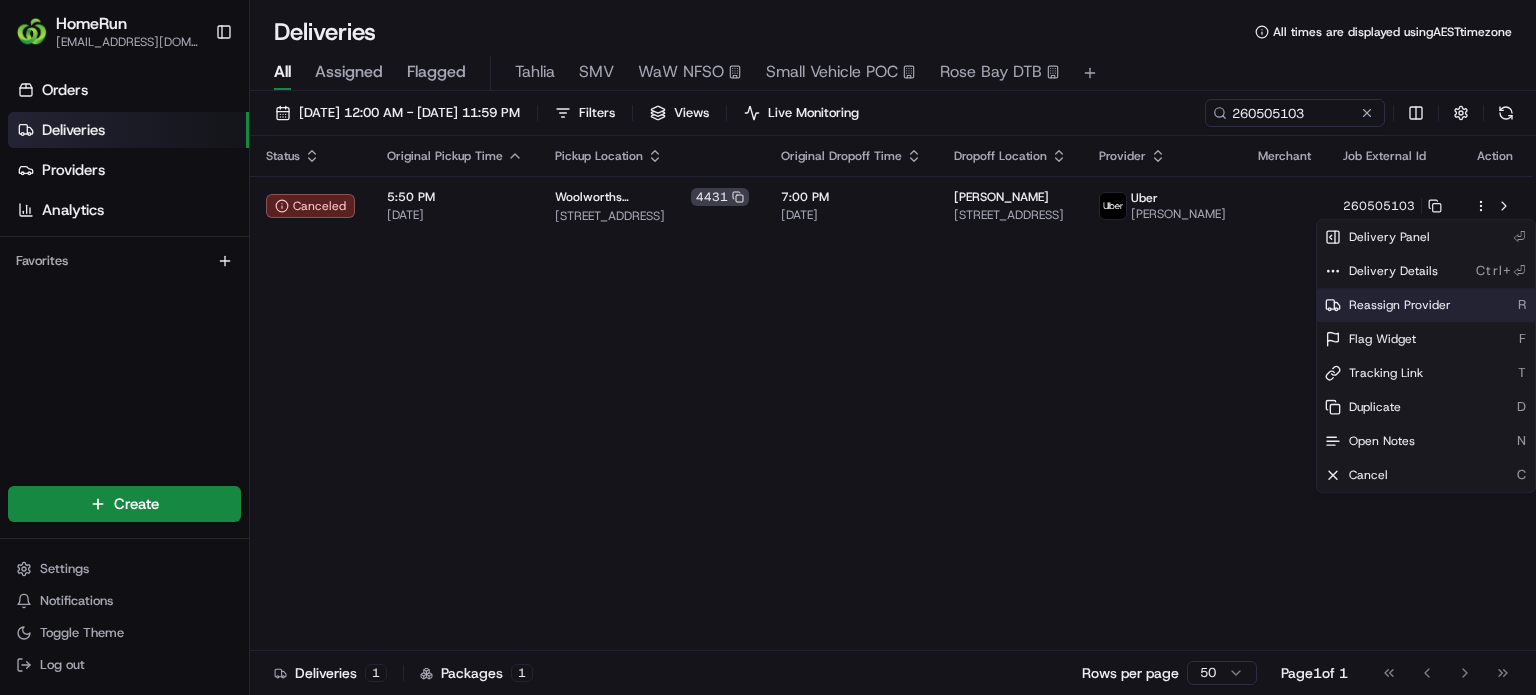 click on "Reassign Provider" at bounding box center (1400, 305) 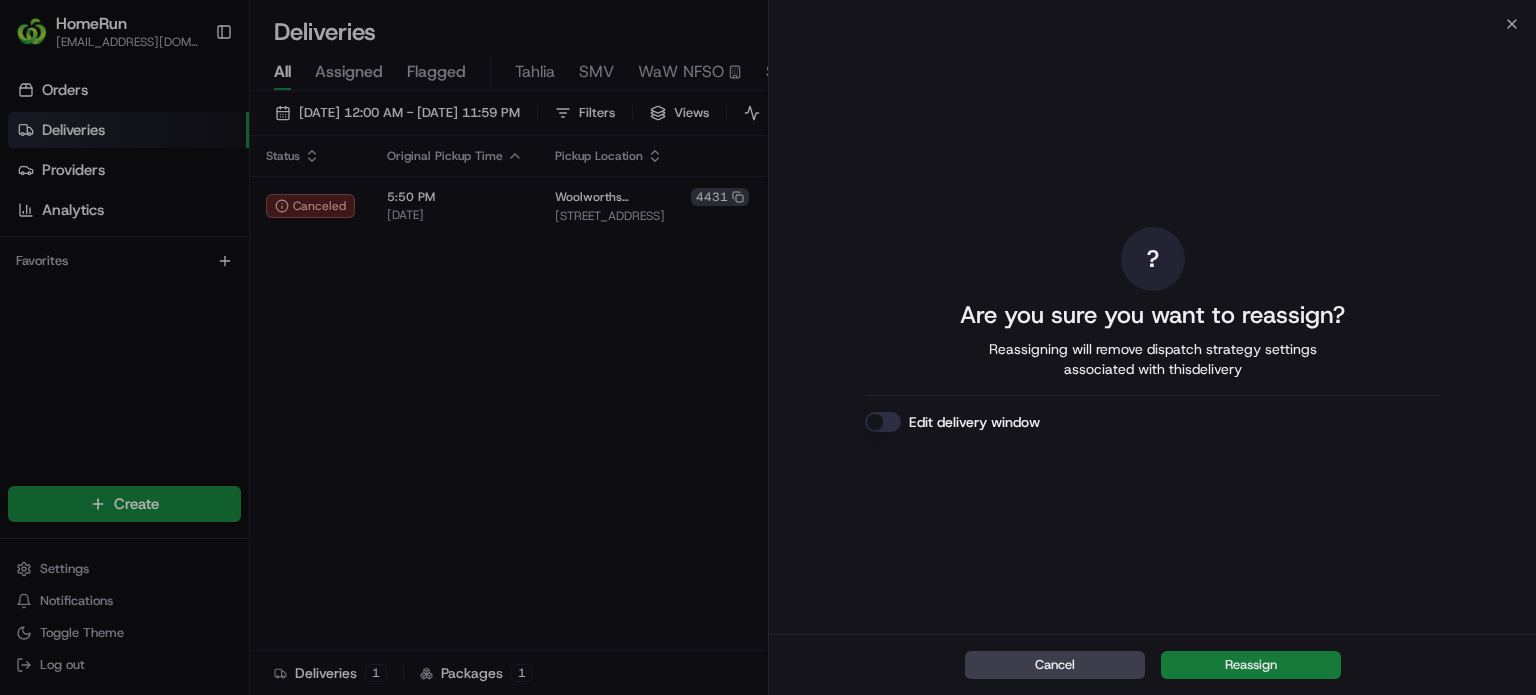 click on "Reassign" at bounding box center (1251, 665) 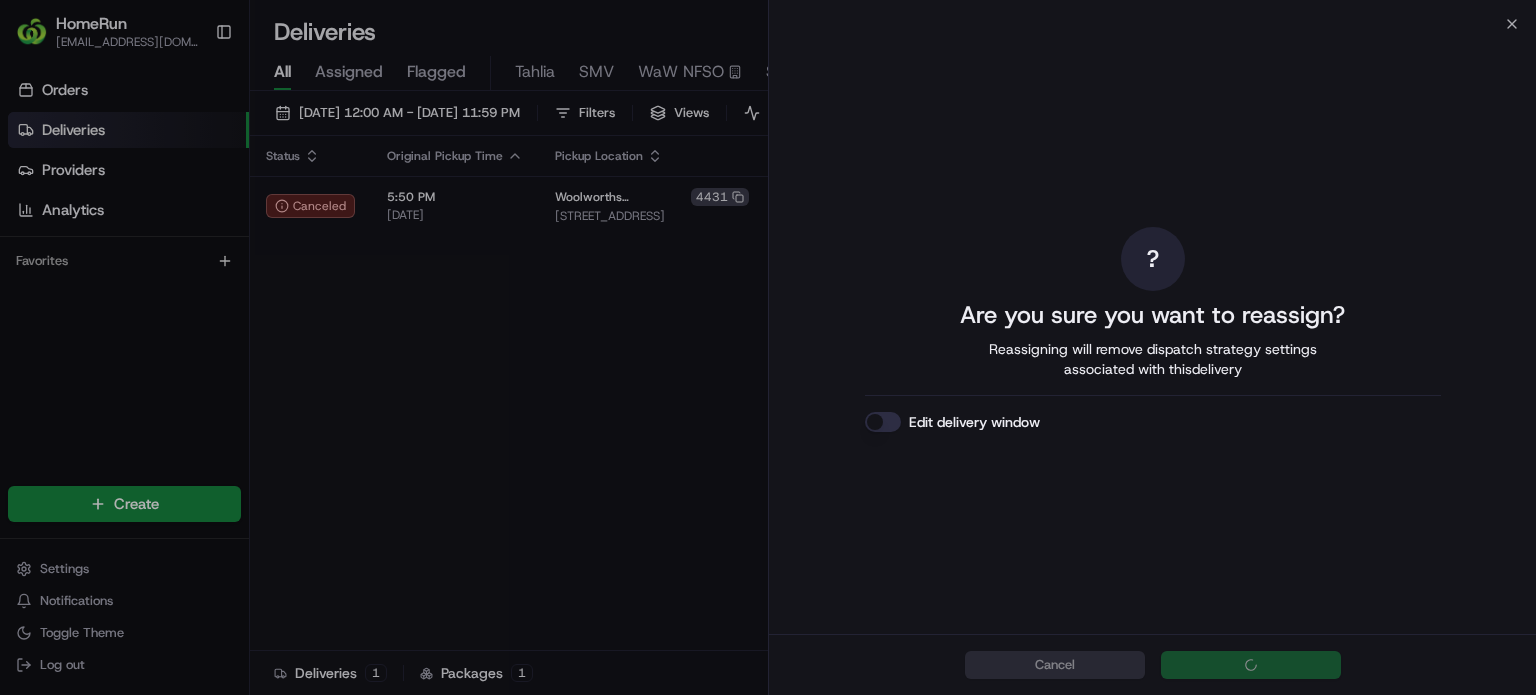drag, startPoint x: 611, startPoint y: 423, endPoint x: 738, endPoint y: 419, distance: 127.06297 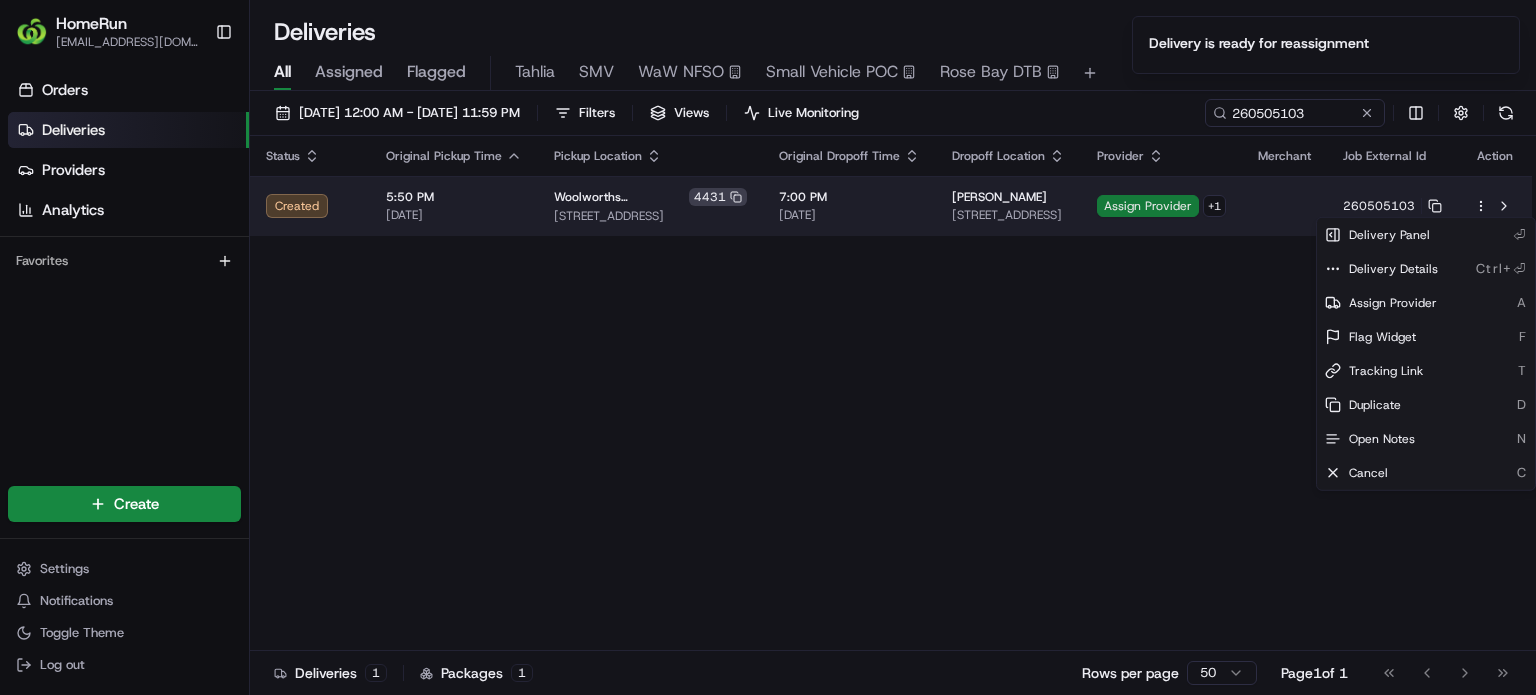 click on "Assign Provider" at bounding box center [1148, 206] 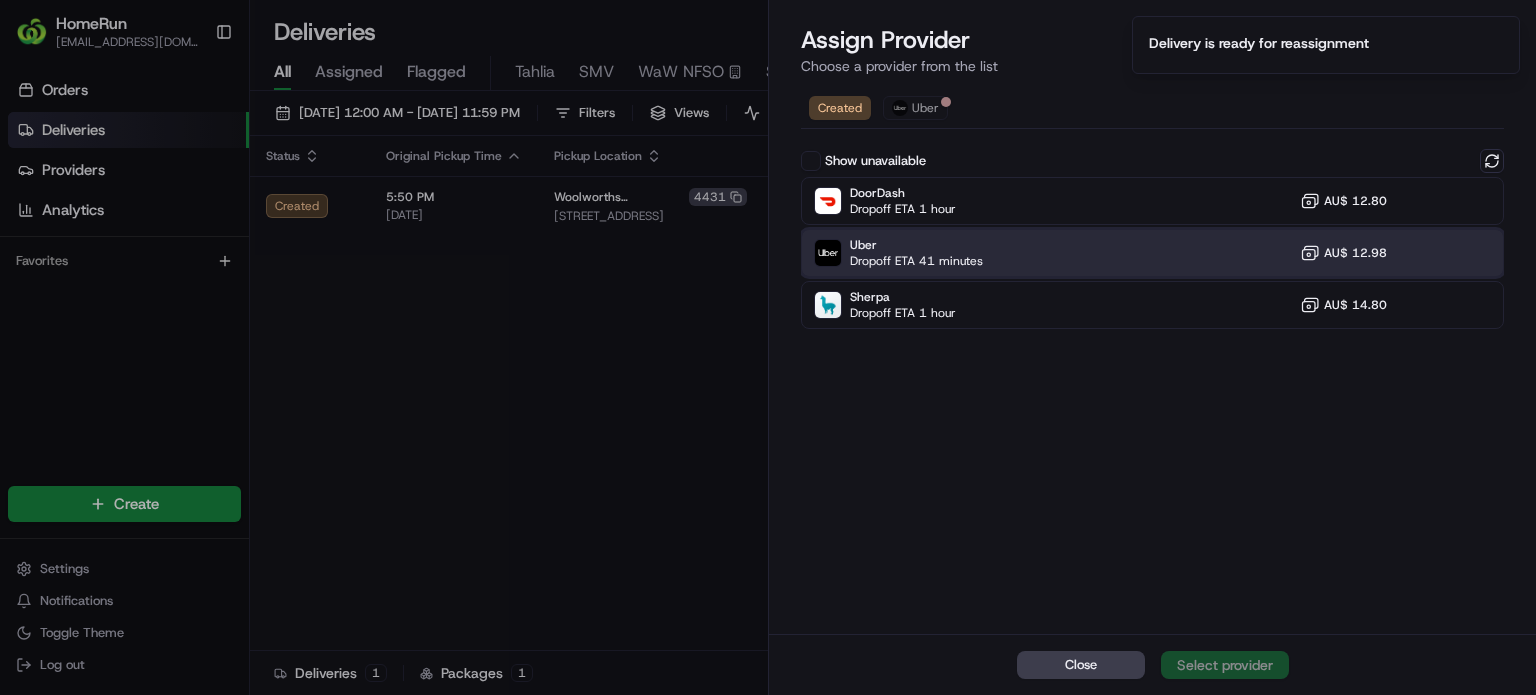 click on "Uber Dropoff ETA   41 minutes AU$   12.98" at bounding box center (1152, 253) 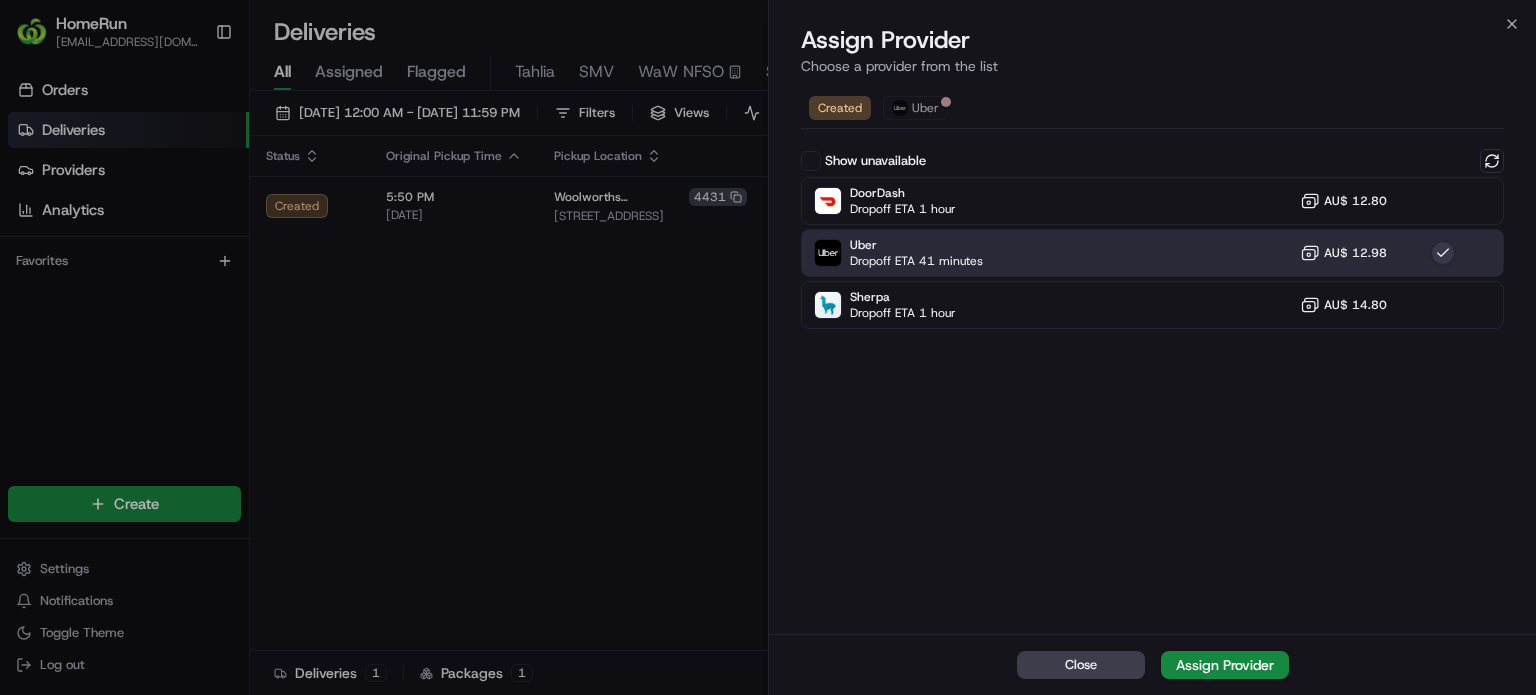 drag, startPoint x: 1208, startPoint y: 659, endPoint x: 1219, endPoint y: 644, distance: 18.601076 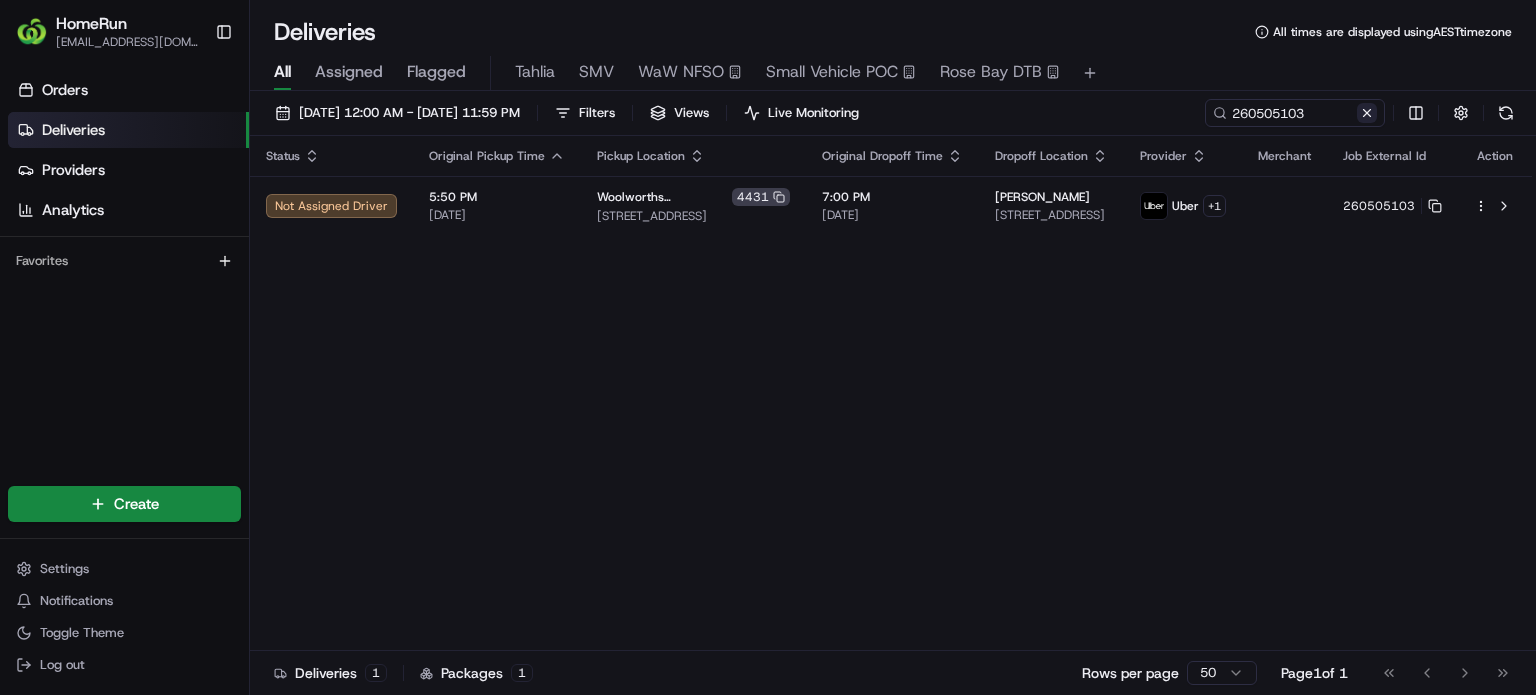click at bounding box center (1367, 113) 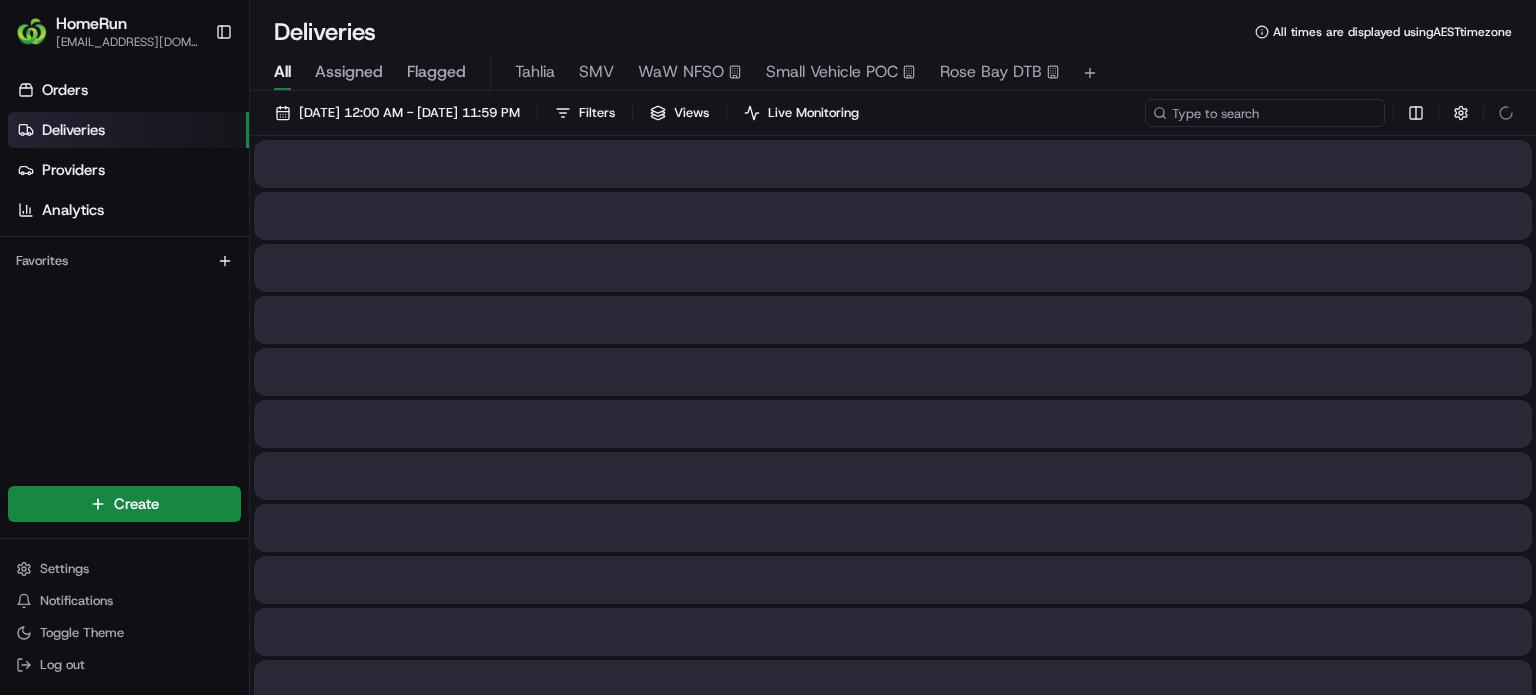 paste on "260522087" 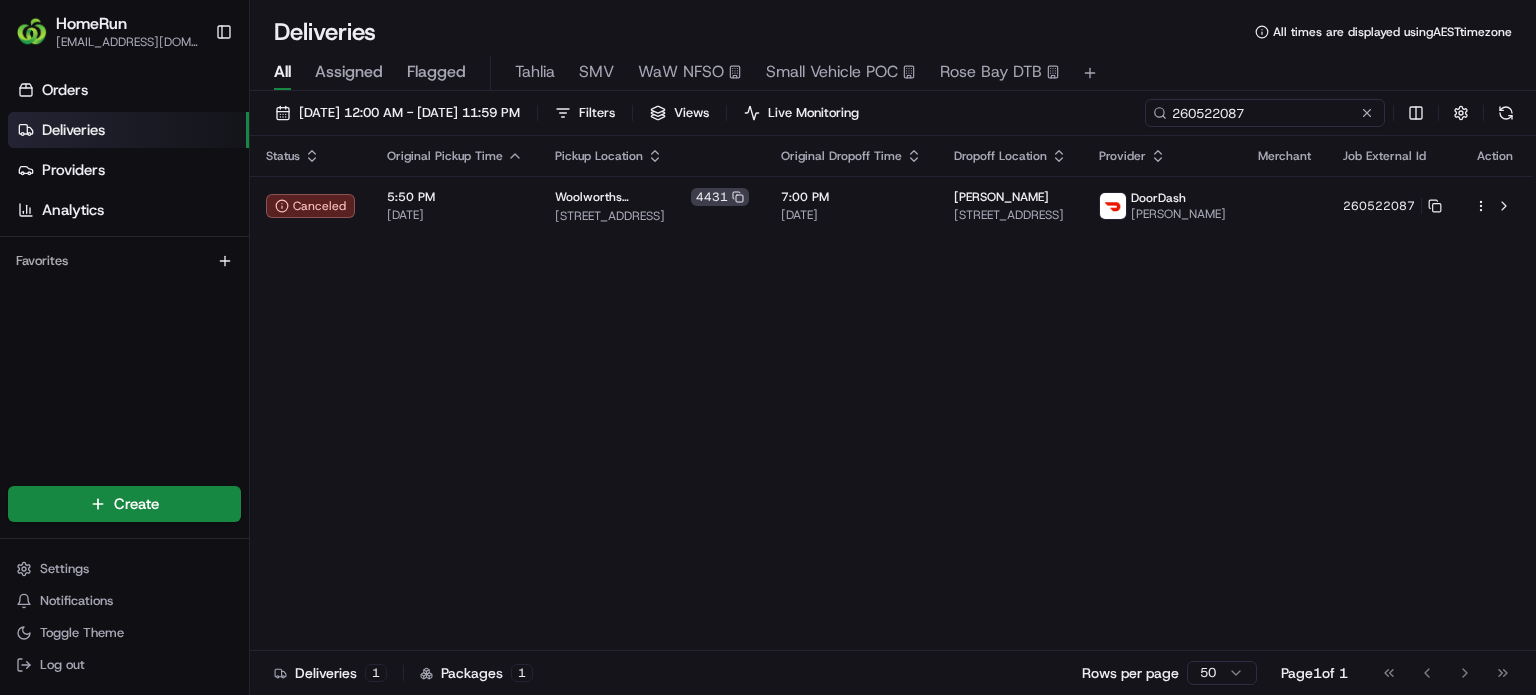 type on "260522087" 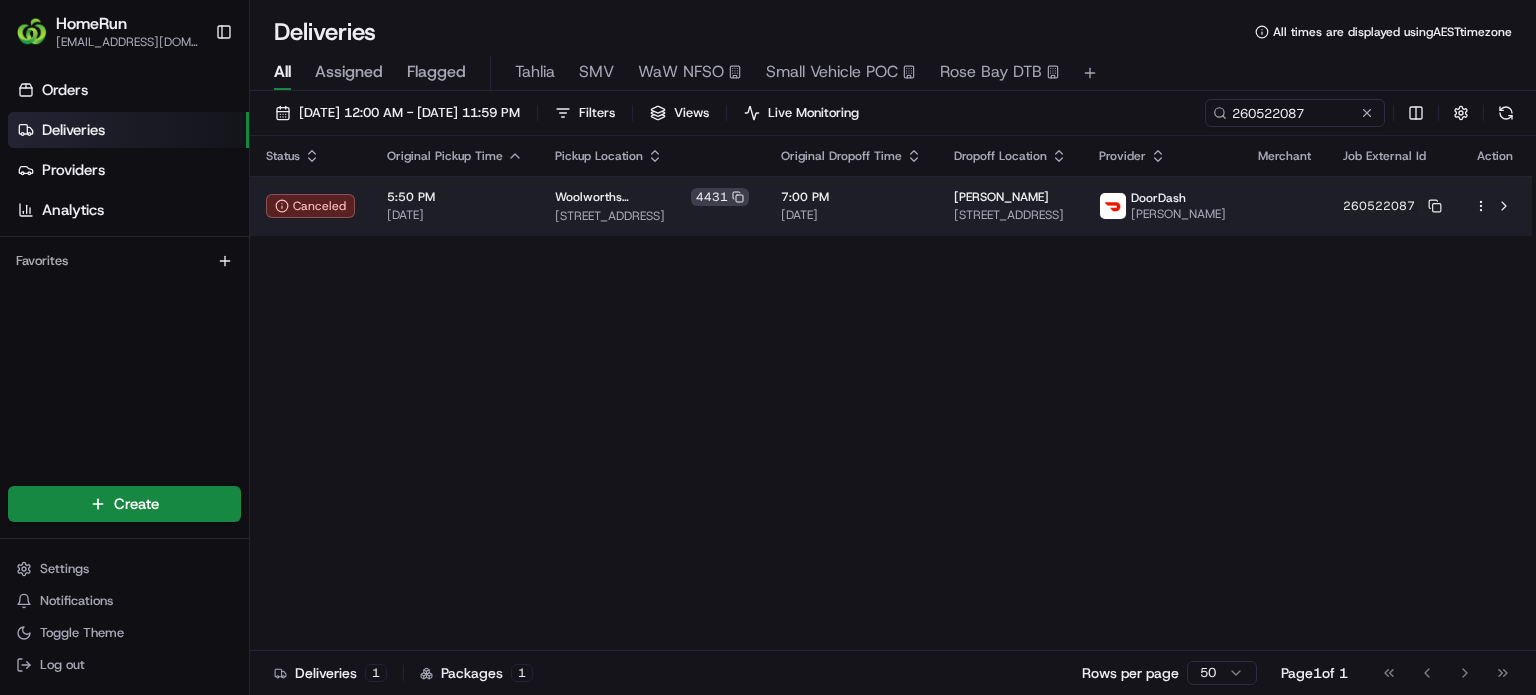 click on "HomeRun [EMAIL_ADDRESS][DOMAIN_NAME] Toggle Sidebar Orders Deliveries Providers Analytics Favorites Main Menu Members & Organization Organization Users Roles Preferences Customization Tracking Orchestration Automations Dispatch Strategy Optimization Strategy Locations Pickup Locations Dropoff Locations Billing Billing Refund Requests Integrations Notification Triggers Webhooks API Keys Request Logs Create Settings Notifications Toggle Theme Log out Deliveries All times are displayed using  AEST  timezone All Assigned Flagged Tahlia SMV WaW NFSO Small Vehicle POC Rose Bay DTB [DATE] 12:00 AM - [DATE] 11:59 PM Filters Views Live Monitoring 260522087 Status Original Pickup Time Pickup Location Original Dropoff Time Dropoff Location Provider Merchant Job External Id Action Canceled 5:50 PM [DATE] Woolworths Clarkson [STREET_ADDRESS] 7:00 PM [DATE] [PERSON_NAME] [STREET_ADDRESS] DoorDash [PERSON_NAME] 260522087 Deliveries 1 Packages 1 50" at bounding box center [768, 347] 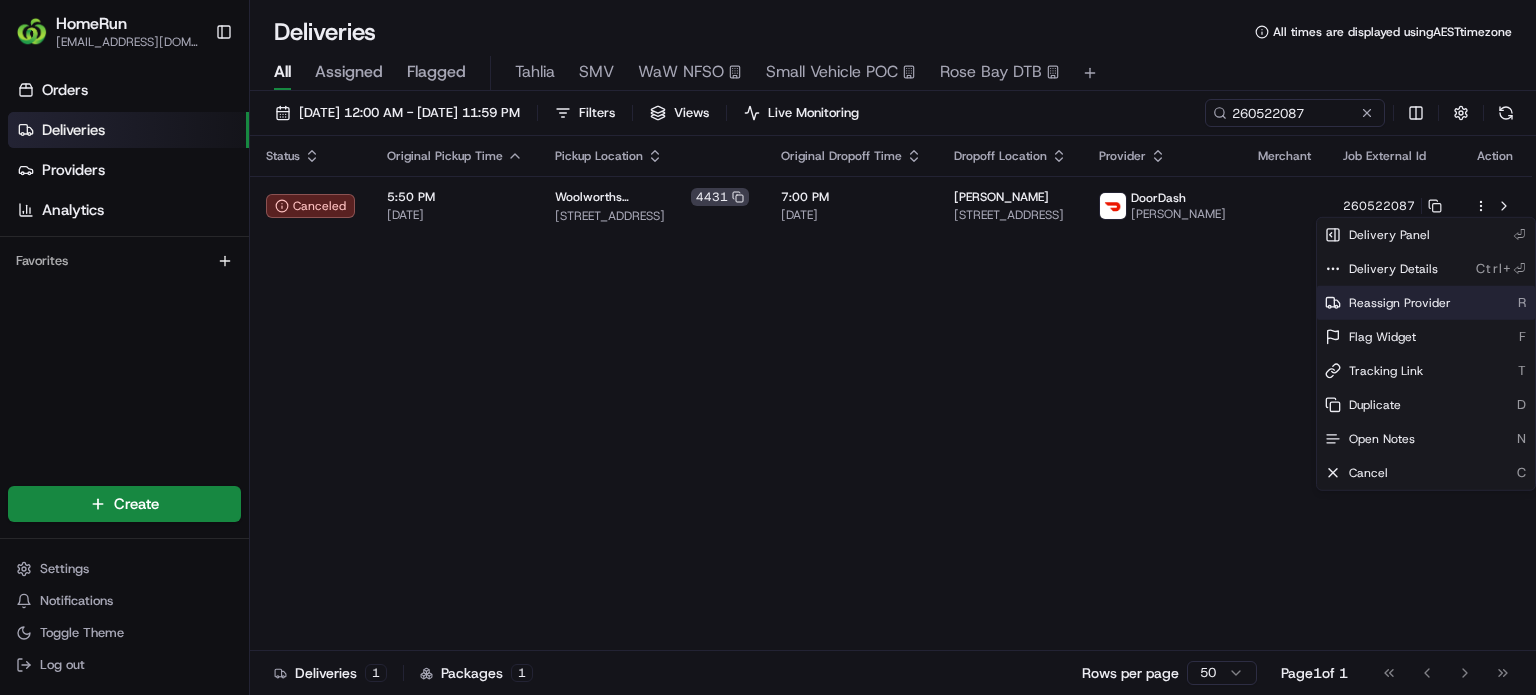 click on "Reassign Provider" at bounding box center [1400, 303] 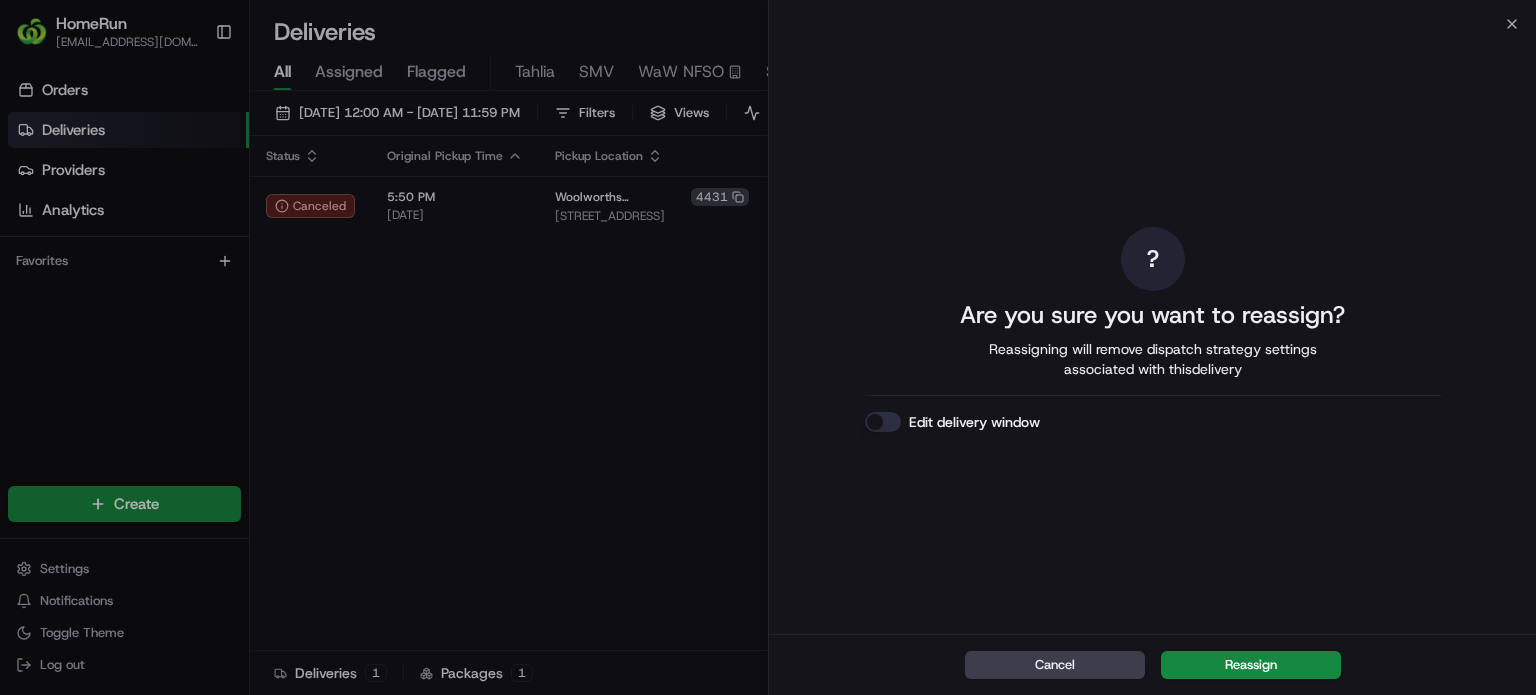 click on "Reassign" at bounding box center (1251, 665) 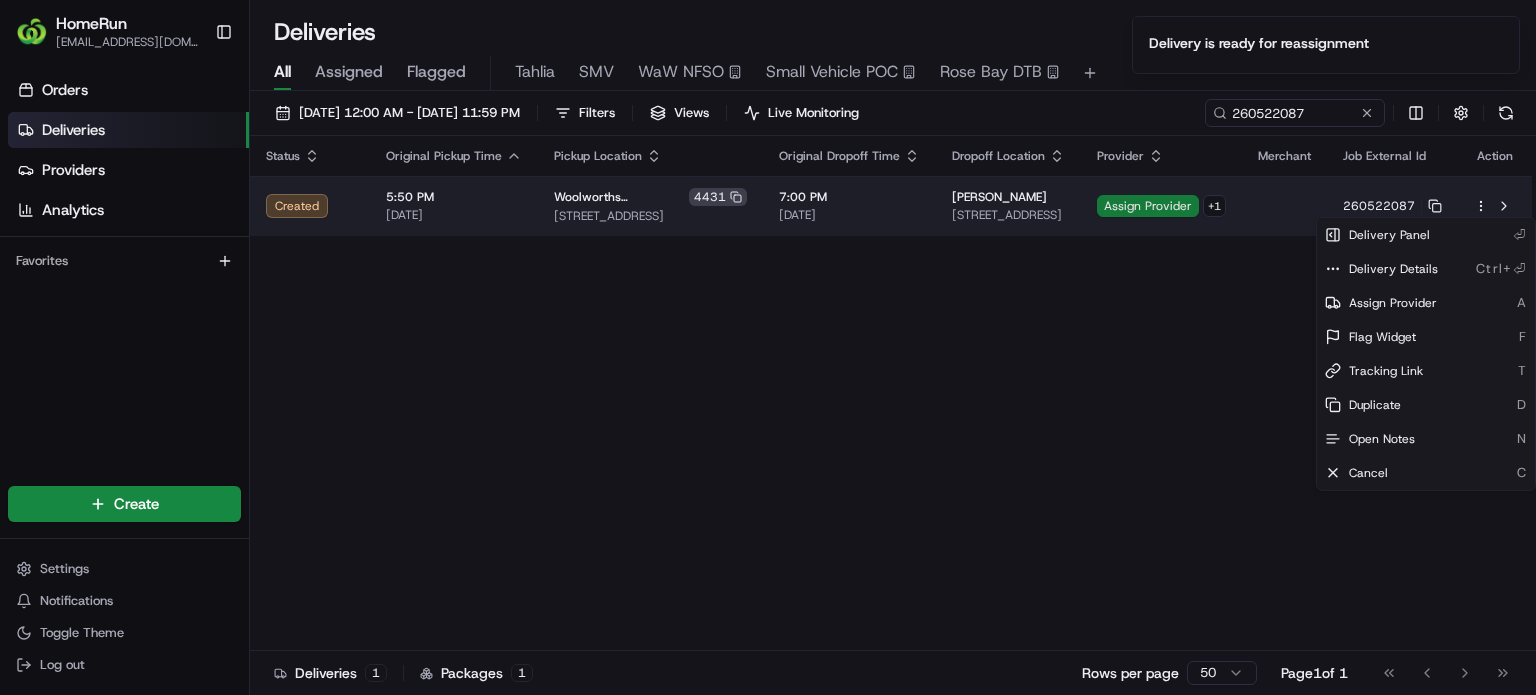 click on "Assign Provider" at bounding box center [1148, 206] 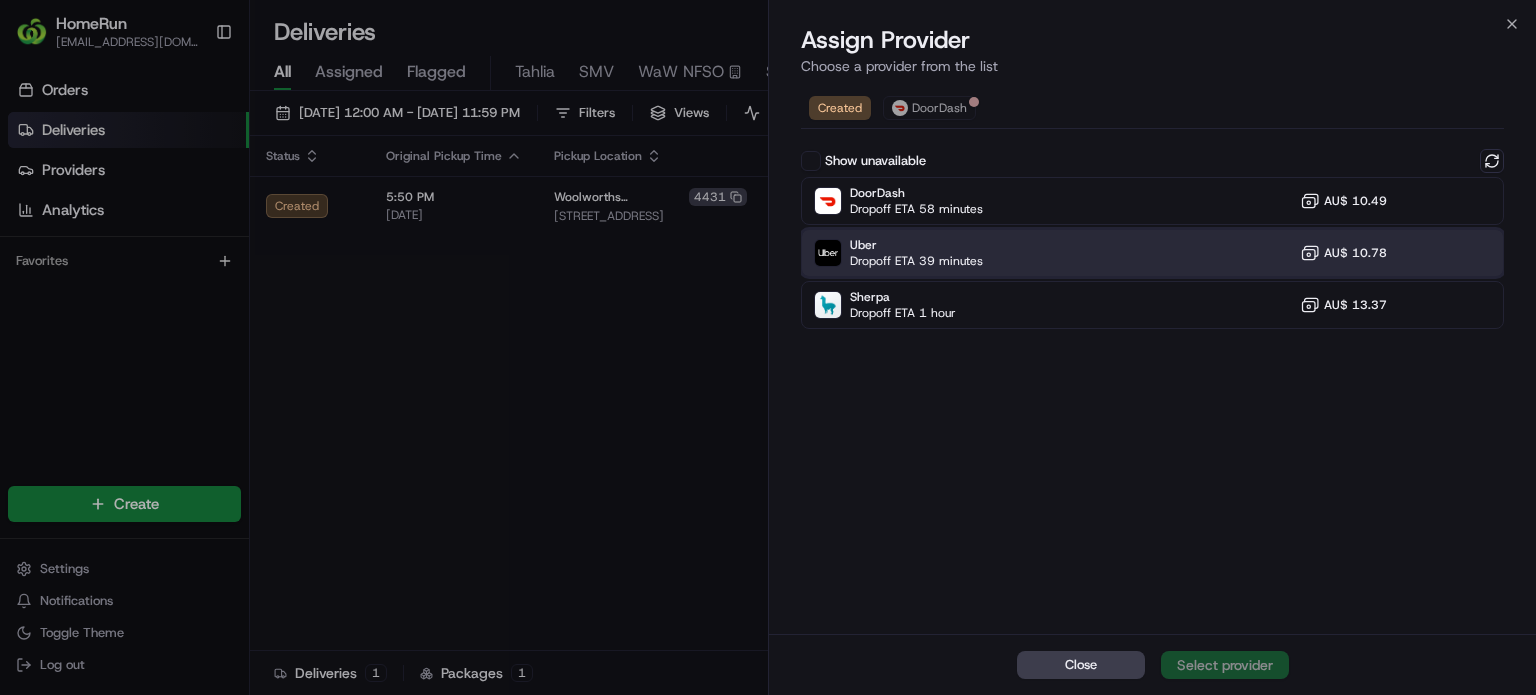 click on "Dropoff ETA   39 minutes" at bounding box center (916, 261) 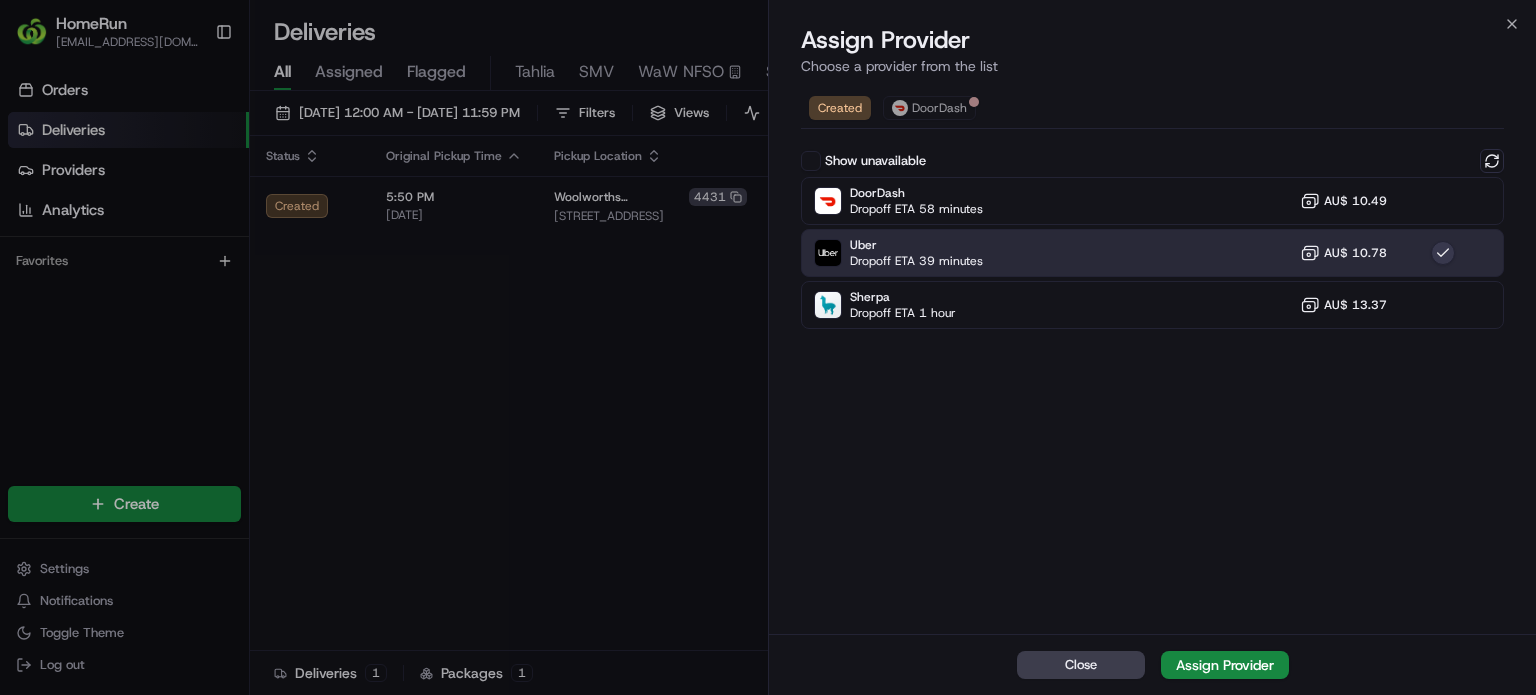click on "Assign Provider" at bounding box center [1225, 665] 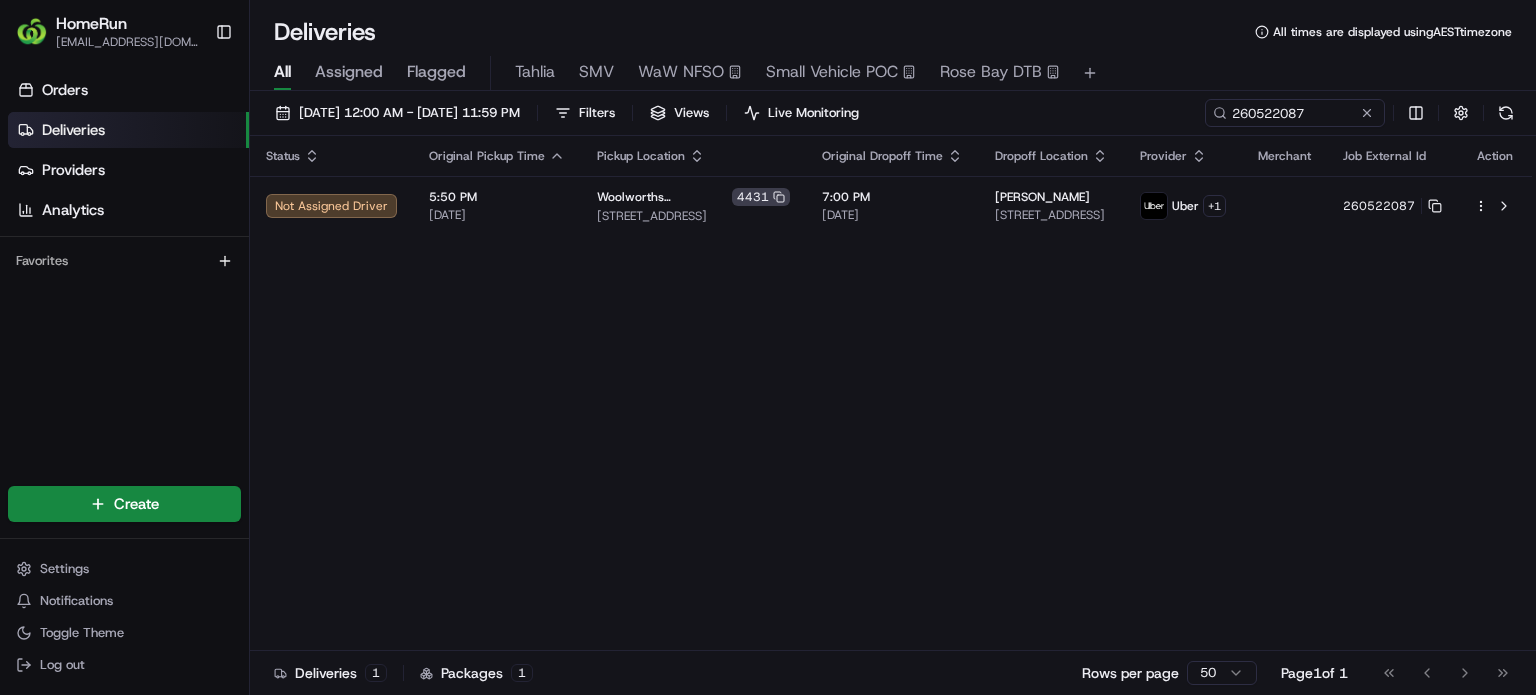 drag, startPoint x: 603, startPoint y: 337, endPoint x: 1040, endPoint y: 166, distance: 469.26538 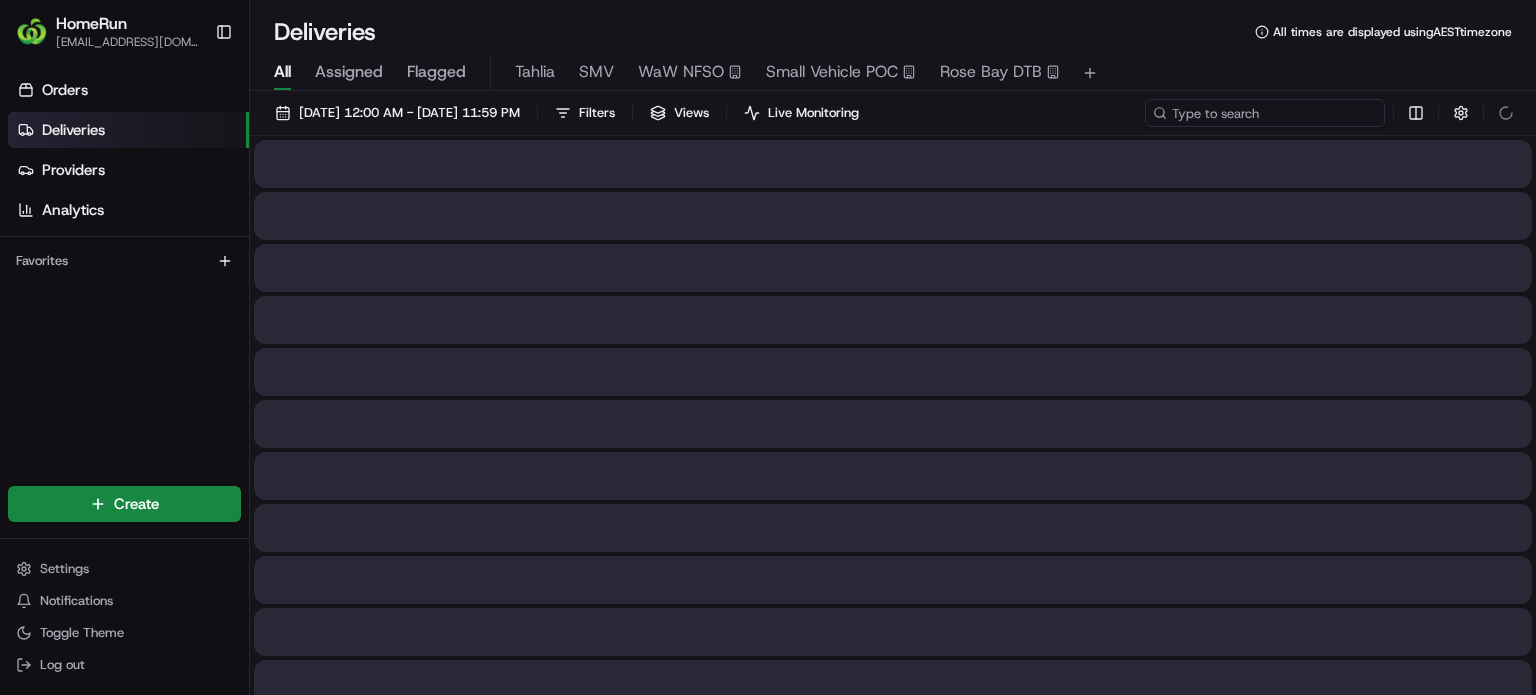 paste on "260525051" 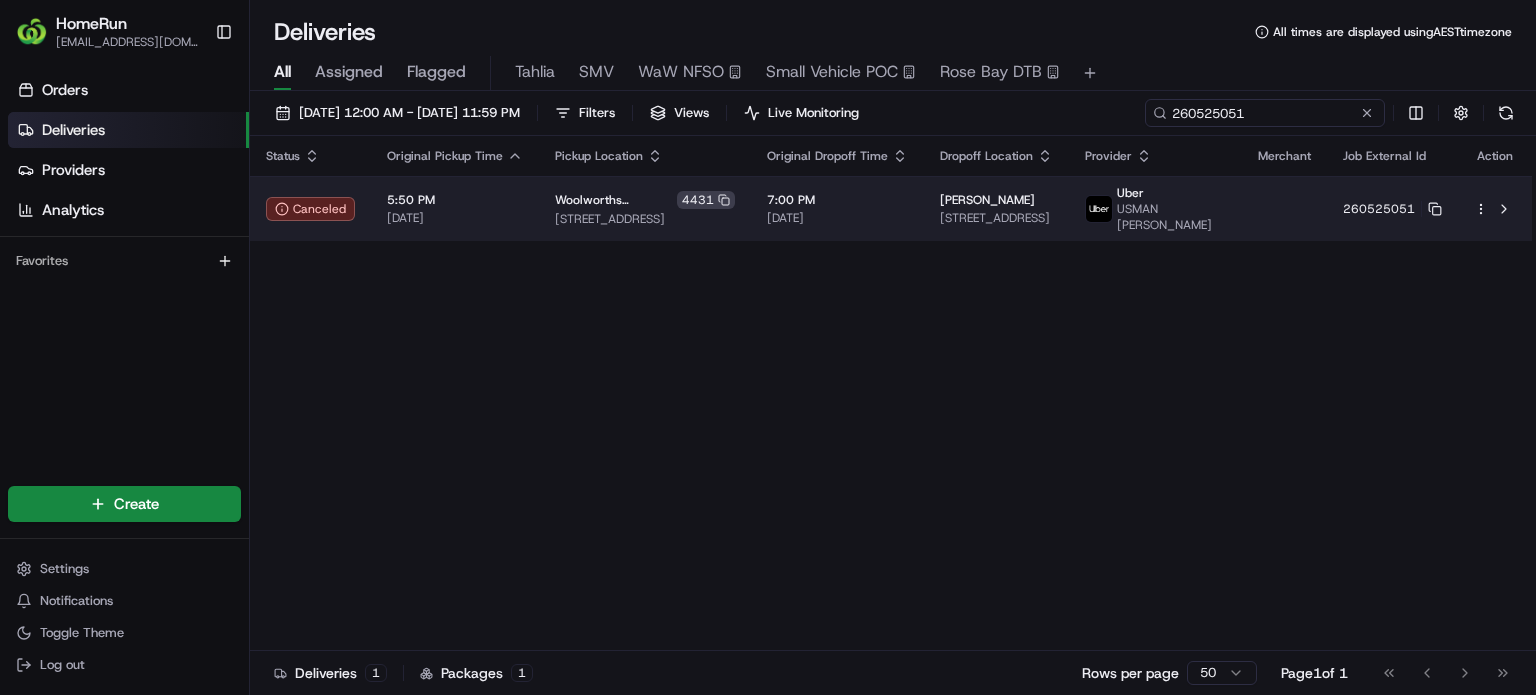 type on "260525051" 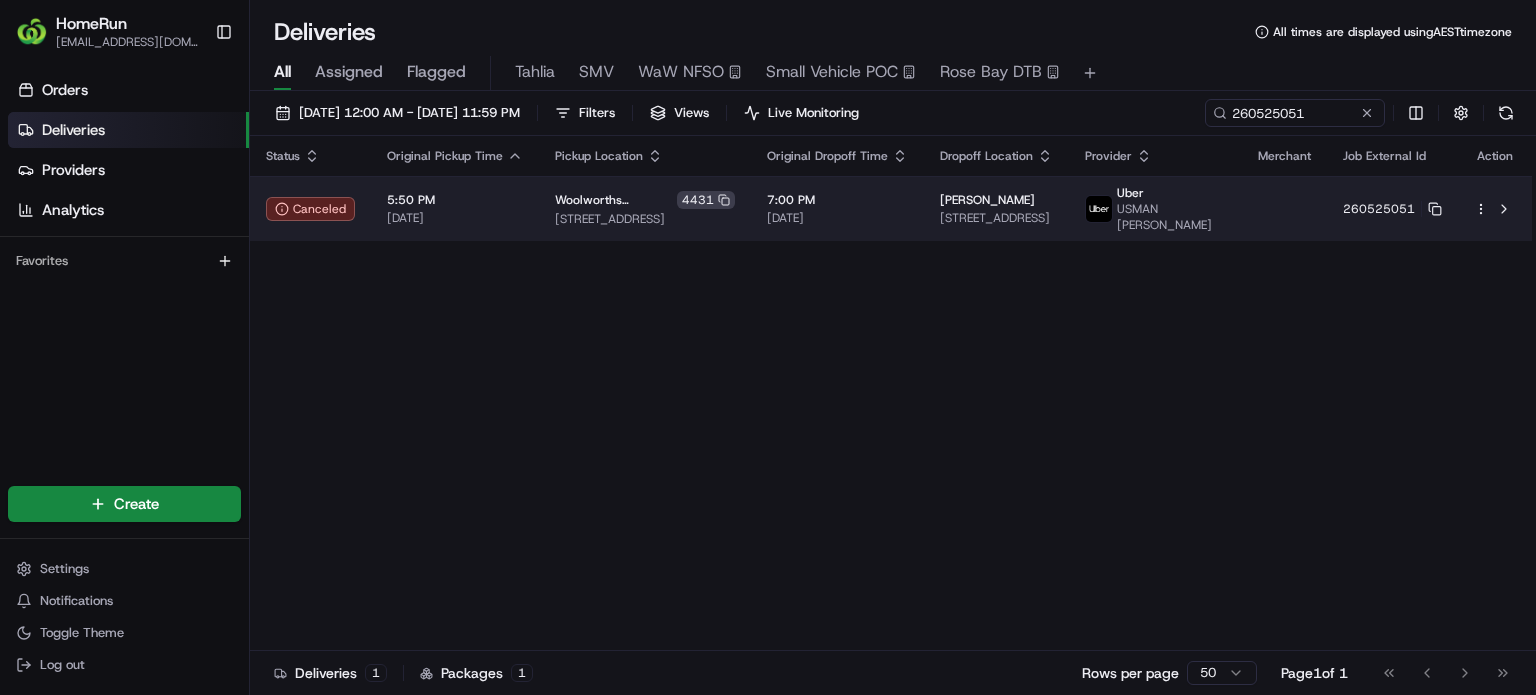 click on "HomeRun [EMAIL_ADDRESS][DOMAIN_NAME] Toggle Sidebar Orders Deliveries Providers Analytics Favorites Main Menu Members & Organization Organization Users Roles Preferences Customization Tracking Orchestration Automations Dispatch Strategy Optimization Strategy Locations Pickup Locations Dropoff Locations Billing Billing Refund Requests Integrations Notification Triggers Webhooks API Keys Request Logs Create Settings Notifications Toggle Theme Log out Deliveries All times are displayed using  AEST  timezone All Assigned Flagged Tahlia SMV WaW NFSO Small Vehicle POC Rose Bay DTB [DATE] 12:00 AM - [DATE] 11:59 PM Filters Views Live Monitoring 260525051 Status Original Pickup Time Pickup Location Original Dropoff Time Dropoff Location Provider Merchant Job External Id Action Canceled 5:50 PM [DATE] Woolworths Clarkson [STREET_ADDRESS] 7:00 PM [DATE] [PERSON_NAME] [STREET_ADDRESS][GEOGRAPHIC_DATA][PERSON_NAME] [PERSON_NAME] 260525051 Deliveries 1 Packages 1 50" at bounding box center [768, 347] 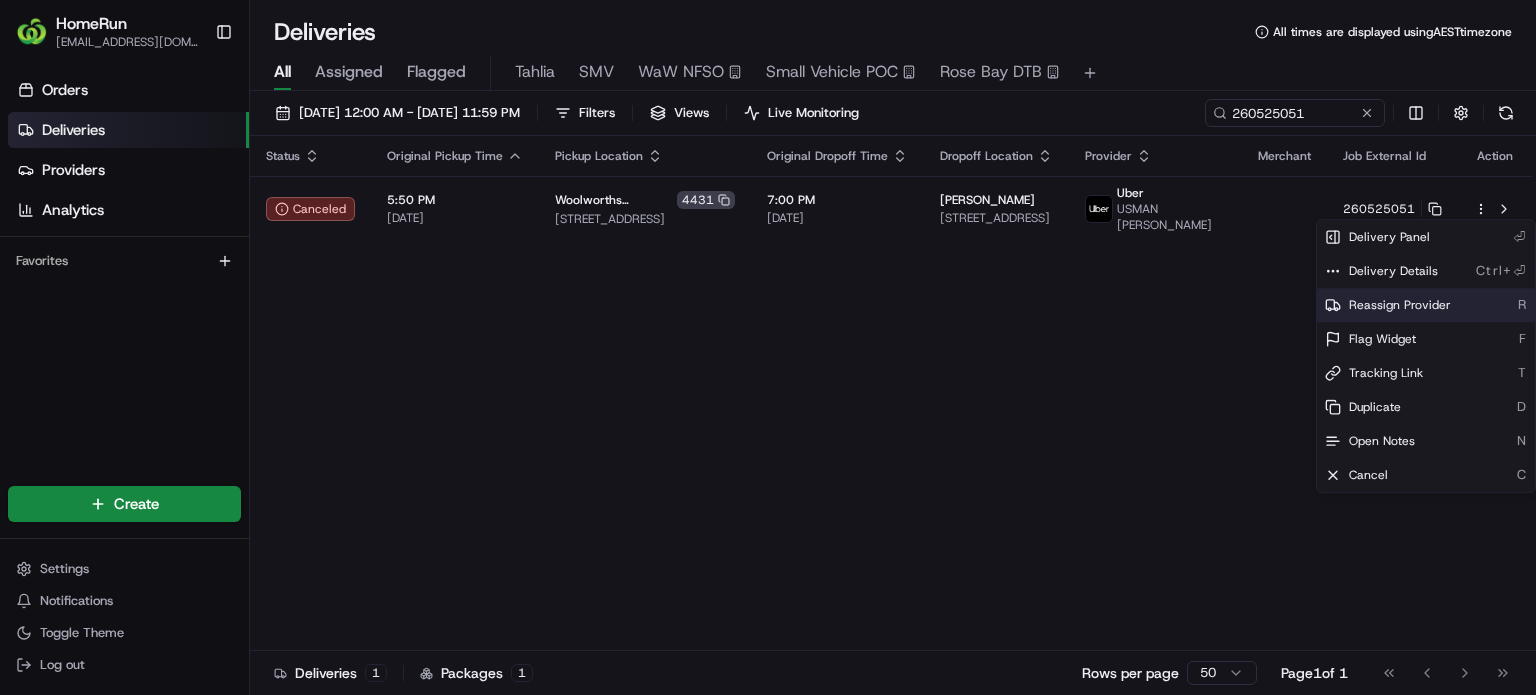 click on "Reassign Provider" at bounding box center [1400, 305] 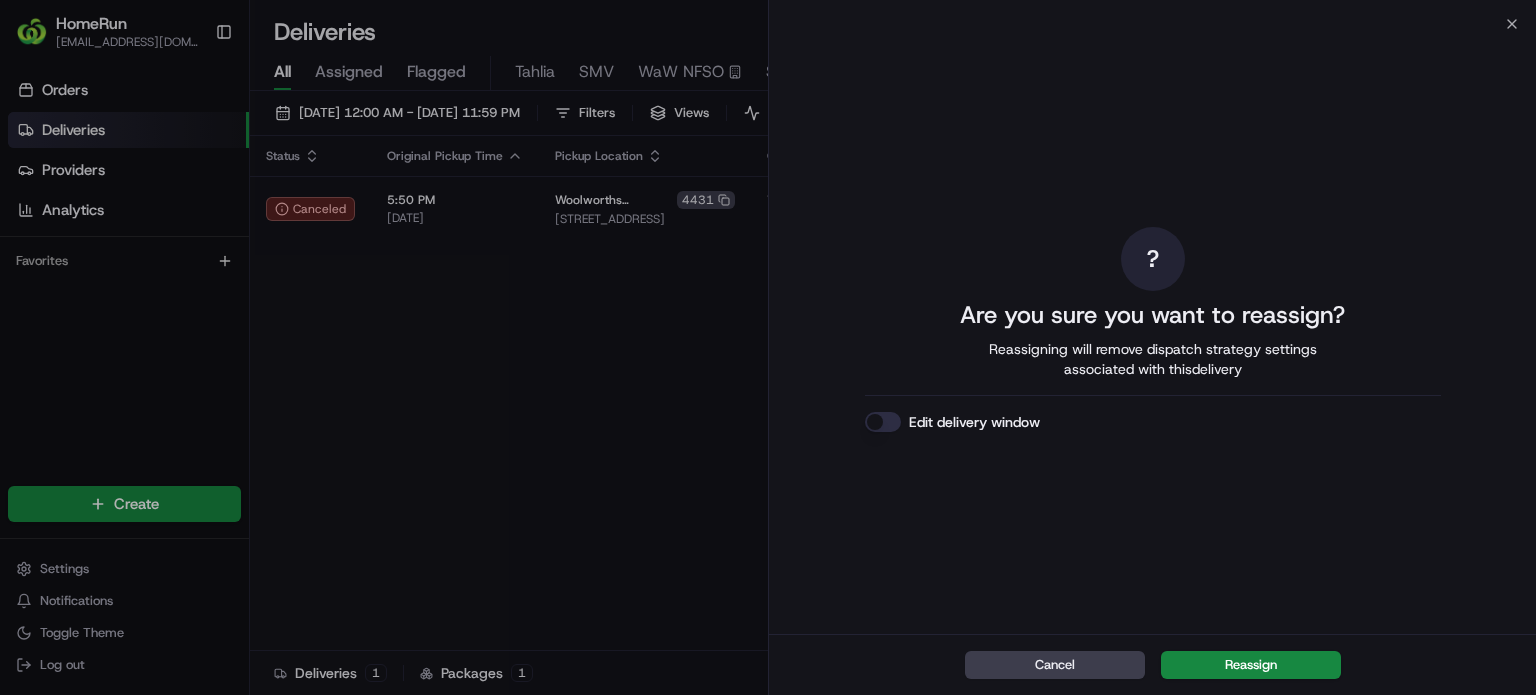 click on "Reassign" at bounding box center [1251, 665] 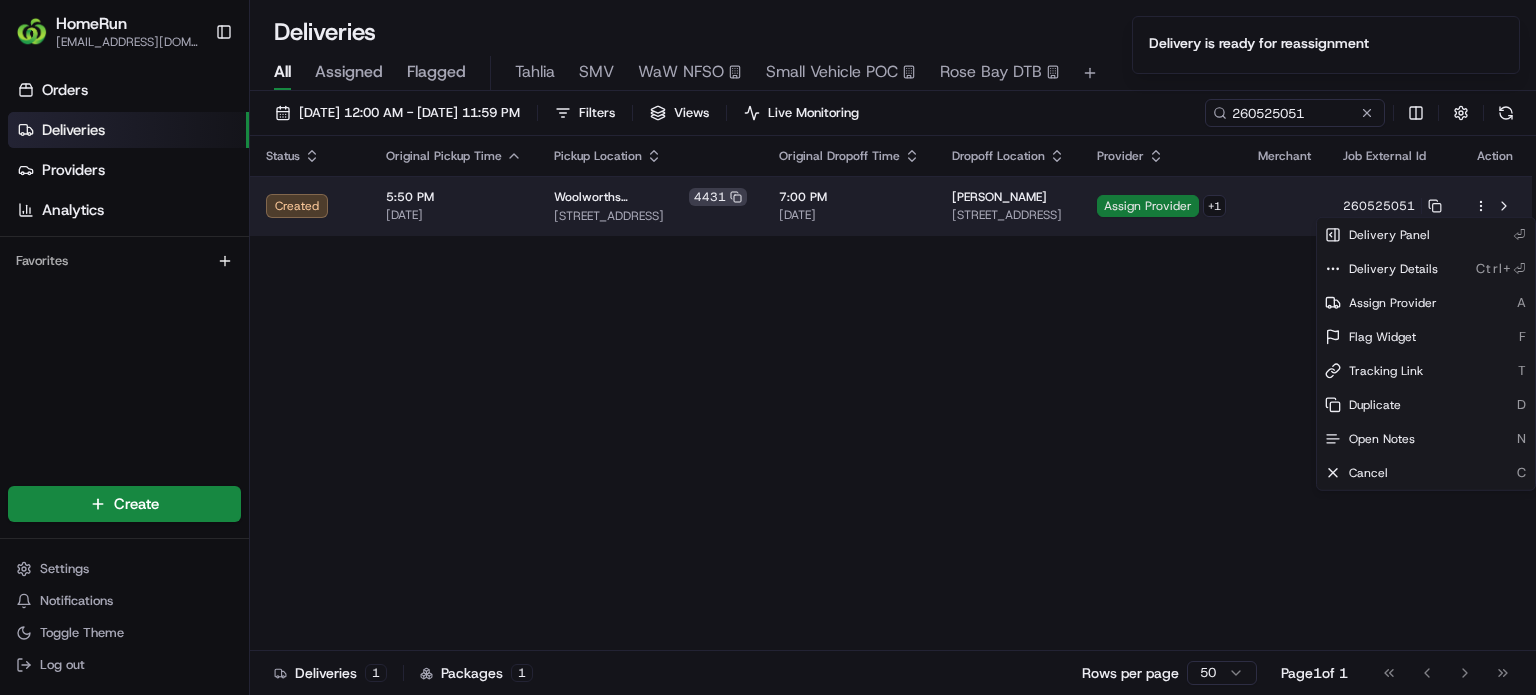 click on "Assign Provider" at bounding box center [1148, 206] 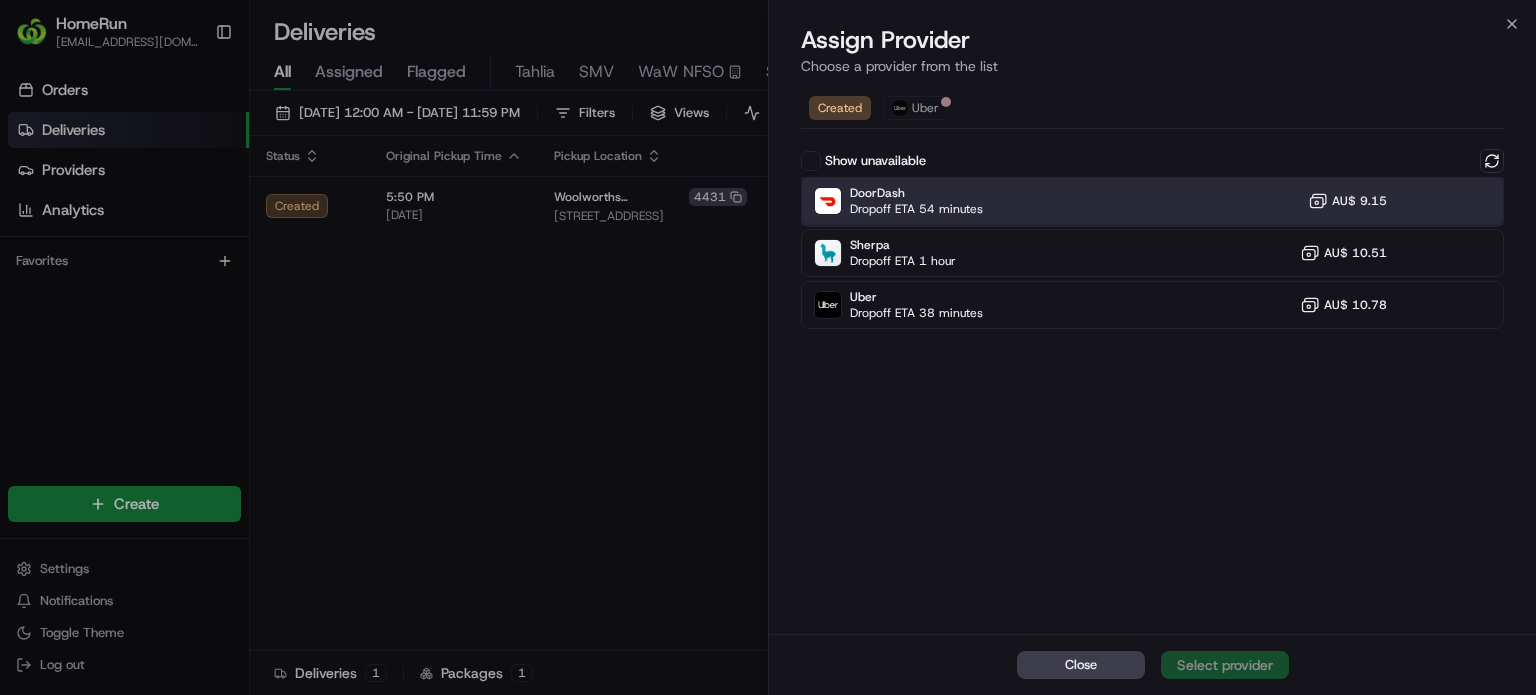 click on "DoorDash Dropoff ETA   54 minutes AU$   9.15" at bounding box center (1152, 201) 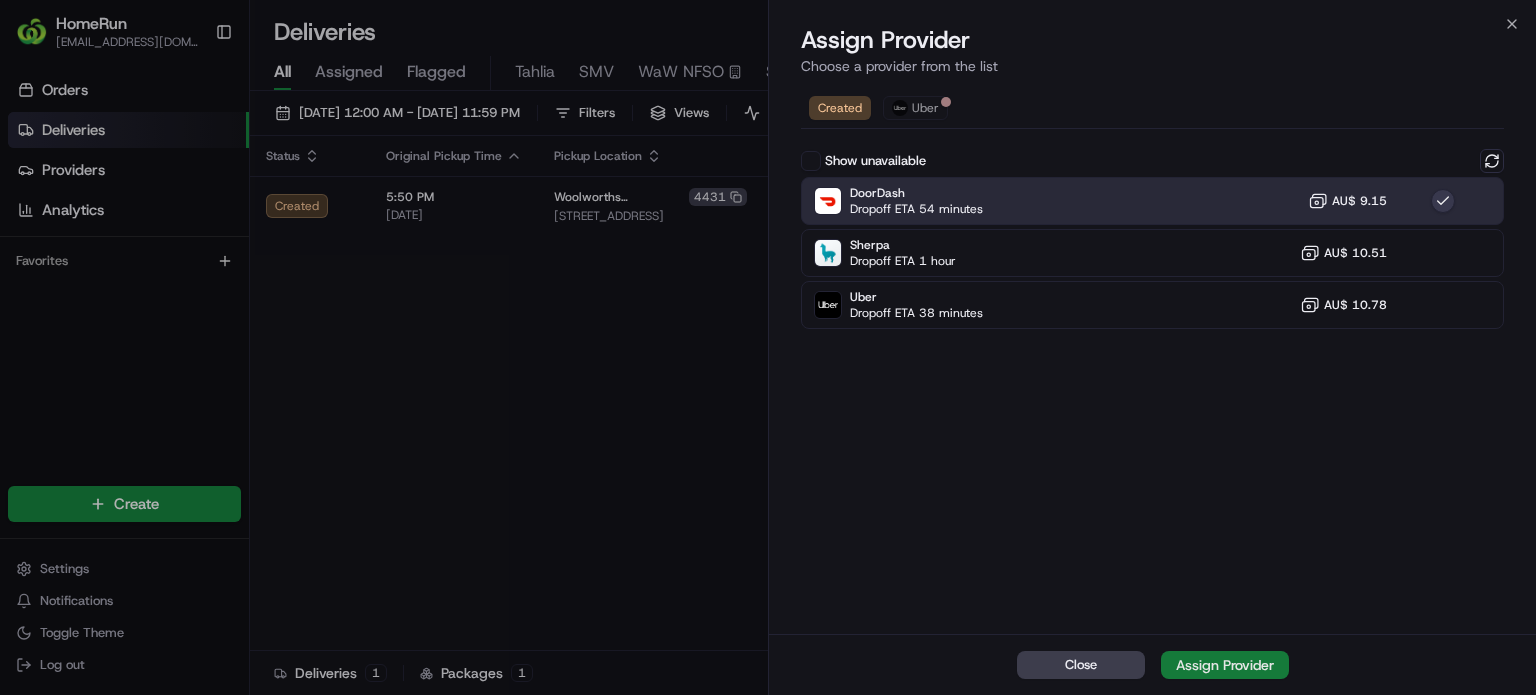 click on "Assign Provider" at bounding box center [1225, 665] 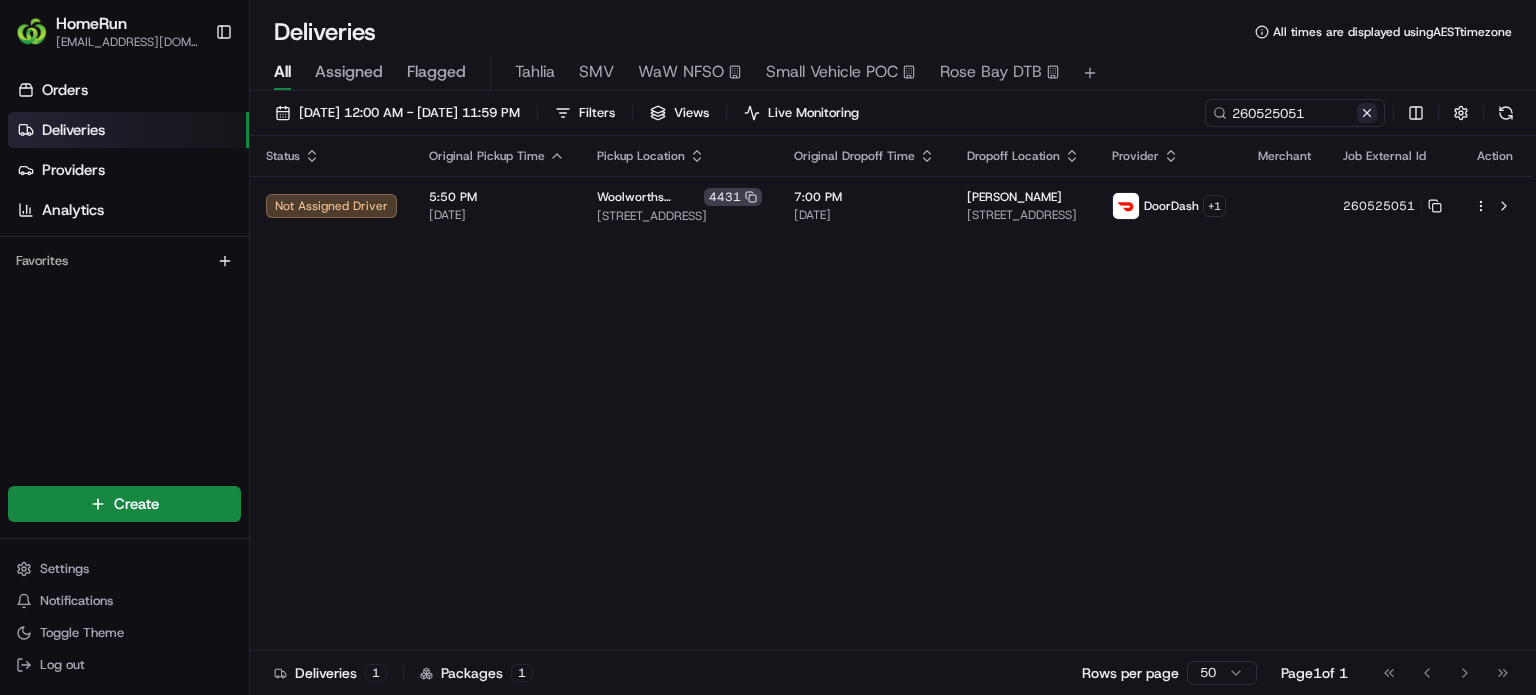 click at bounding box center (1367, 113) 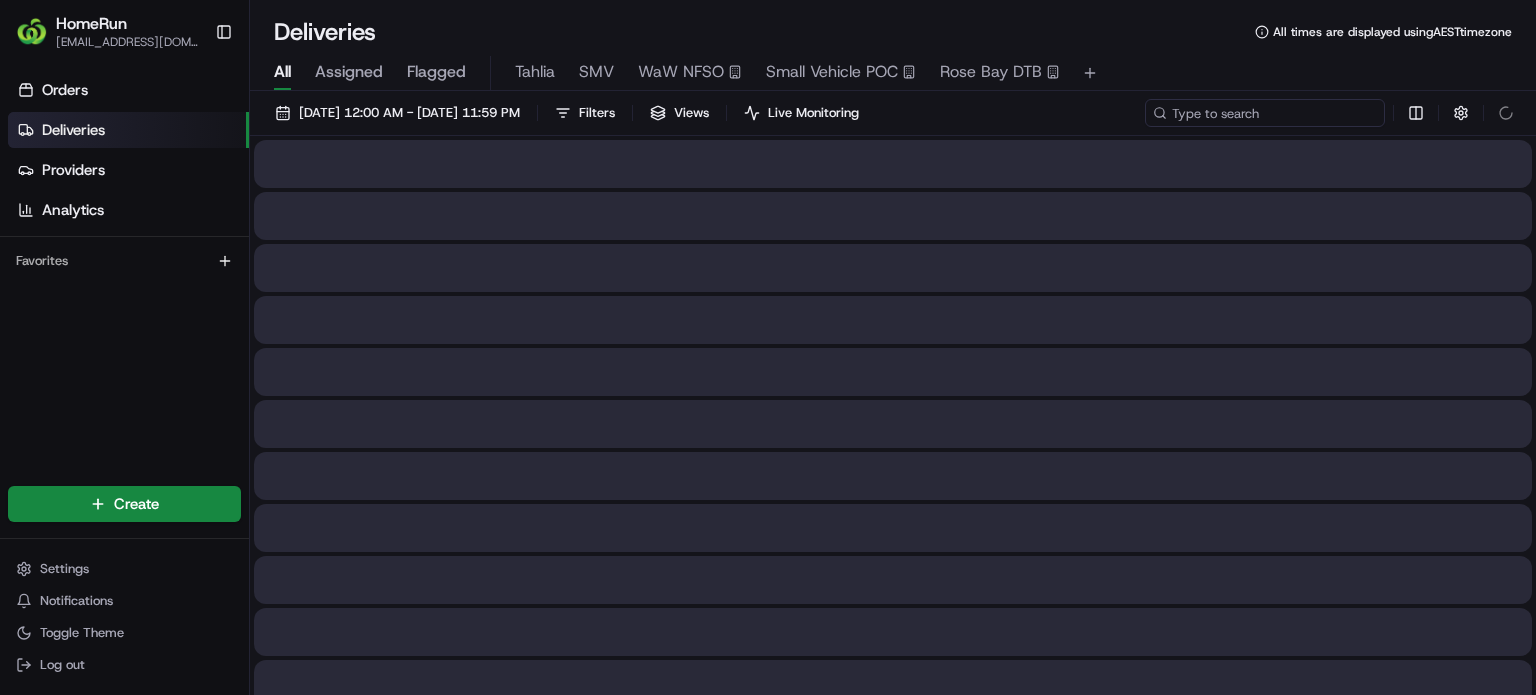 paste on "260526169" 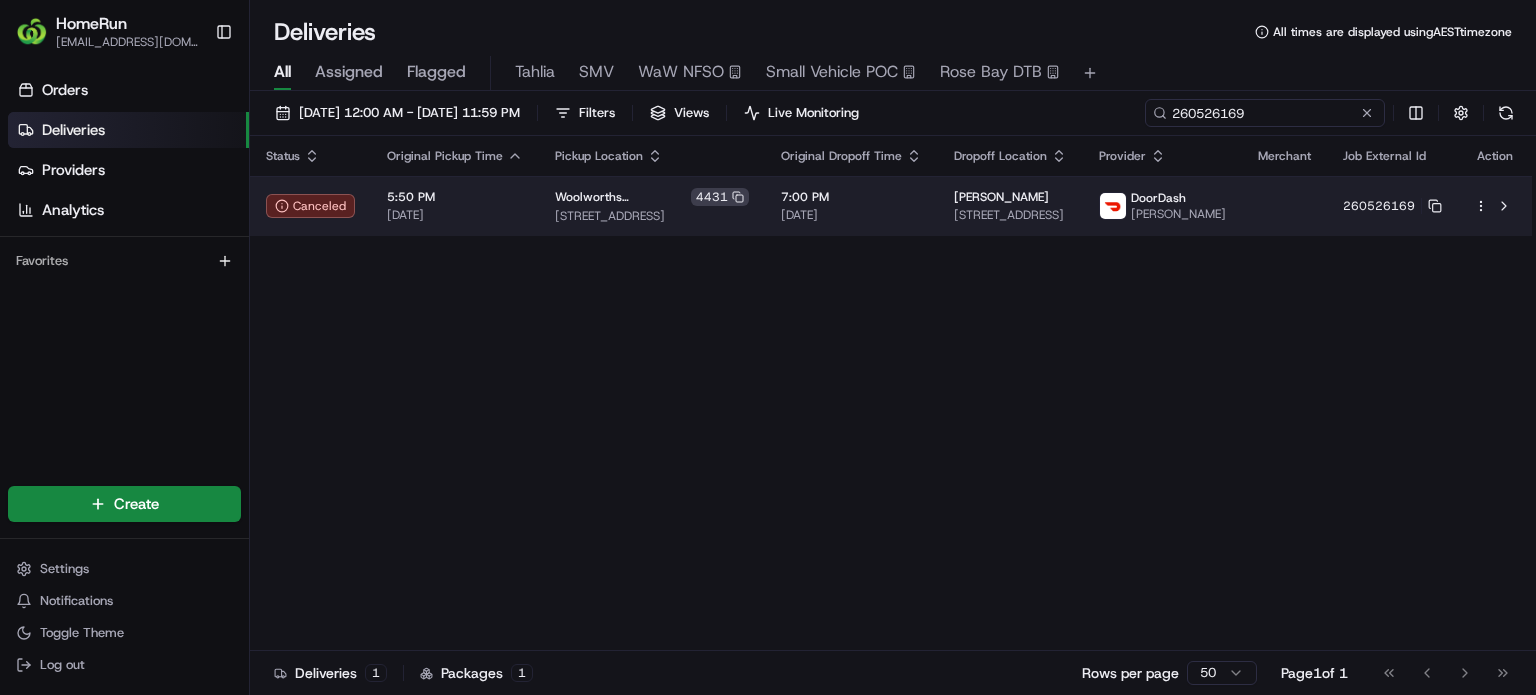 type on "260526169" 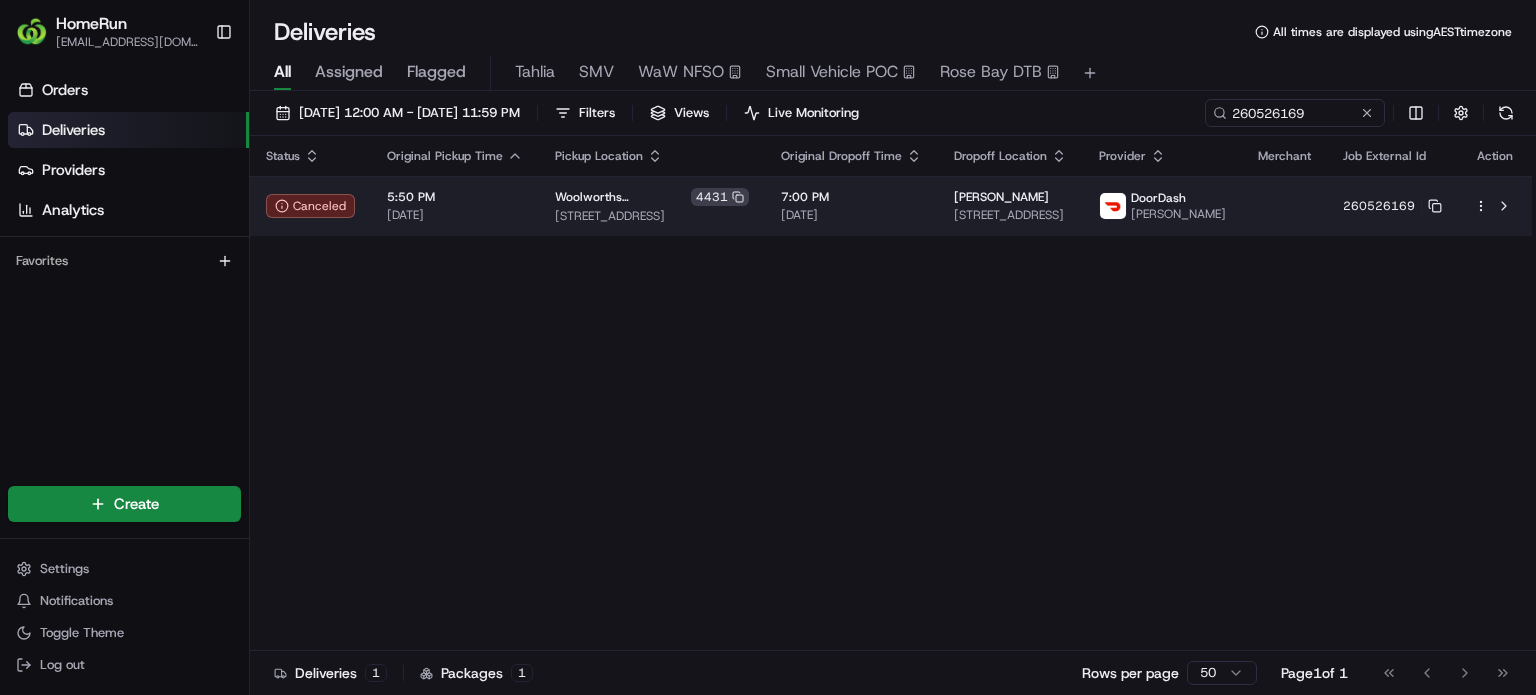 click on "HomeRun [EMAIL_ADDRESS][DOMAIN_NAME] Toggle Sidebar Orders Deliveries Providers Analytics Favorites Main Menu Members & Organization Organization Users Roles Preferences Customization Tracking Orchestration Automations Dispatch Strategy Optimization Strategy Locations Pickup Locations Dropoff Locations Billing Billing Refund Requests Integrations Notification Triggers Webhooks API Keys Request Logs Create Settings Notifications Toggle Theme Log out Deliveries All times are displayed using  AEST  timezone All Assigned Flagged Tahlia SMV WaW NFSO Small Vehicle POC Rose Bay DTB [DATE] 12:00 AM - [DATE] 11:59 PM Filters Views Live Monitoring 260526169 Status Original Pickup Time Pickup Location Original Dropoff Time Dropoff Location Provider Merchant Job External Id Action Canceled 5:50 PM [DATE] Woolworths Clarkson [STREET_ADDRESS] 7:00 PM [DATE] [PERSON_NAME] [STREET_ADDRESS][PERSON_NAME] DoorDash [PERSON_NAME] 260526169 Deliveries 1 Packages 1 50 Page  1" at bounding box center (768, 347) 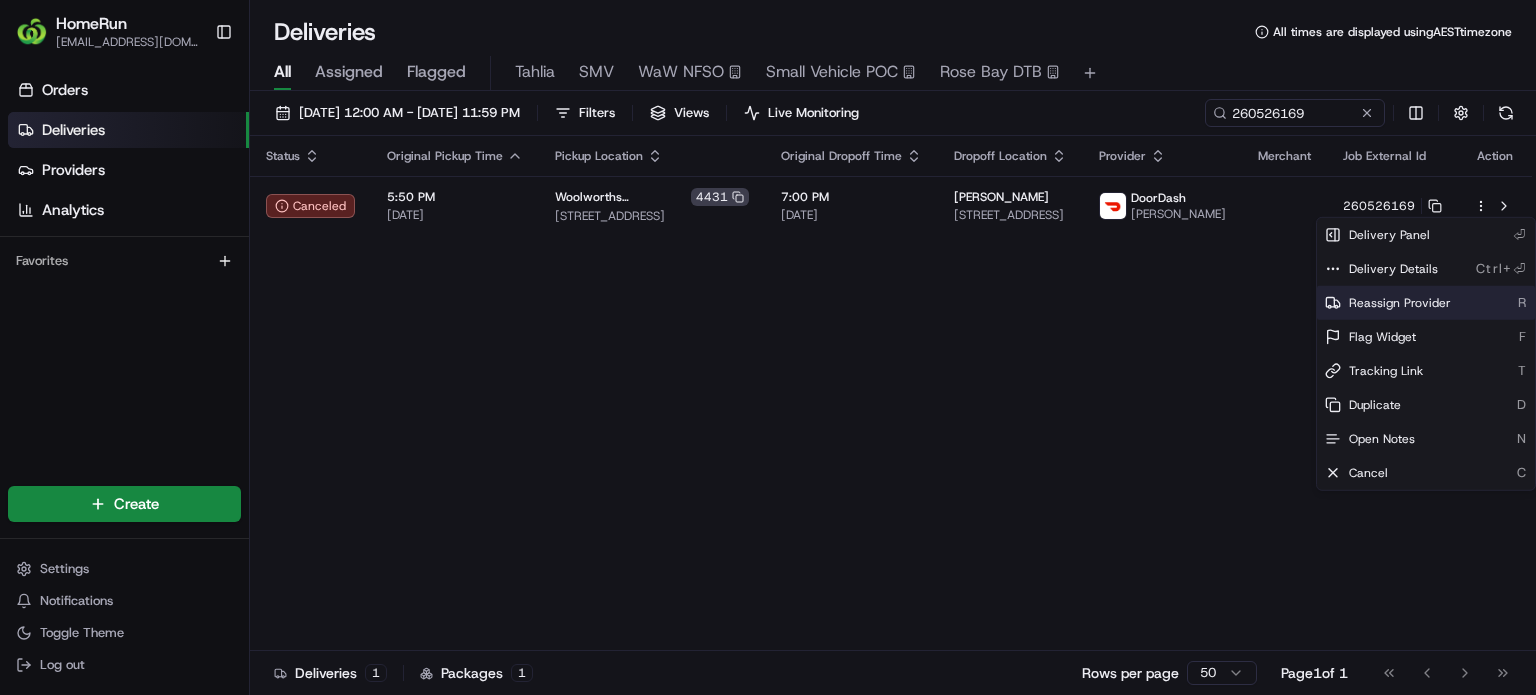 click on "Reassign Provider" at bounding box center (1400, 303) 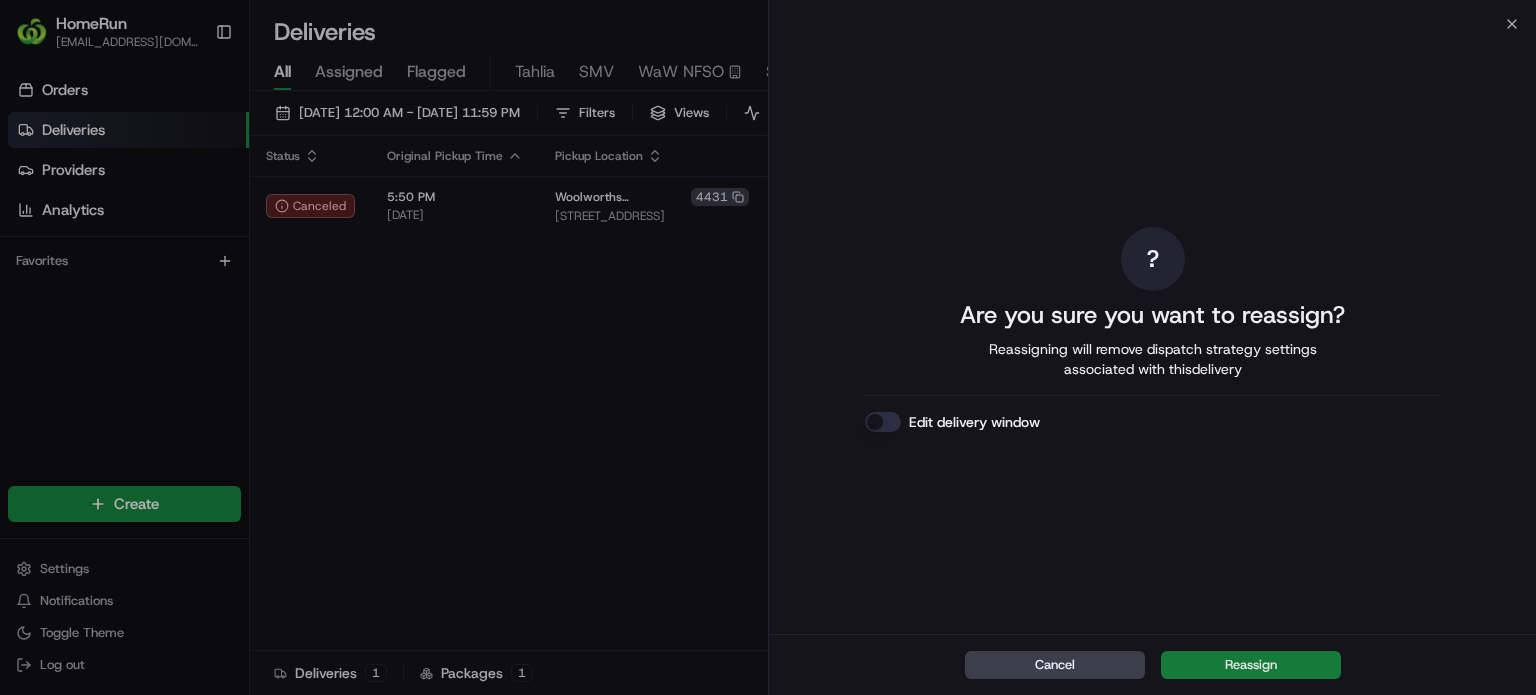 click on "Reassign" at bounding box center [1251, 665] 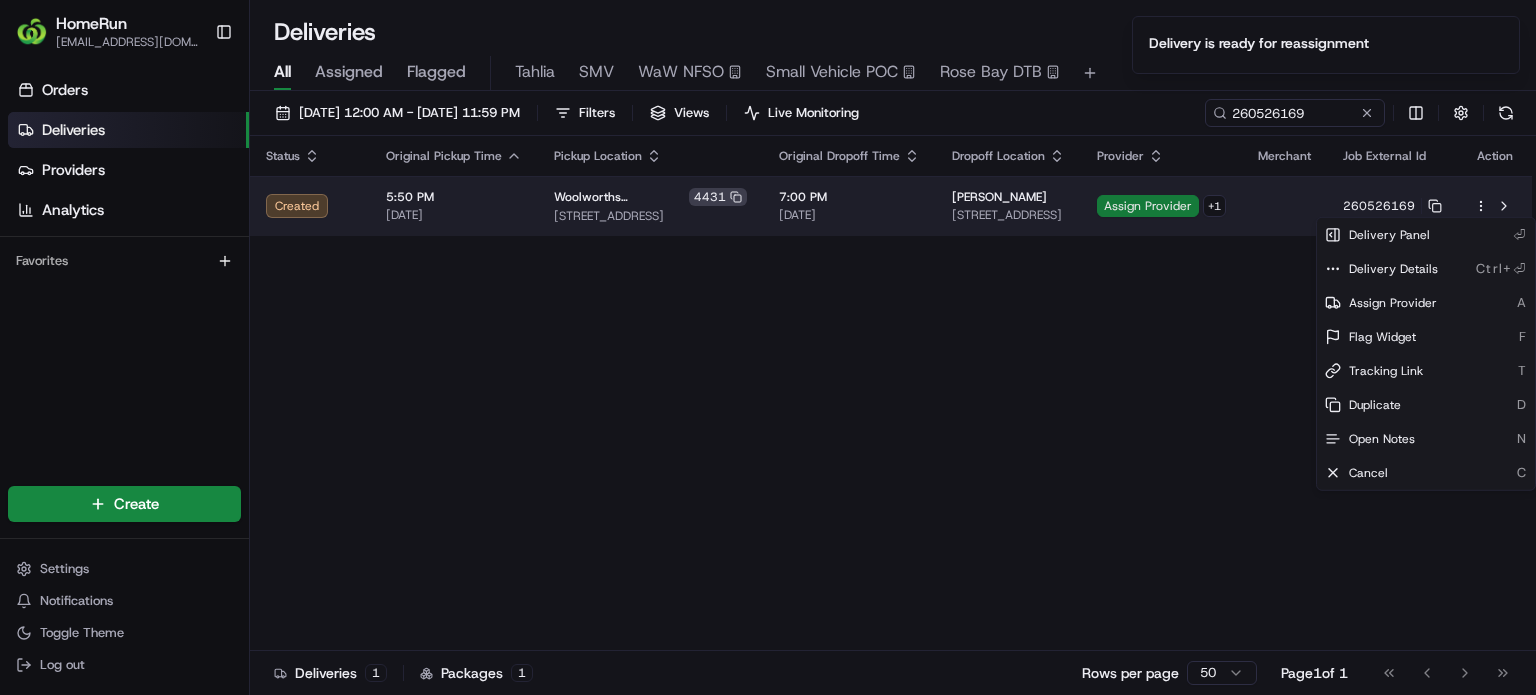 click on "Assign Provider" at bounding box center [1148, 206] 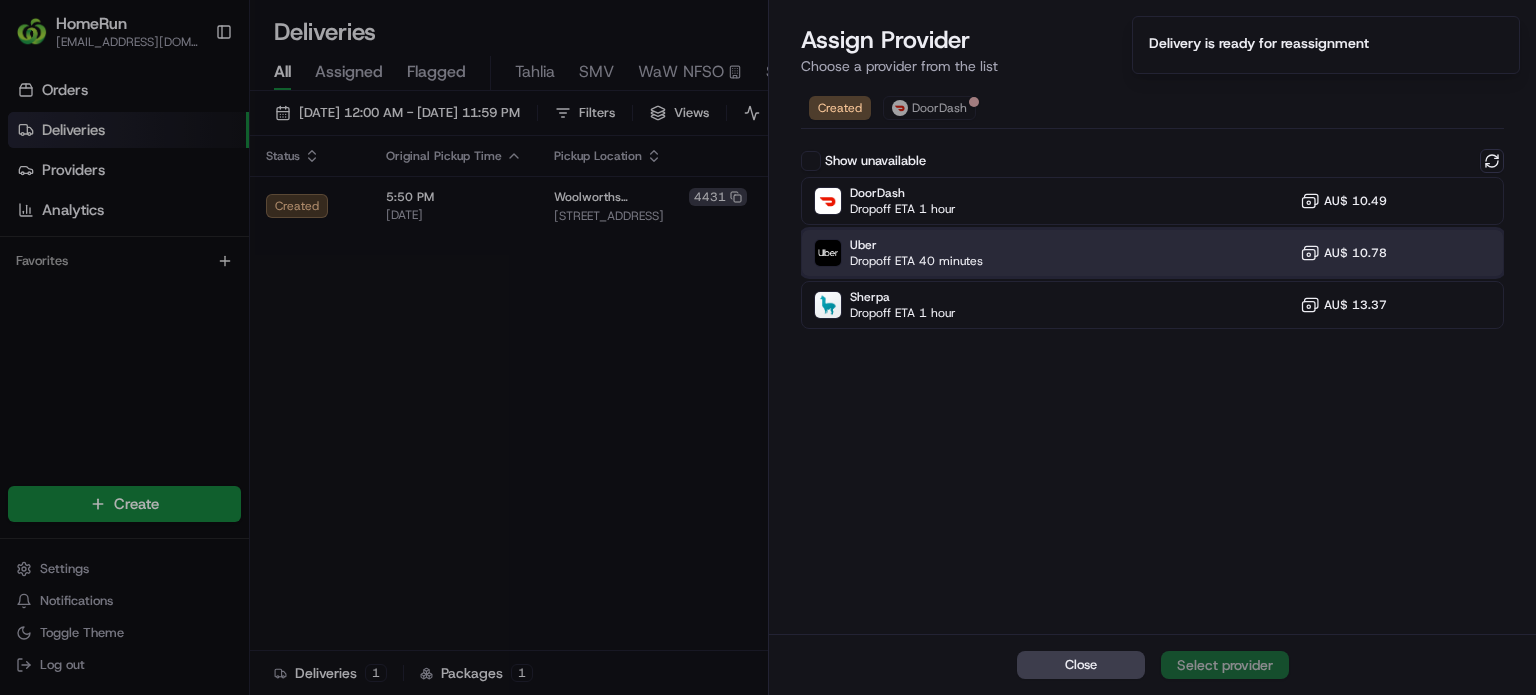 click on "Uber Dropoff ETA   40 minutes AU$   10.78" at bounding box center [1152, 253] 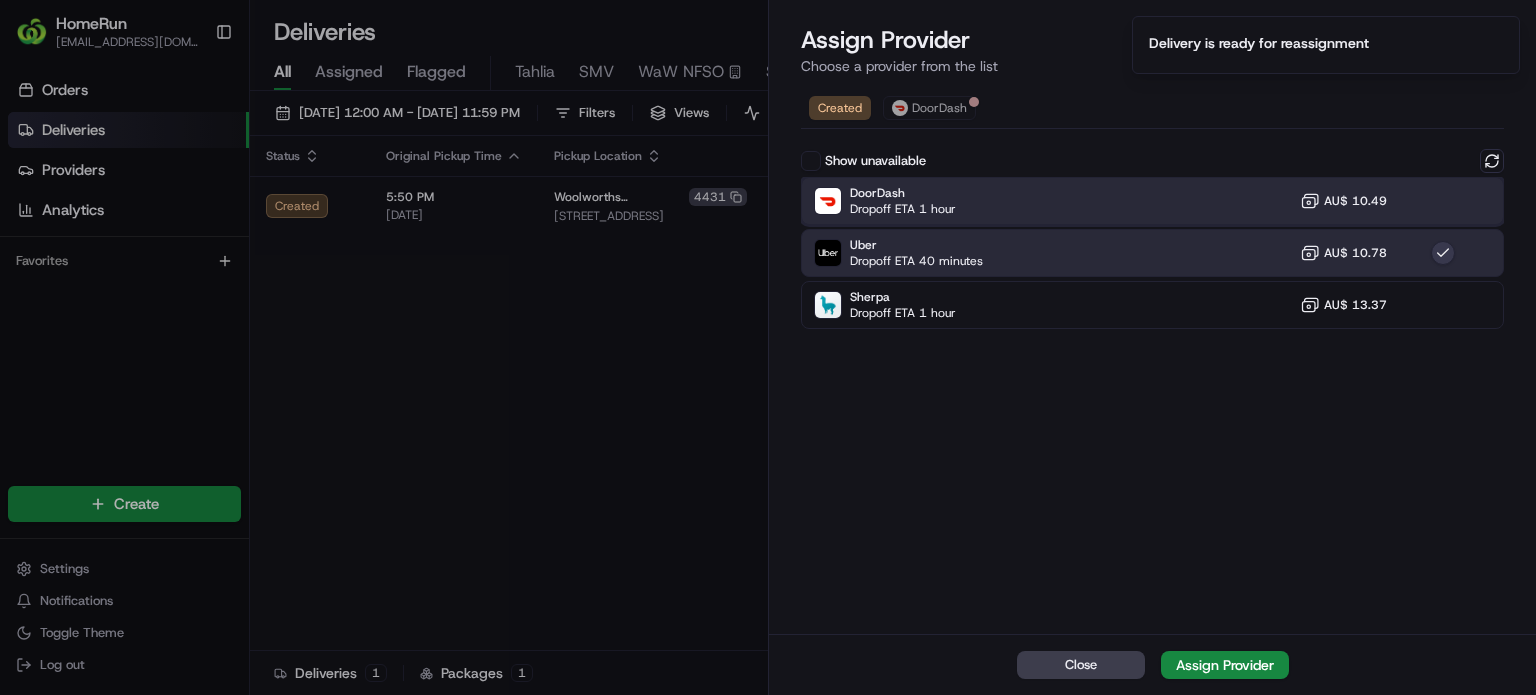click on "DoorDash Dropoff ETA   1 hour AU$   10.49" at bounding box center (1152, 201) 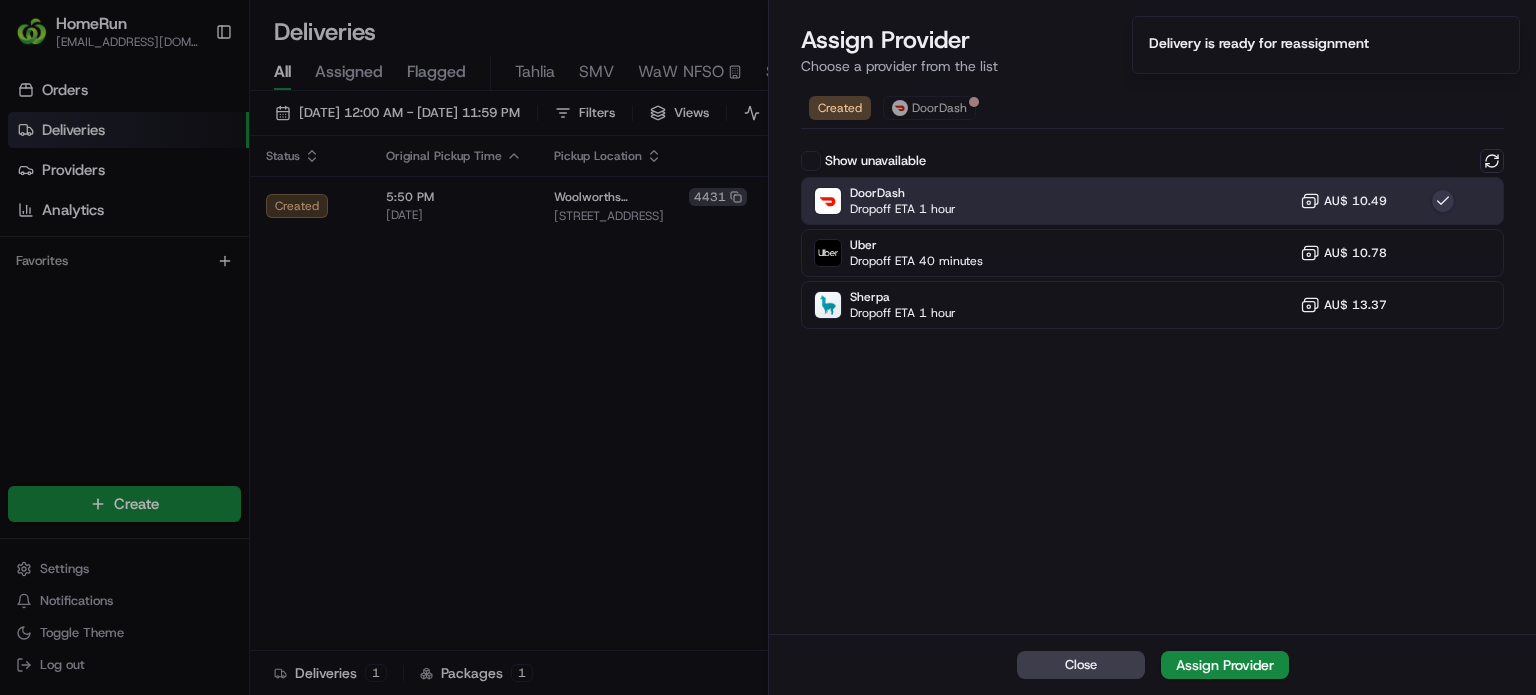 drag, startPoint x: 1228, startPoint y: 659, endPoint x: 1391, endPoint y: 607, distance: 171.09354 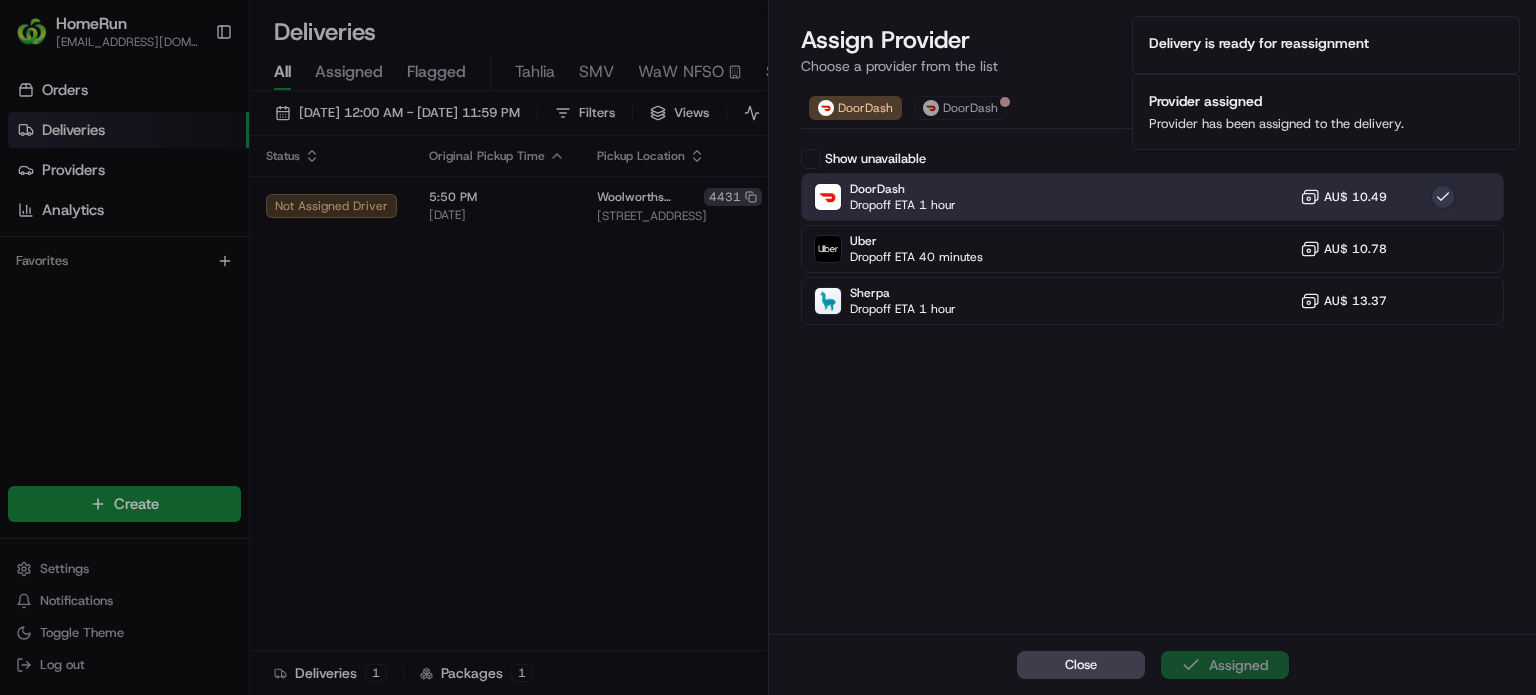 drag, startPoint x: 625, startPoint y: 361, endPoint x: 650, endPoint y: 353, distance: 26.24881 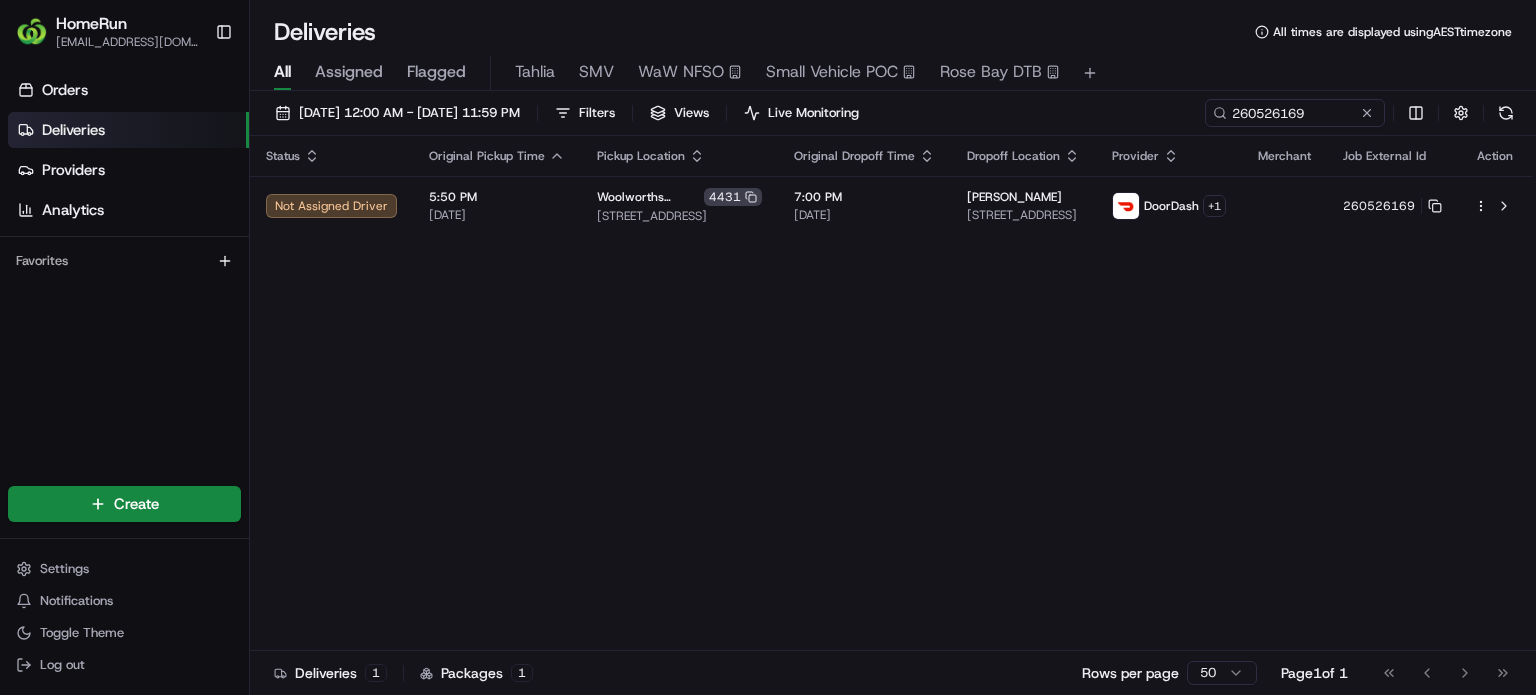 drag, startPoint x: 1363, startPoint y: 113, endPoint x: 1316, endPoint y: 108, distance: 47.26521 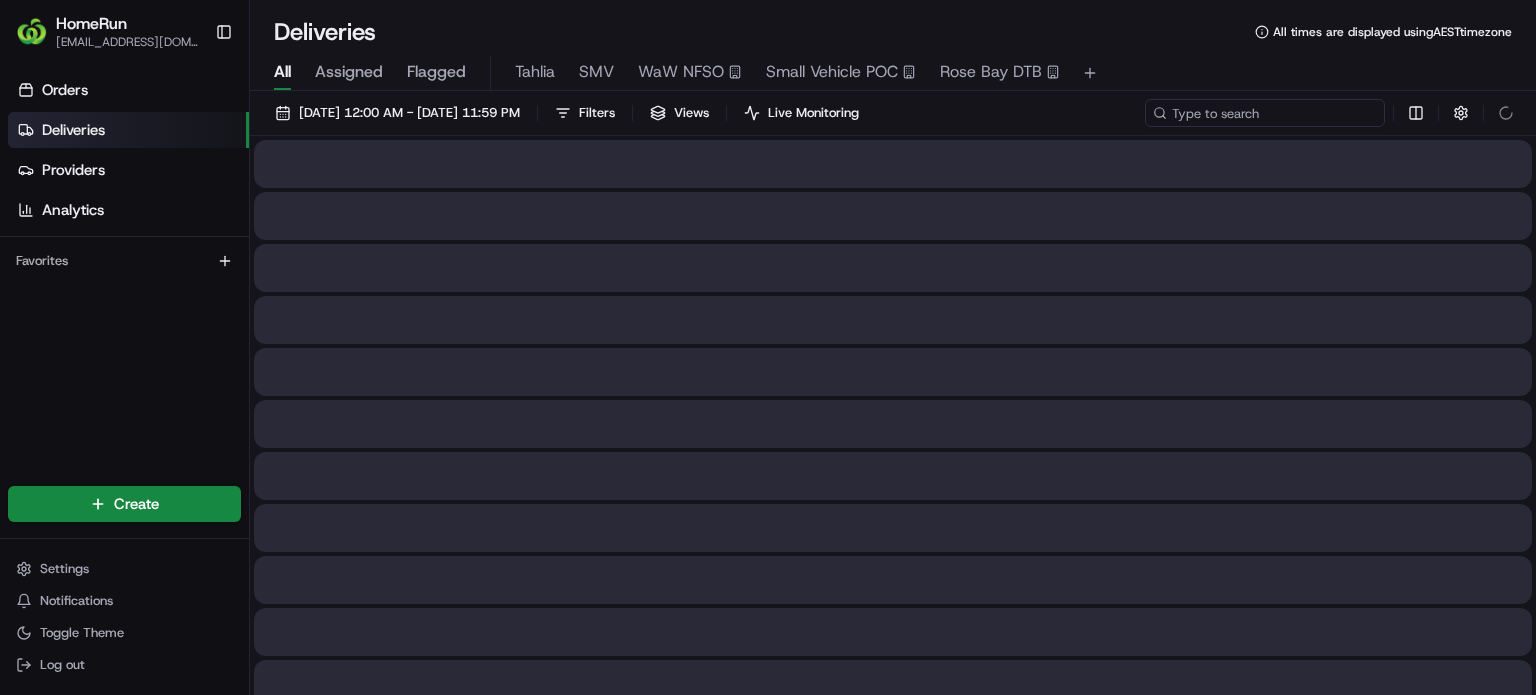 click at bounding box center [1265, 113] 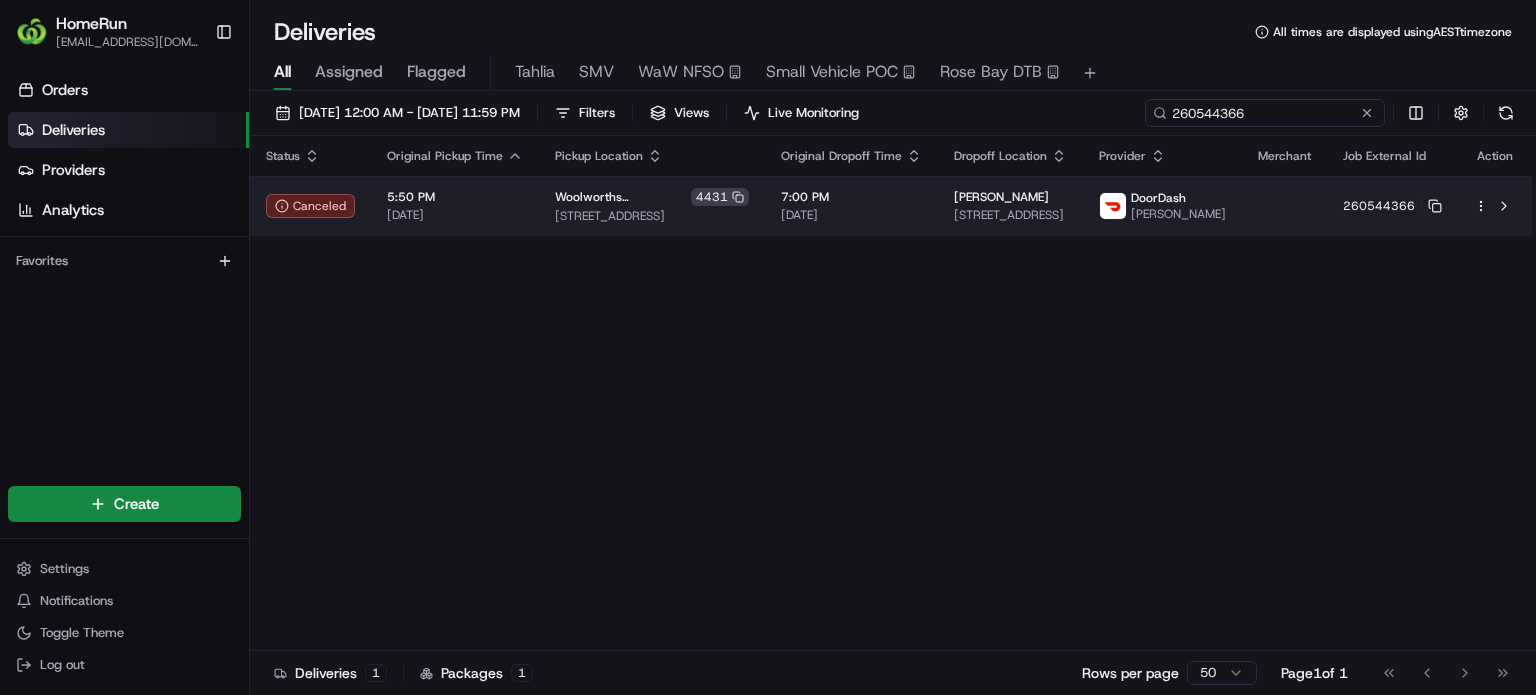 type on "260544366" 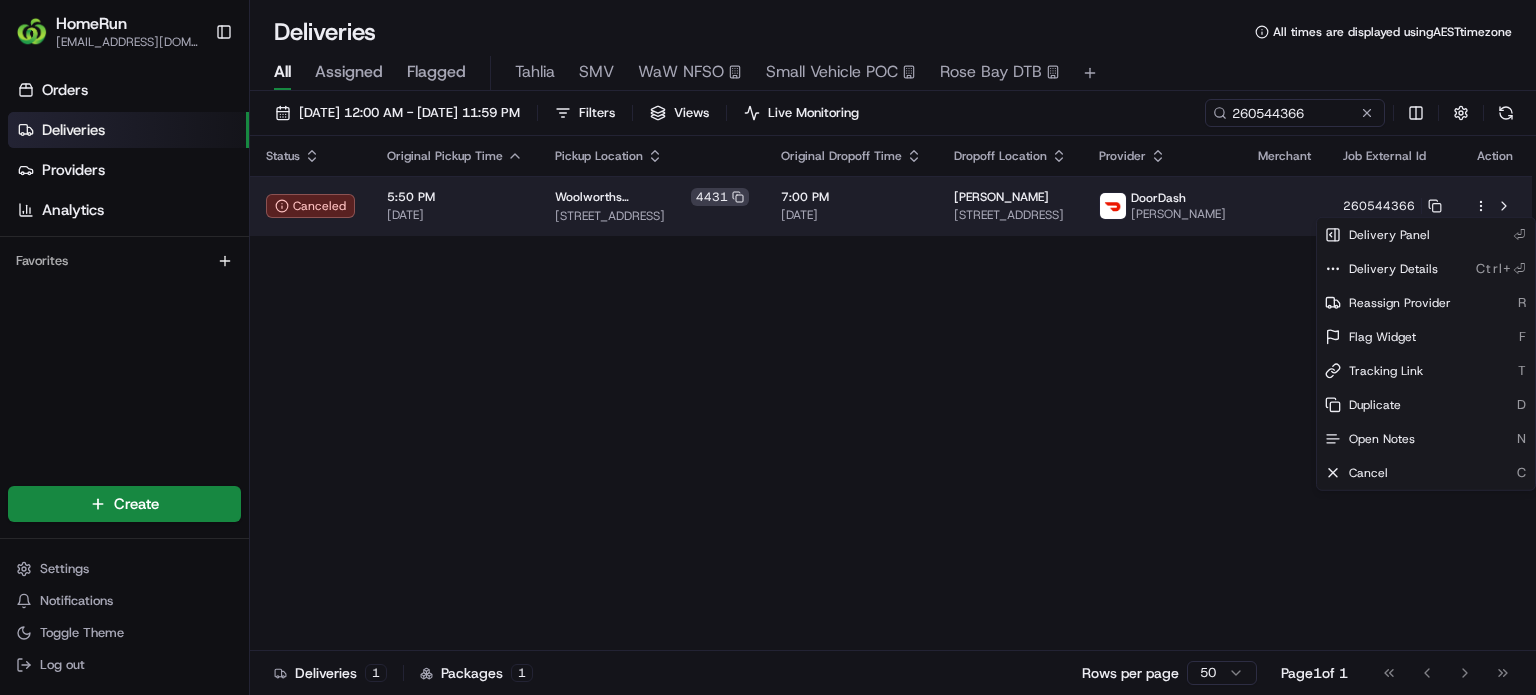 click on "HomeRun [EMAIL_ADDRESS][DOMAIN_NAME] Toggle Sidebar Orders Deliveries Providers Analytics Favorites Main Menu Members & Organization Organization Users Roles Preferences Customization Tracking Orchestration Automations Dispatch Strategy Optimization Strategy Locations Pickup Locations Dropoff Locations Billing Billing Refund Requests Integrations Notification Triggers Webhooks API Keys Request Logs Create Settings Notifications Toggle Theme Log out Deliveries All times are displayed using  AEST  timezone All Assigned Flagged Tahlia SMV WaW NFSO Small Vehicle POC Rose Bay DTB [DATE] 12:00 AM - [DATE] 11:59 PM Filters Views Live Monitoring 260544366 Status Original Pickup Time Pickup Location Original Dropoff Time Dropoff Location Provider Merchant Job External Id Action Canceled 5:50 PM [DATE] Woolworths Clarkson [STREET_ADDRESS] 7:00 PM [DATE] [PERSON_NAME] 6 [PERSON_NAME] Cct, [PERSON_NAME], WA 6030, AU DoorDash [PERSON_NAME] 260544366 Deliveries 1 Packages 1 50 Page" at bounding box center (768, 347) 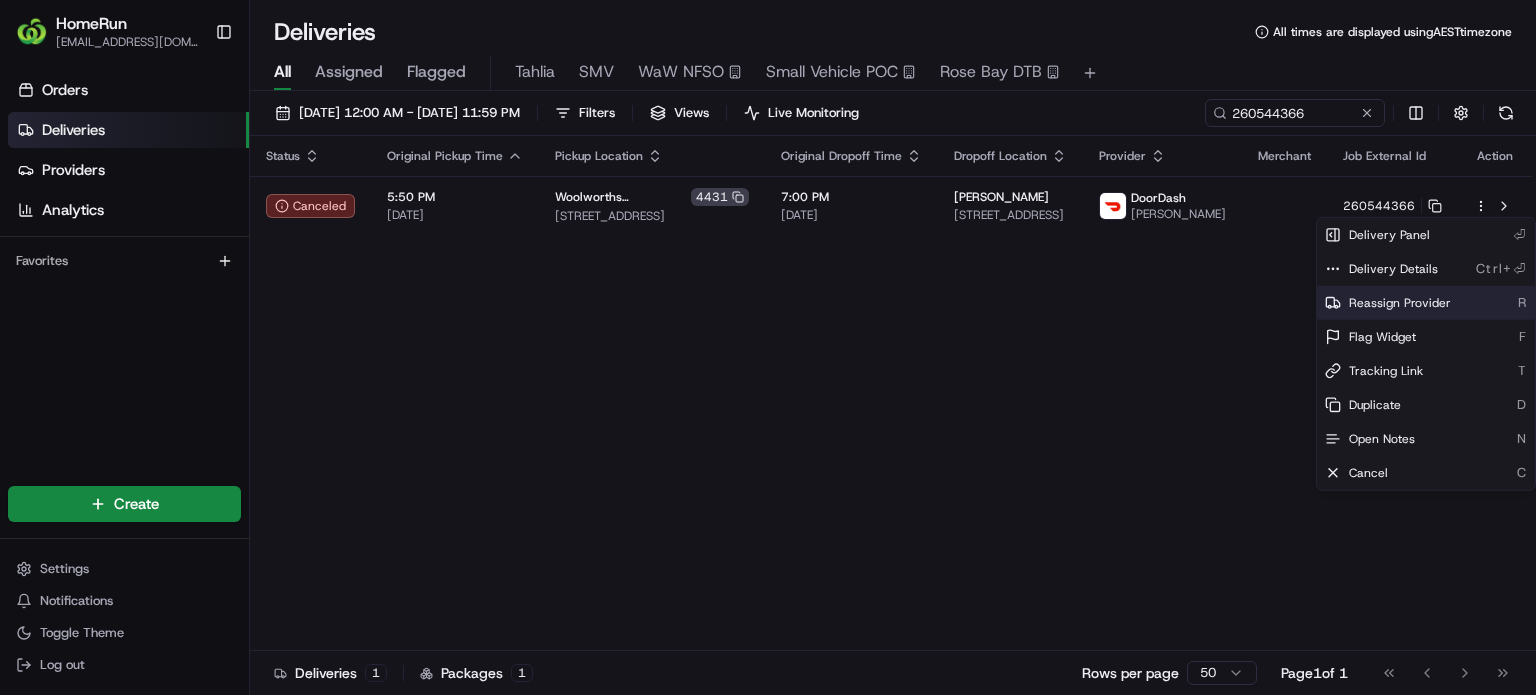 click on "Reassign Provider" at bounding box center (1400, 303) 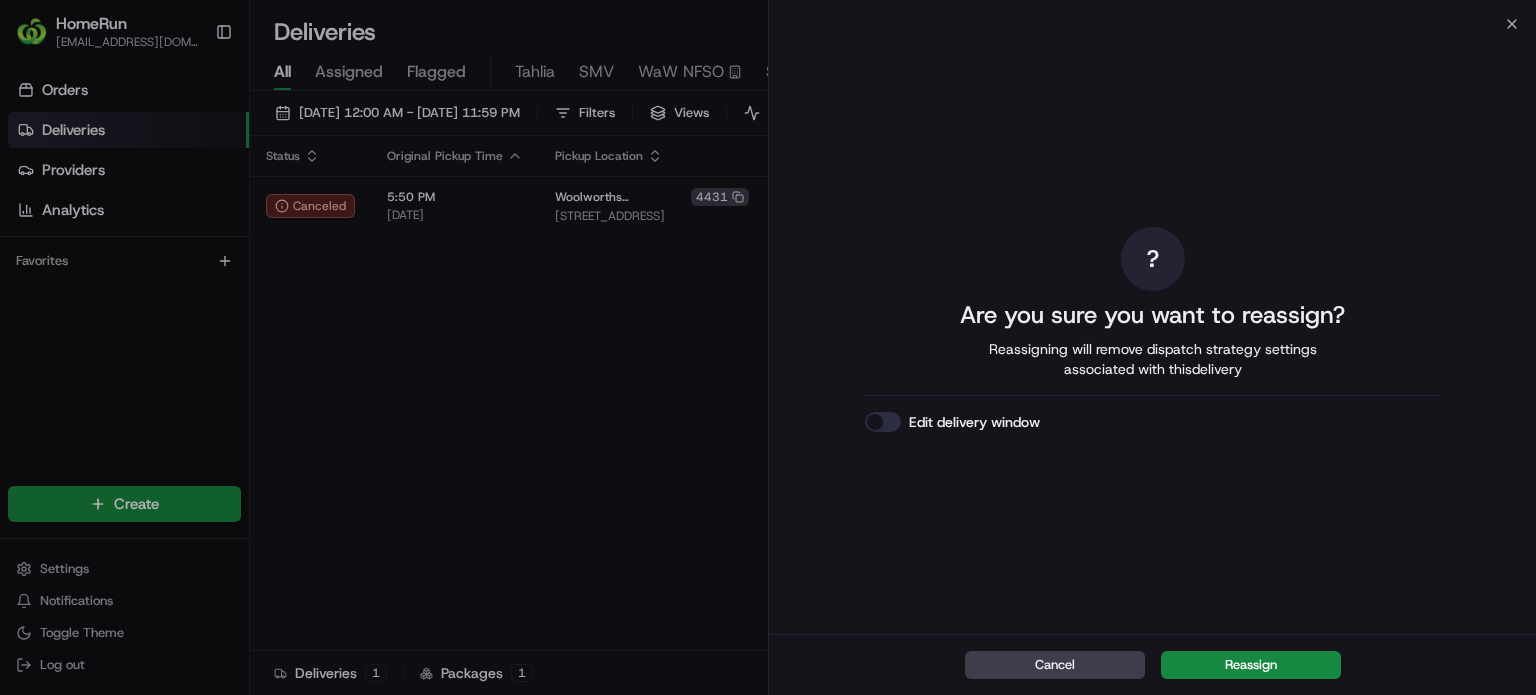 click on "Reassign" at bounding box center (1251, 665) 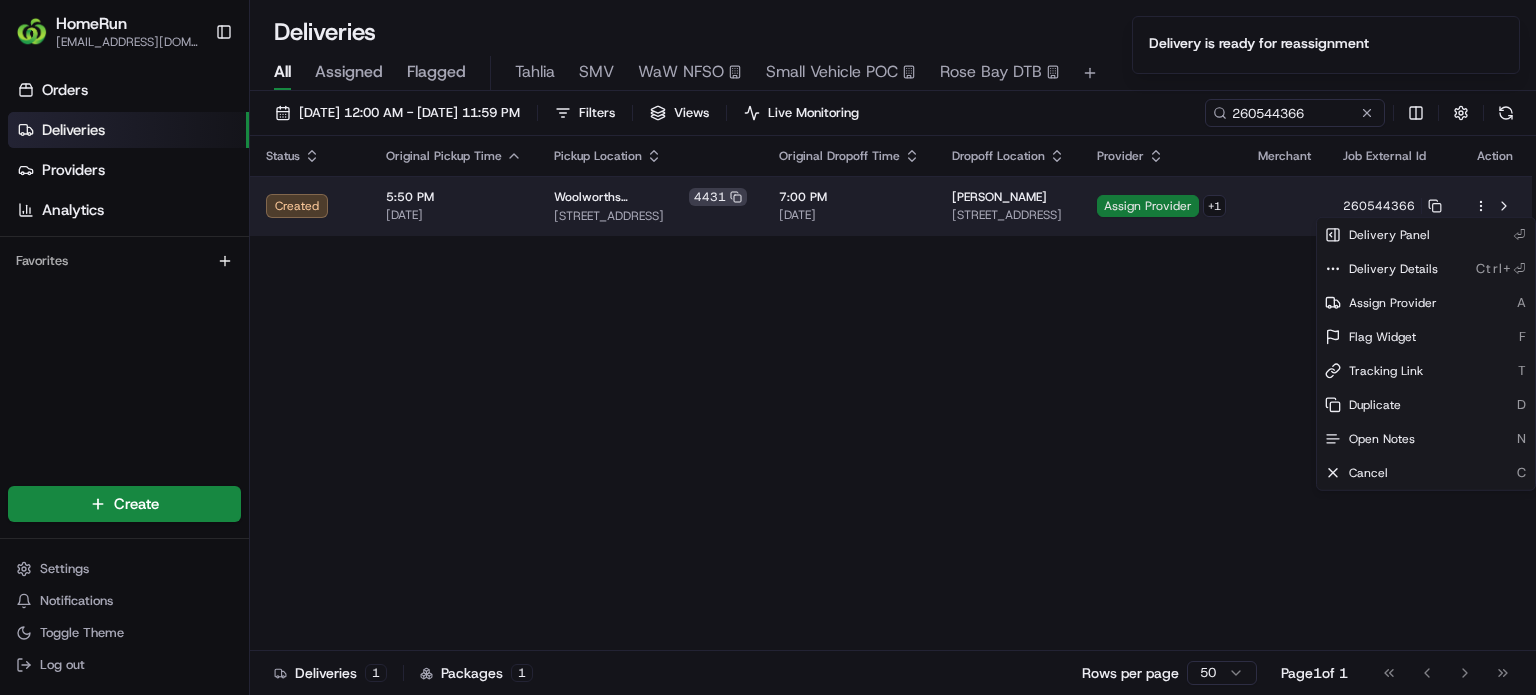 click on "Assign Provider" at bounding box center [1148, 206] 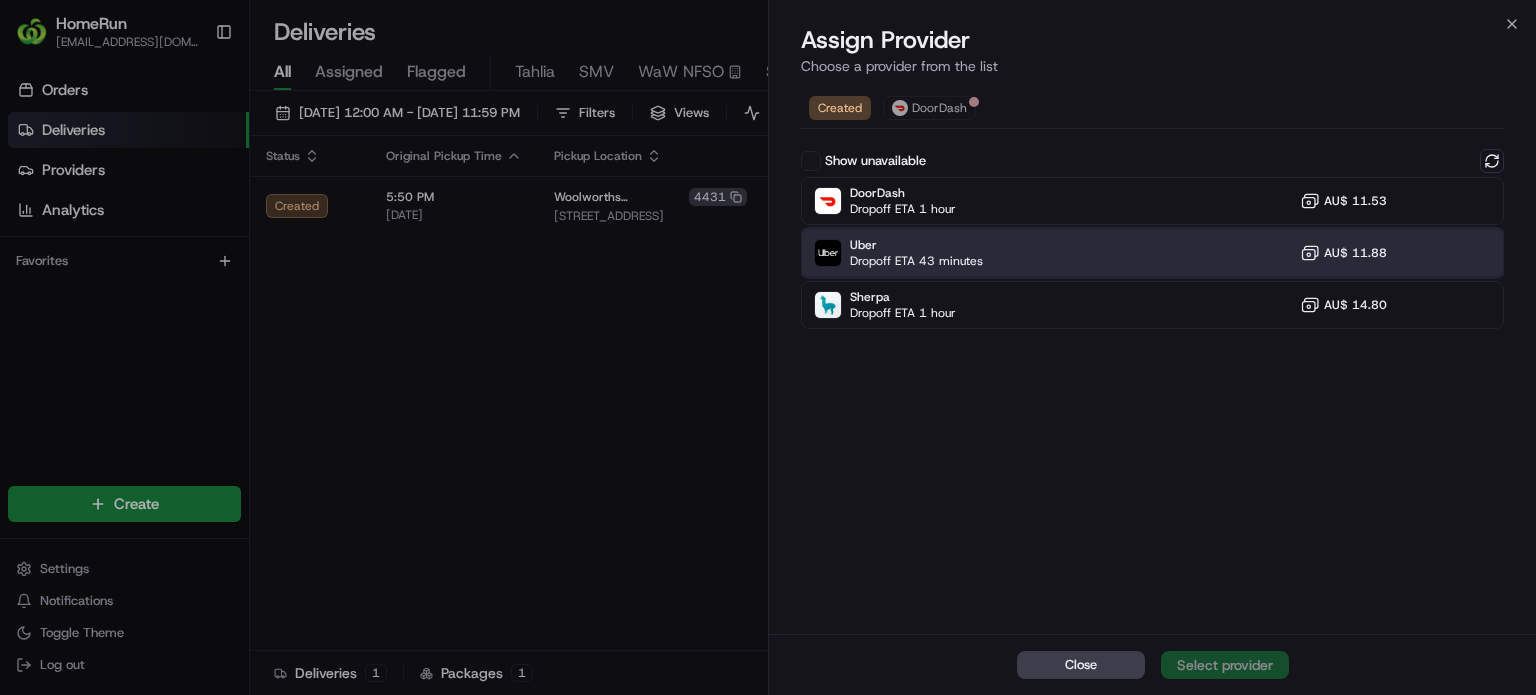 click on "Uber Dropoff ETA   43 minutes AU$   11.88" at bounding box center (1152, 253) 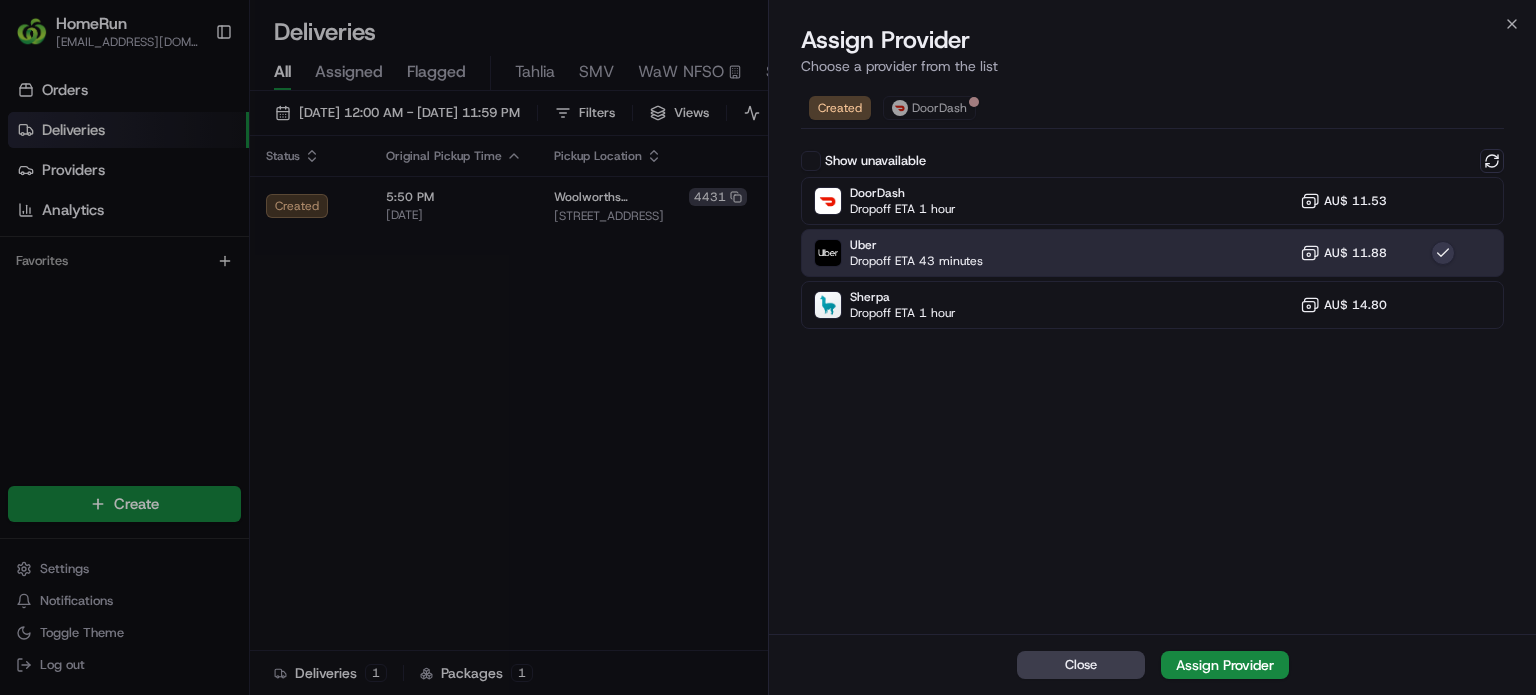 drag, startPoint x: 1244, startPoint y: 677, endPoint x: 1266, endPoint y: 663, distance: 26.076809 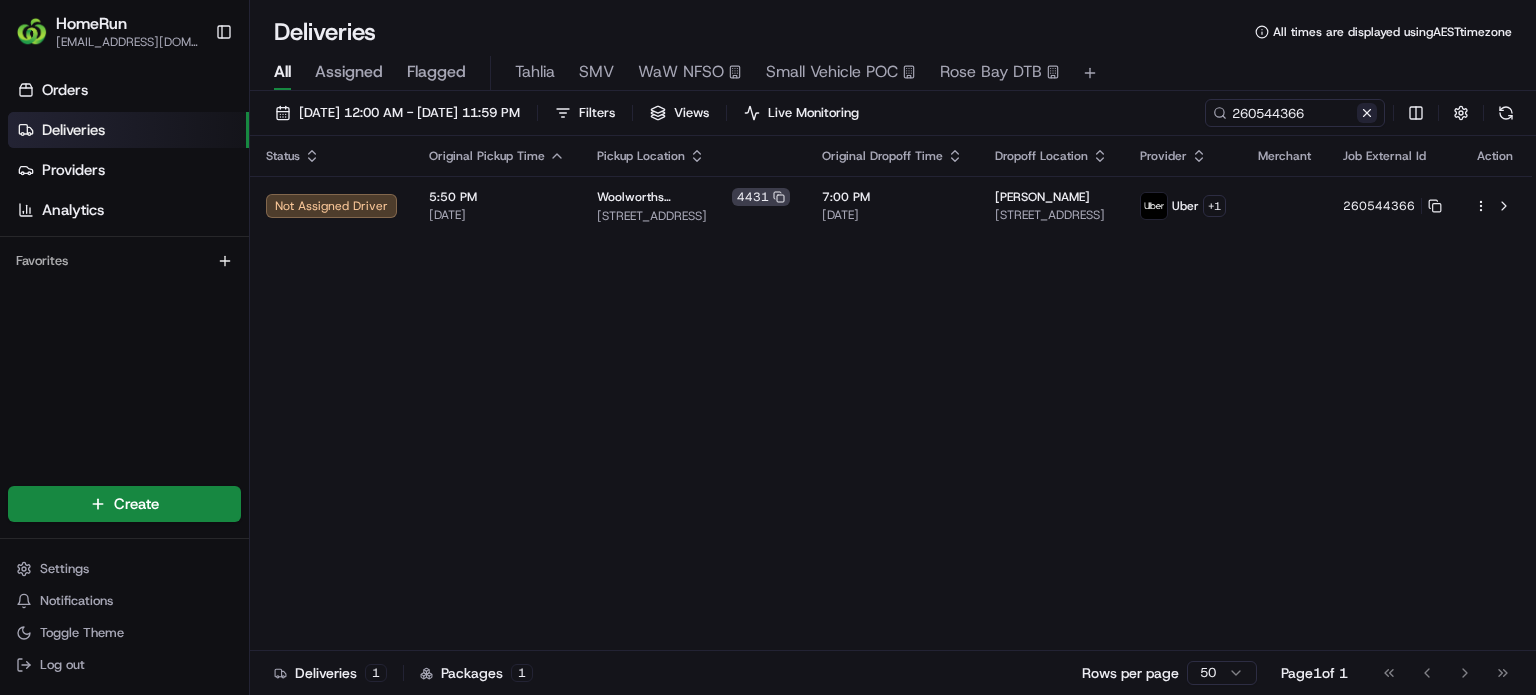 click at bounding box center [1367, 113] 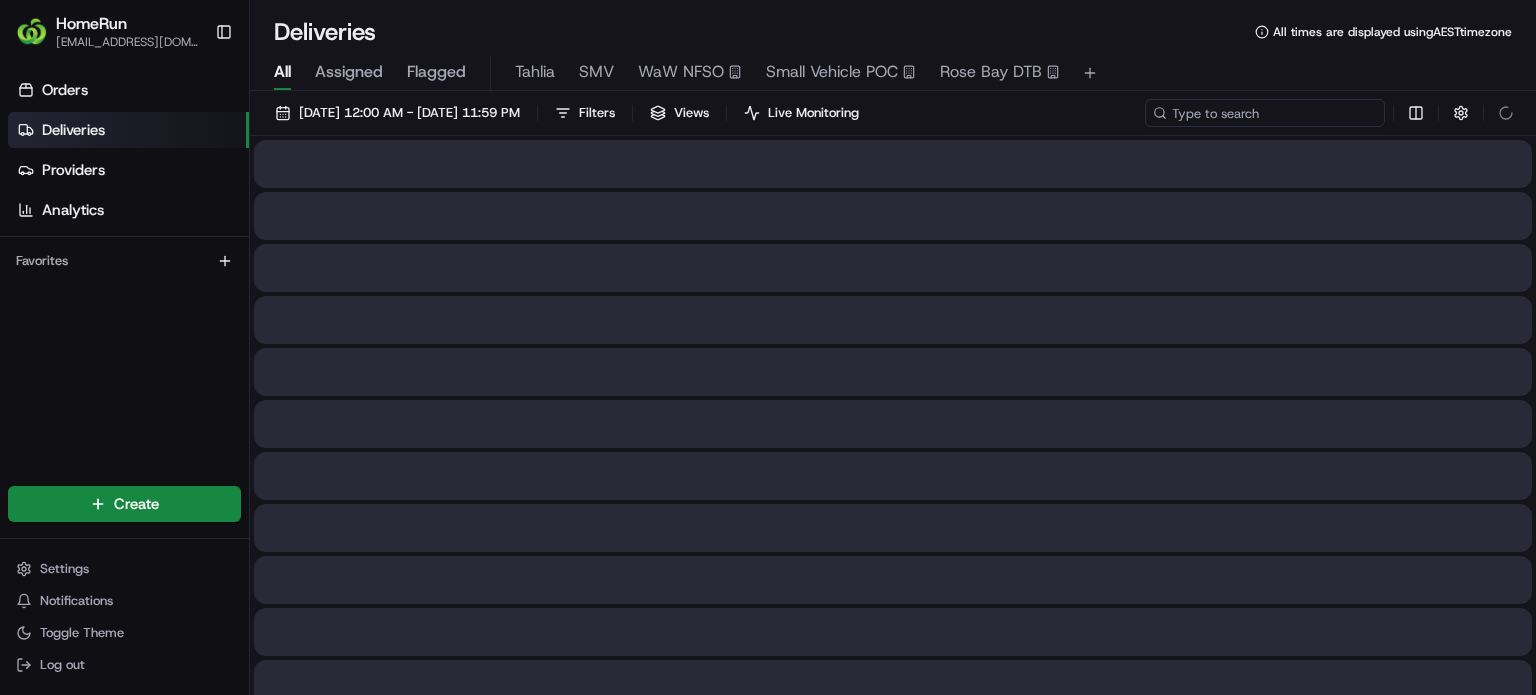 paste on "260544423" 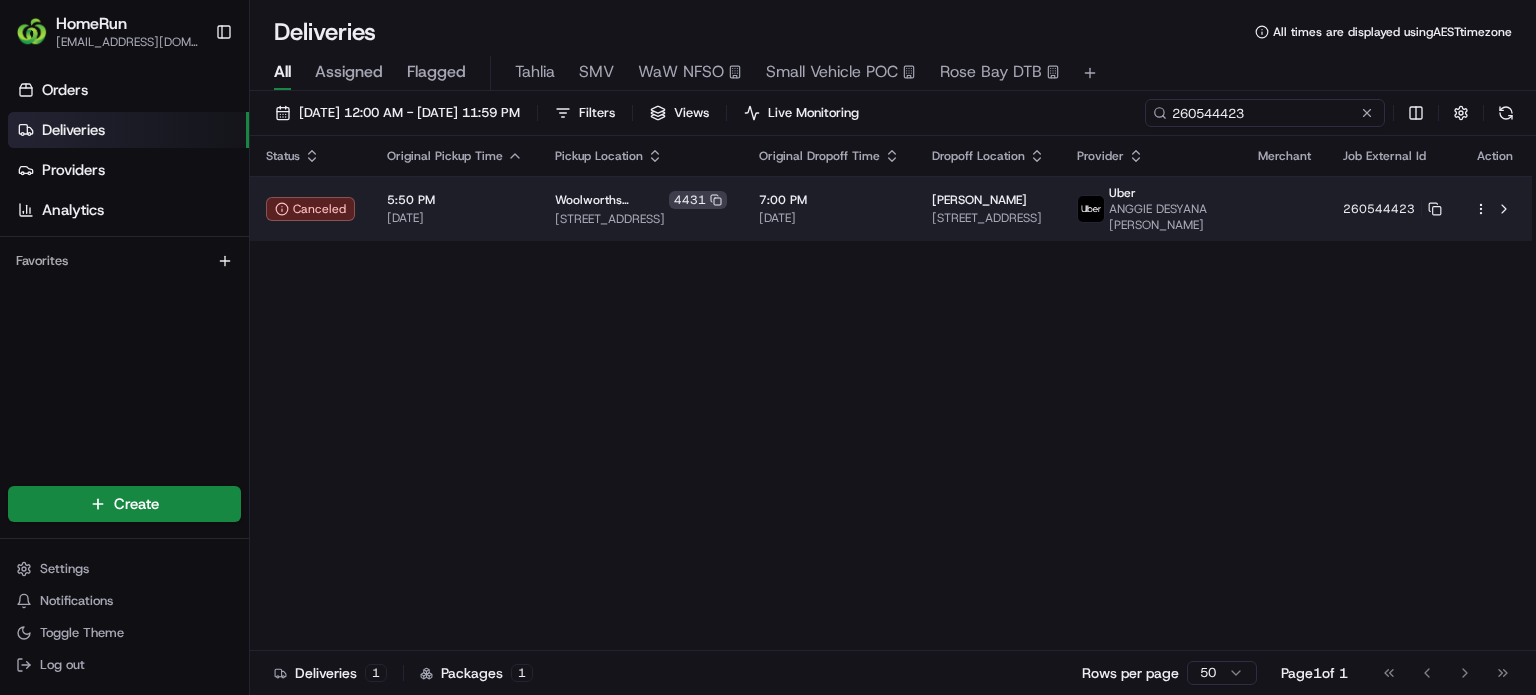 type on "260544423" 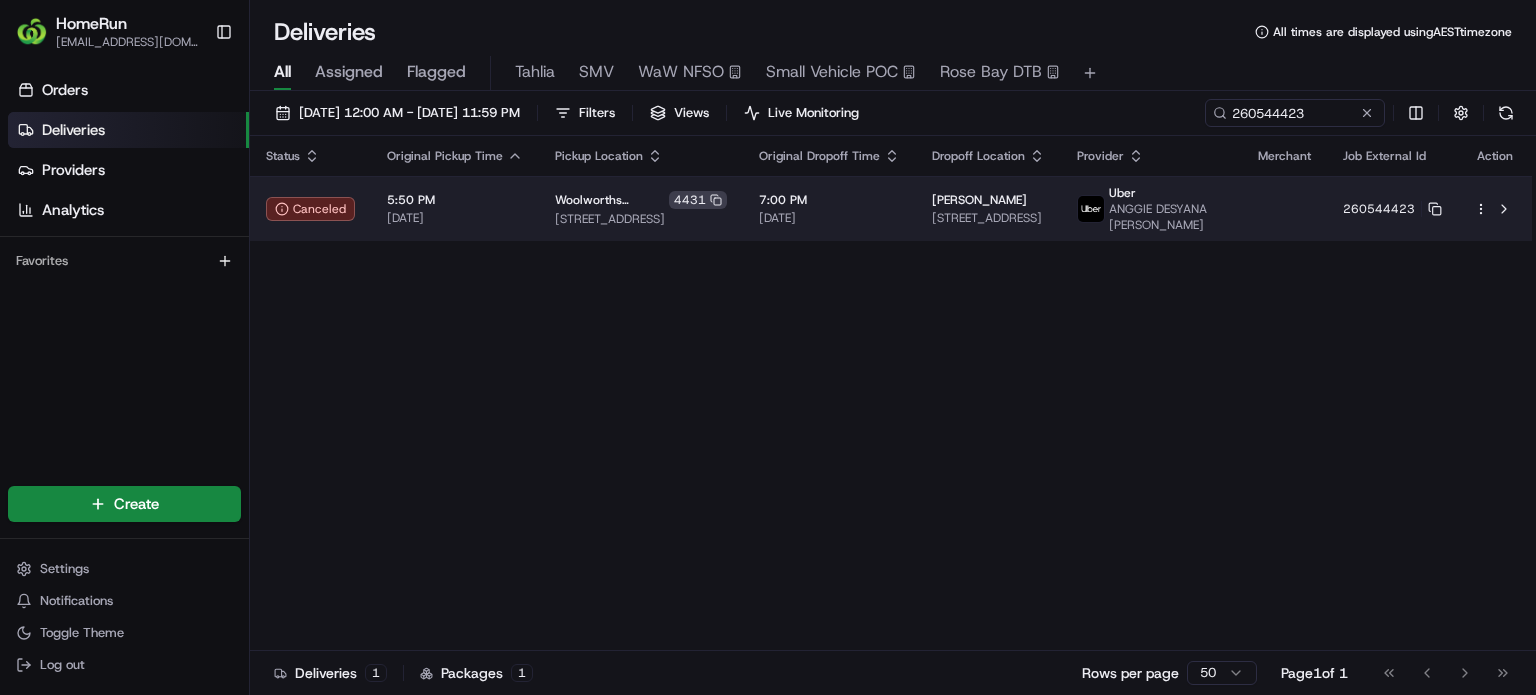 click at bounding box center (1495, 209) 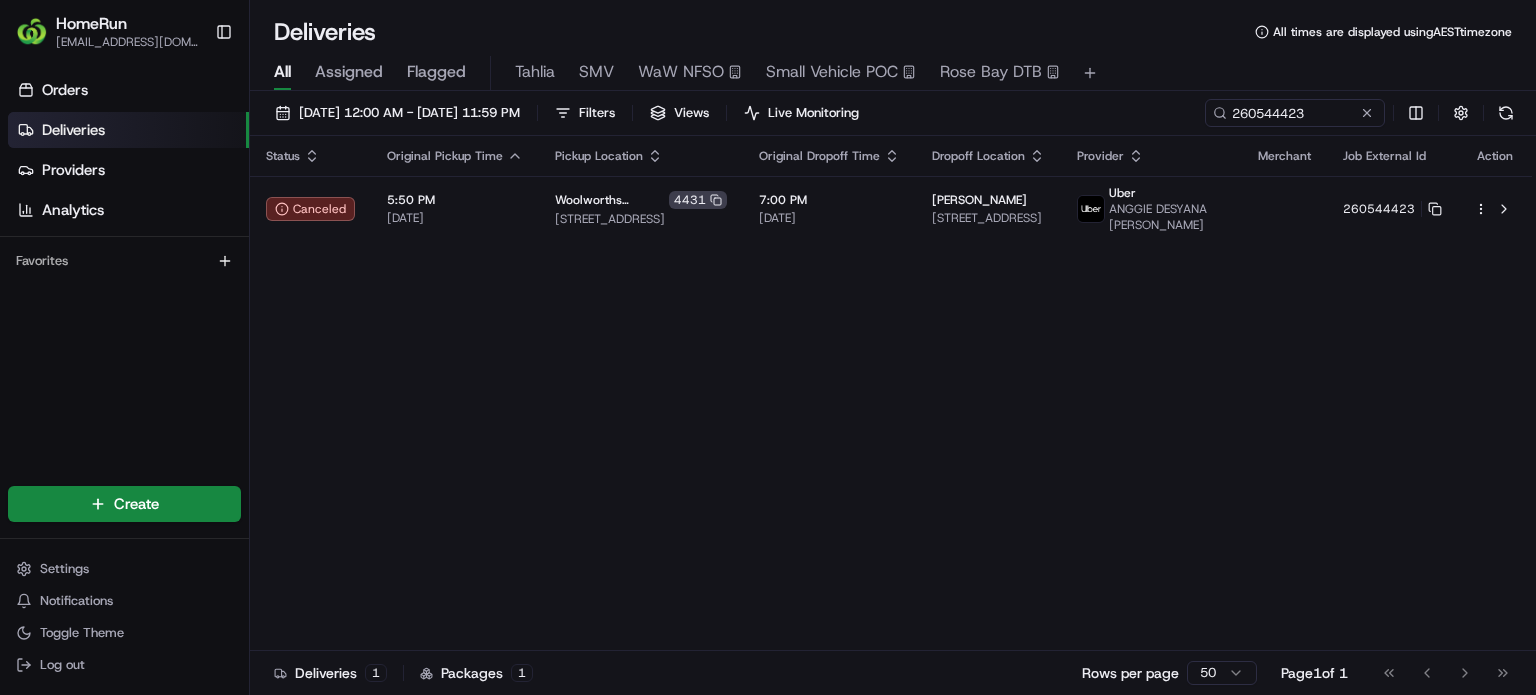 drag, startPoint x: 660, startPoint y: 336, endPoint x: 840, endPoint y: 299, distance: 183.76343 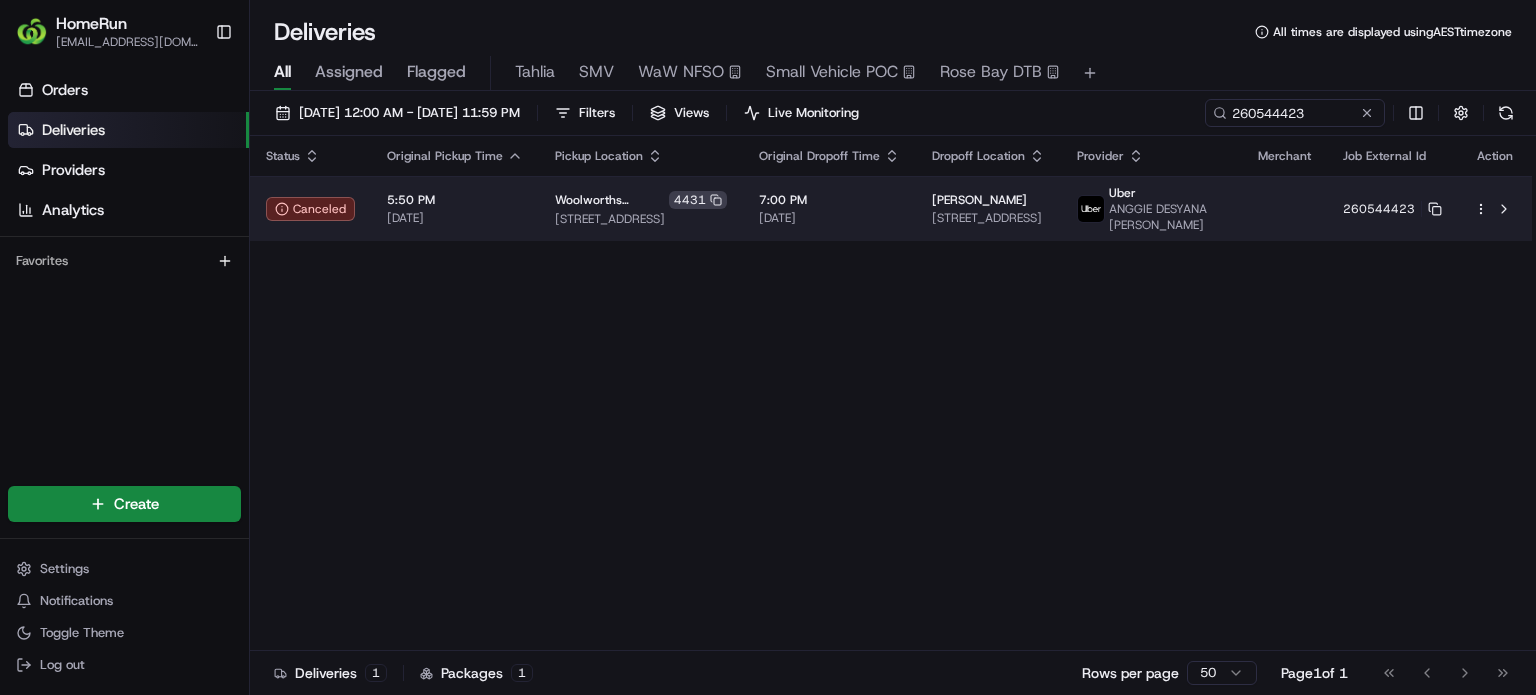 click on "HomeRun [EMAIL_ADDRESS][DOMAIN_NAME] Toggle Sidebar Orders Deliveries Providers Analytics Favorites Main Menu Members & Organization Organization Users Roles Preferences Customization Tracking Orchestration Automations Dispatch Strategy Optimization Strategy Locations Pickup Locations Dropoff Locations Billing Billing Refund Requests Integrations Notification Triggers Webhooks API Keys Request Logs Create Settings Notifications Toggle Theme Log out Deliveries All times are displayed using  AEST  timezone All Assigned Flagged Tahlia SMV WaW NFSO Small Vehicle POC Rose Bay DTB [DATE] 12:00 AM - [DATE] 11:59 PM Filters Views Live Monitoring 260544423 Status Original Pickup Time Pickup Location Original Dropoff Time Dropoff Location Provider Merchant Job External Id Action Canceled 5:50 PM [DATE] Woolworths Clarkson [STREET_ADDRESS] 7:00 PM [DATE][GEOGRAPHIC_DATA][PERSON_NAME][STREET_ADDRESS], AU Uber [GEOGRAPHIC_DATA][PERSON_NAME] 260544423 Deliveries 1 1 50" at bounding box center (768, 347) 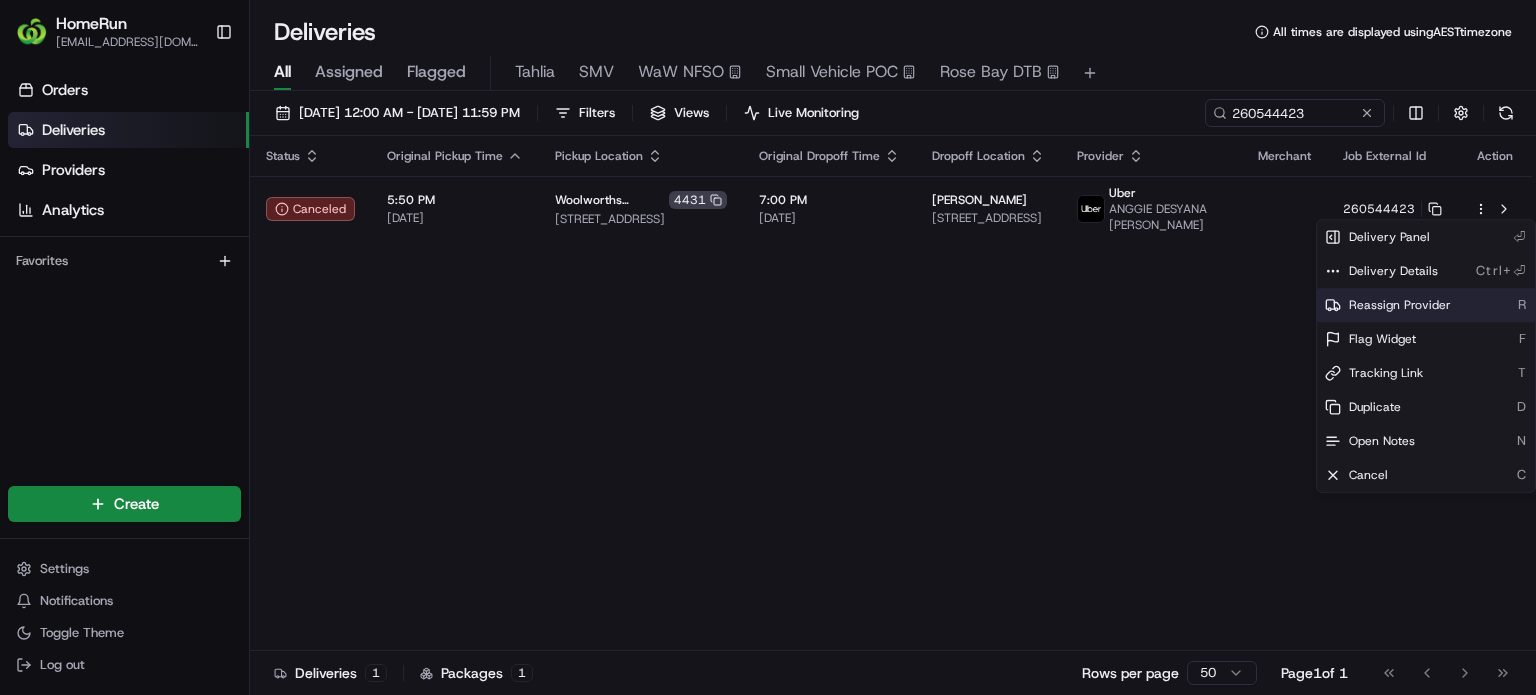 click on "Reassign Provider" at bounding box center [1400, 305] 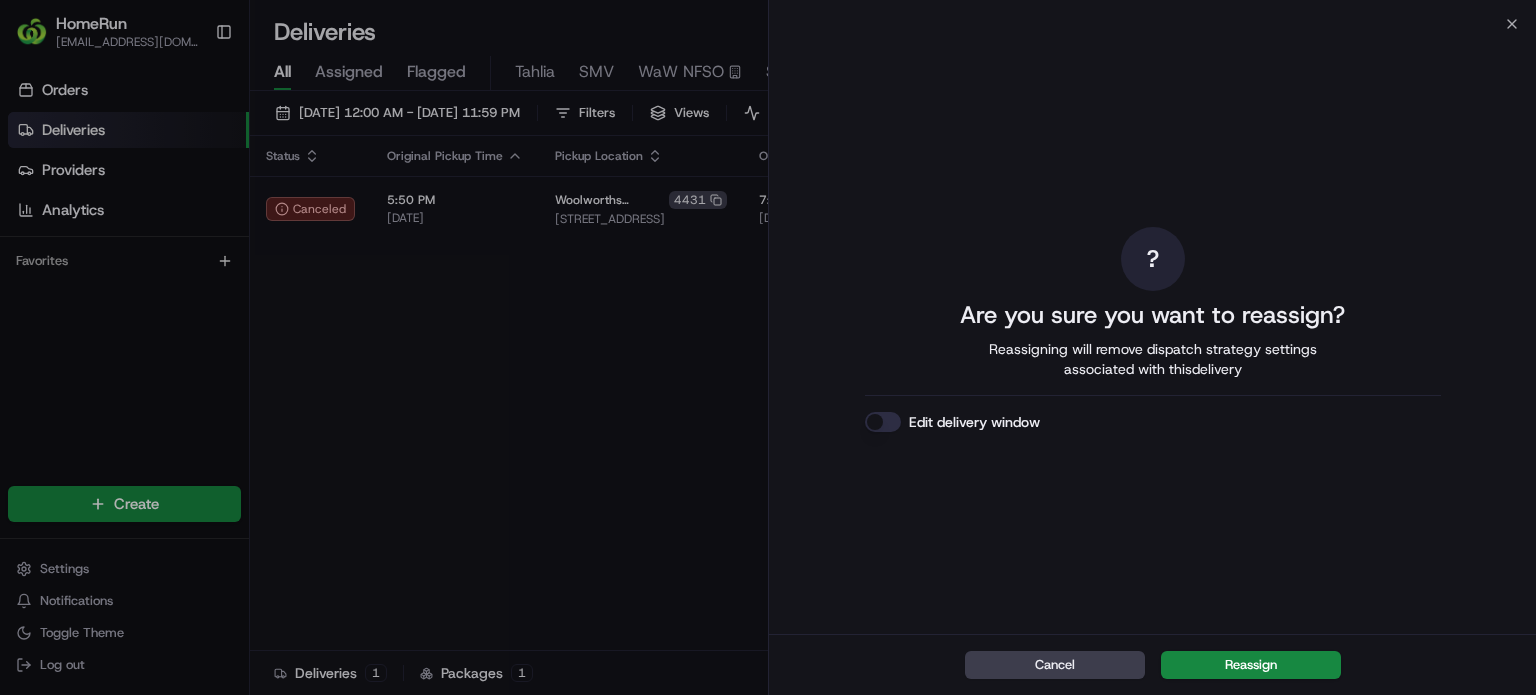 click on "Reassign" at bounding box center (1251, 665) 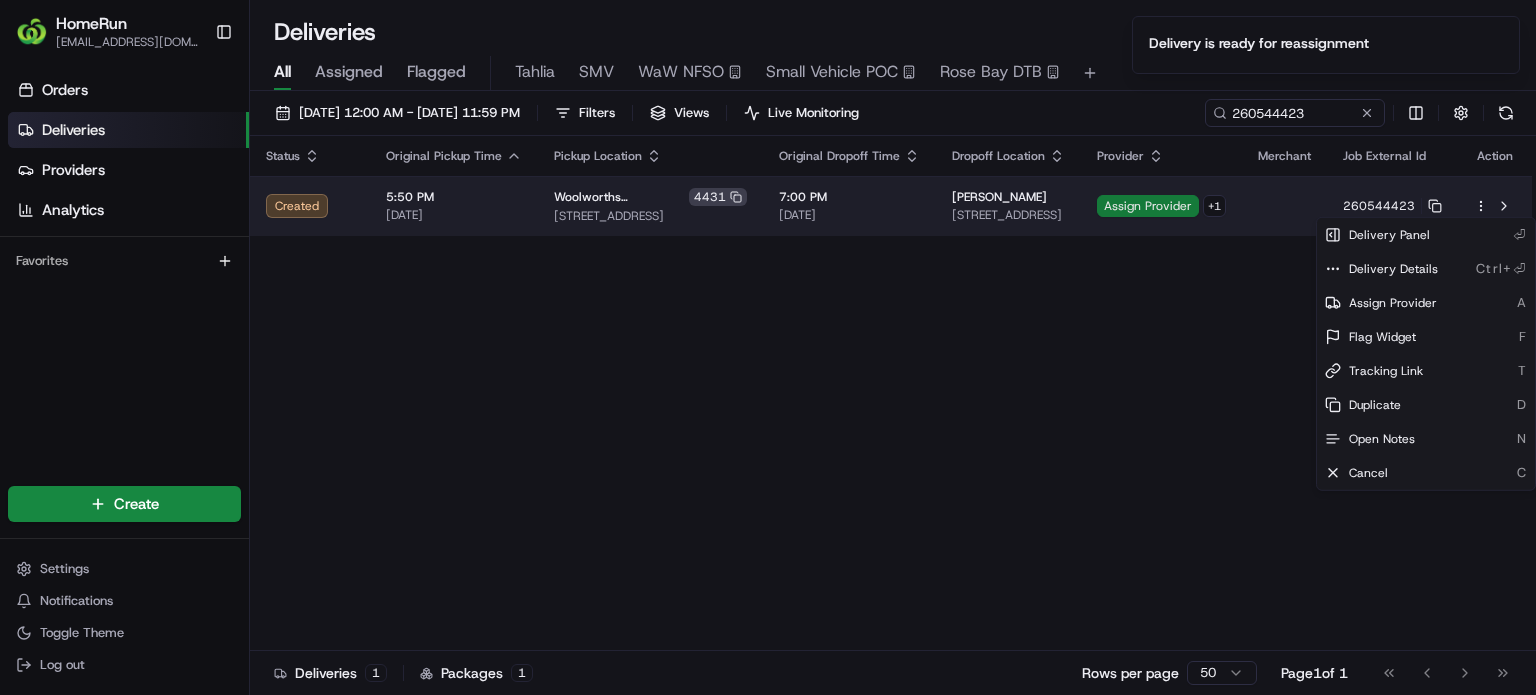 click on "Assign Provider" at bounding box center [1148, 206] 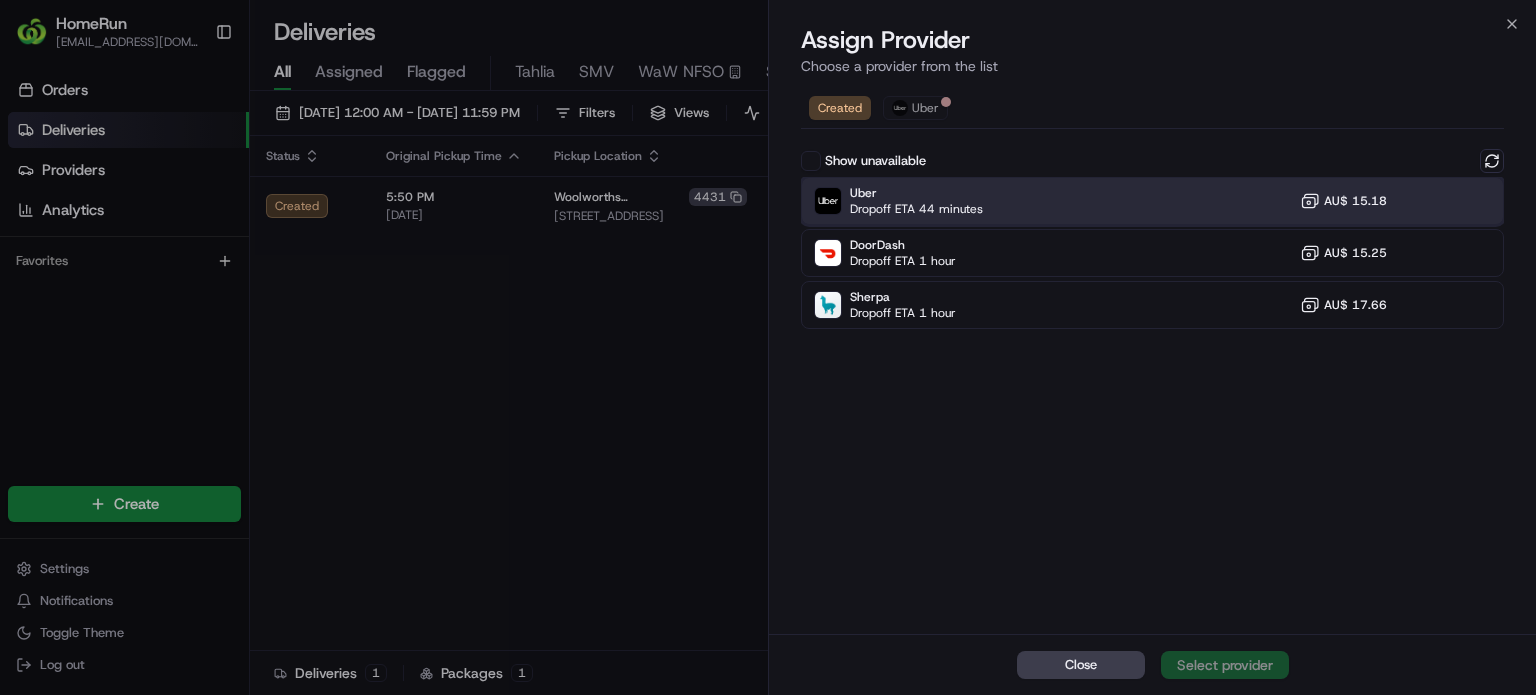 click on "Uber Dropoff ETA   44 minutes AU$   15.18" at bounding box center (1152, 201) 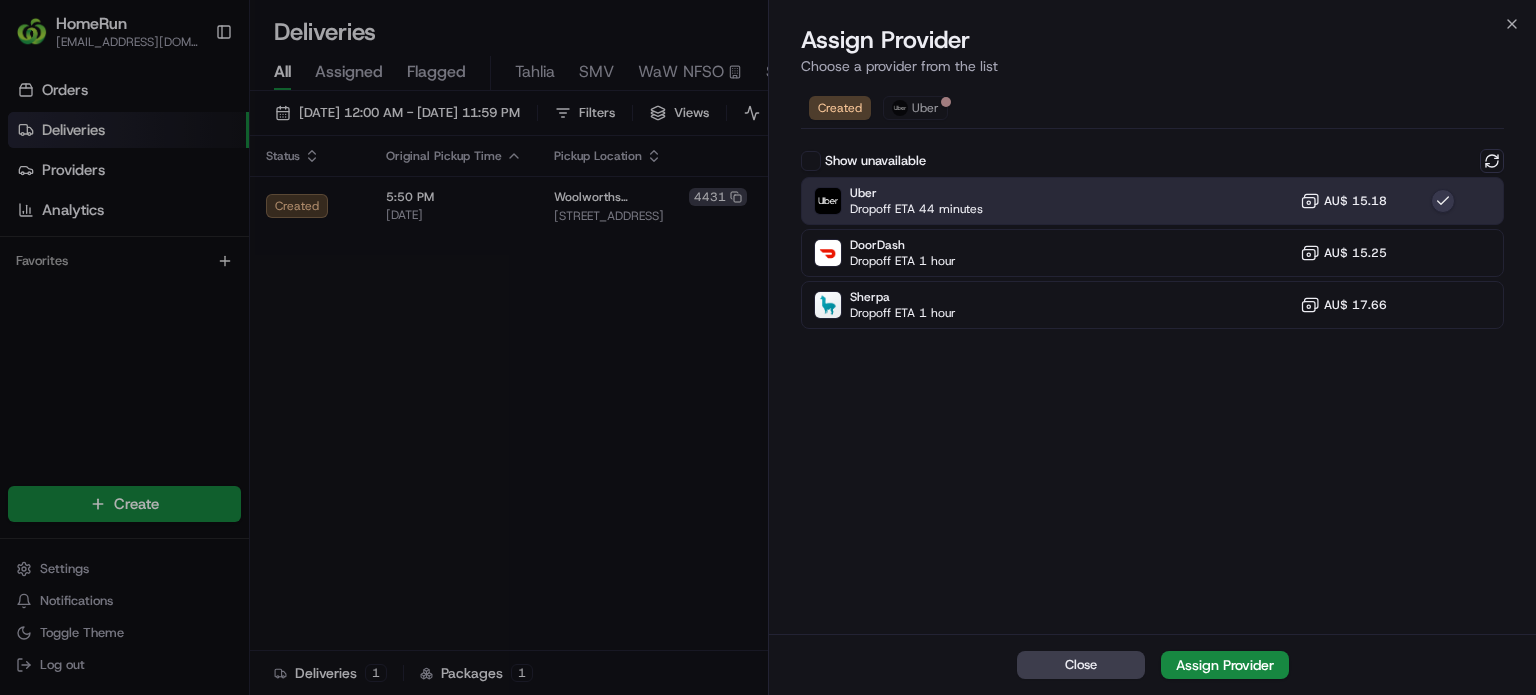 click on "Assign Provider" at bounding box center [1225, 665] 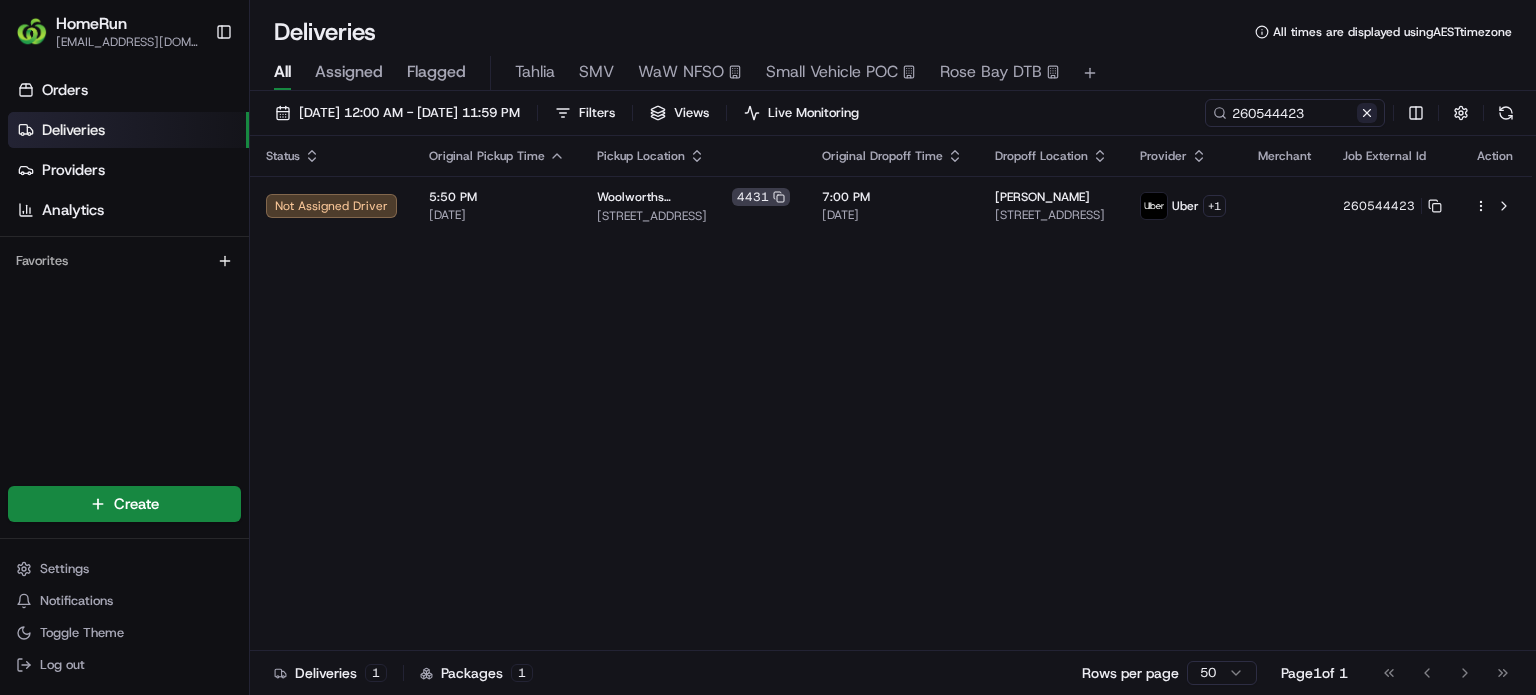 click at bounding box center [1367, 113] 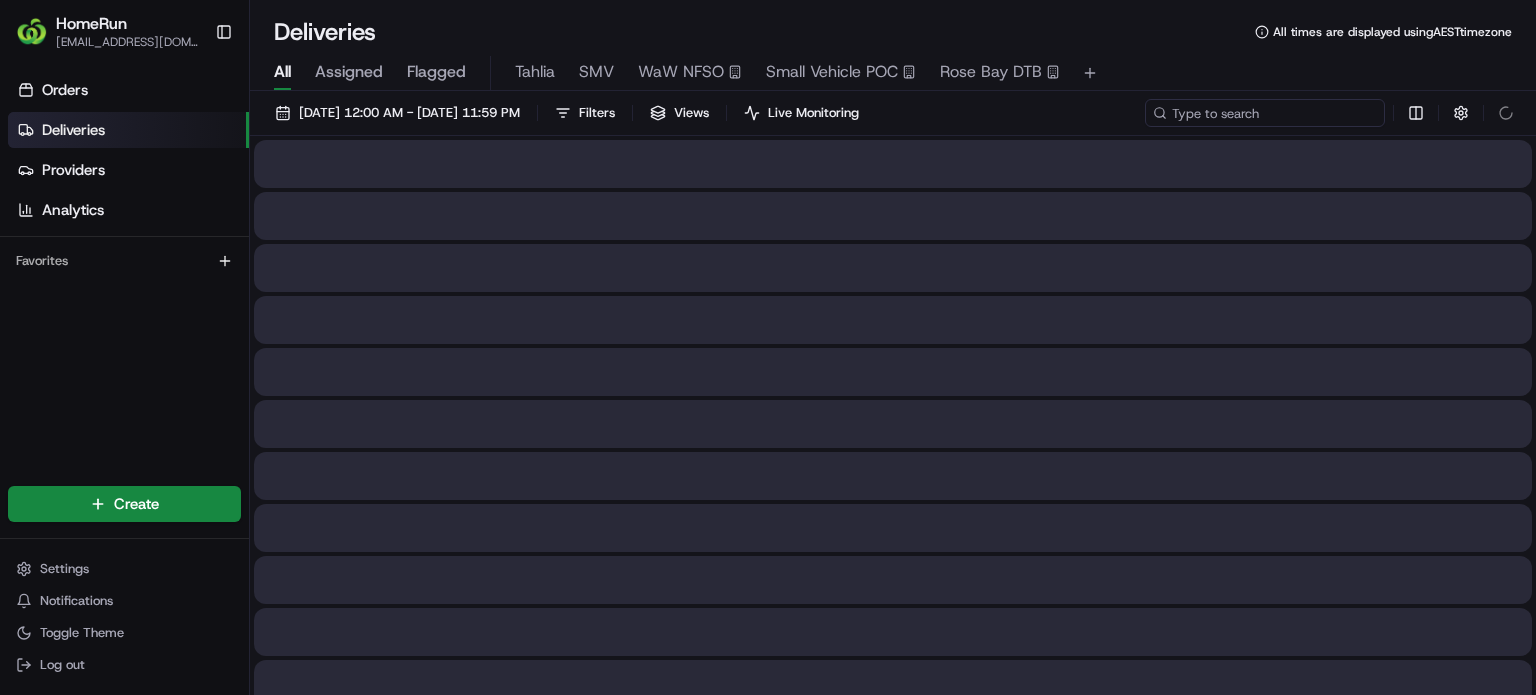 click at bounding box center [1265, 113] 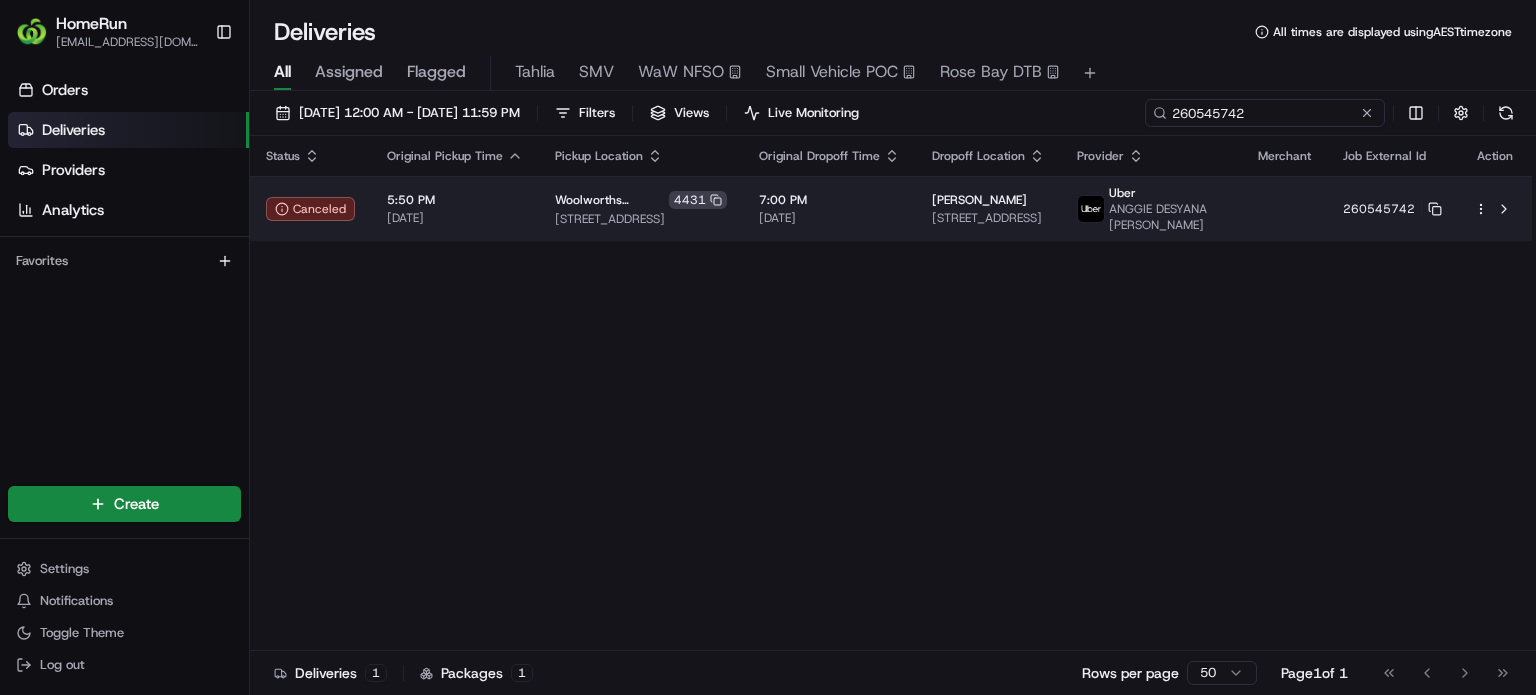 type on "260545742" 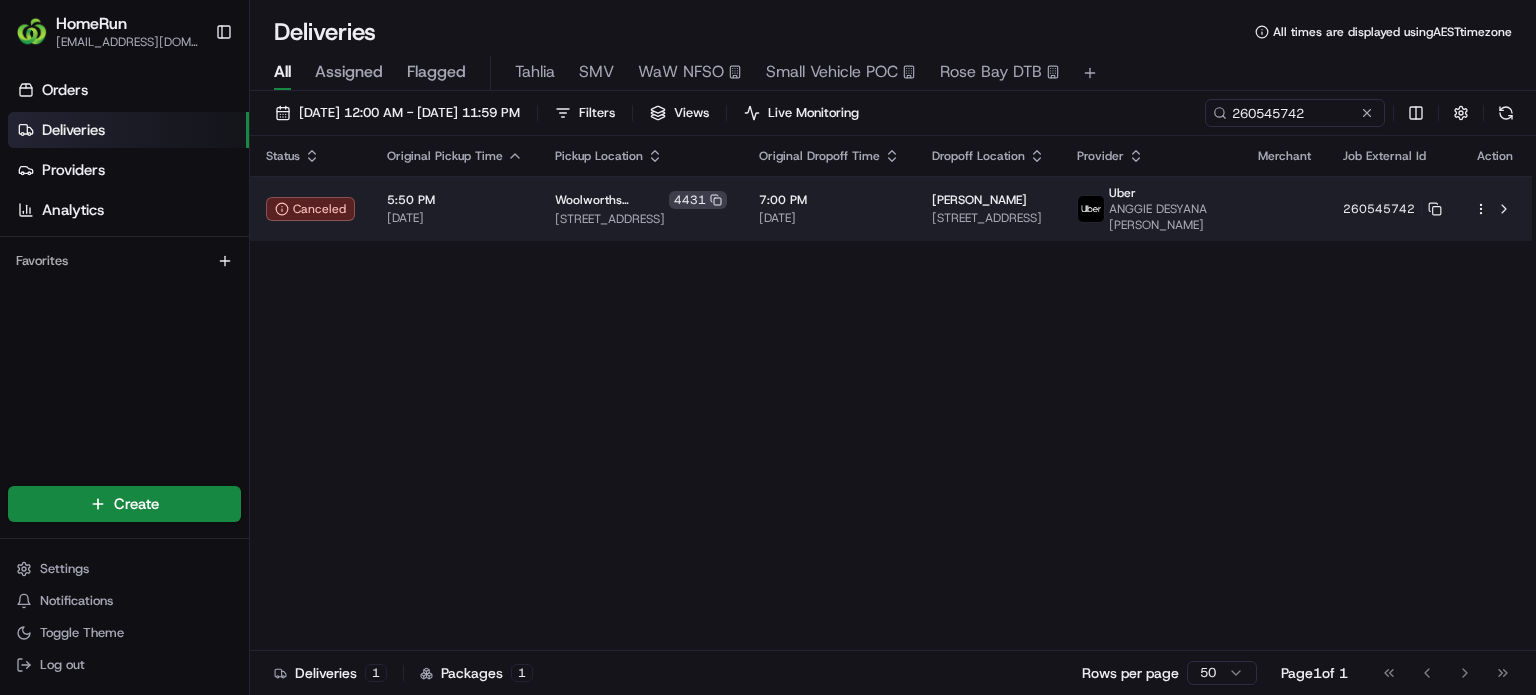 click at bounding box center [1495, 209] 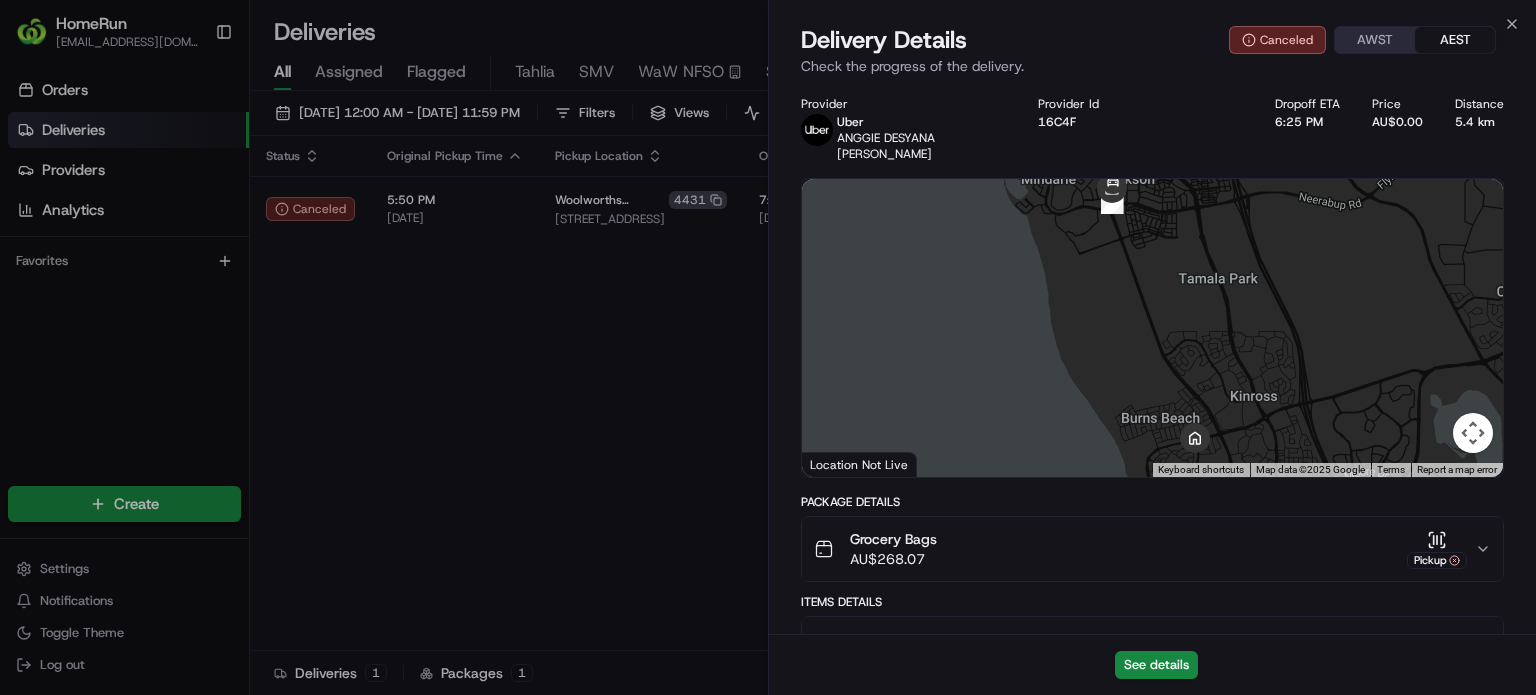drag, startPoint x: 473, startPoint y: 375, endPoint x: 900, endPoint y: 327, distance: 429.68942 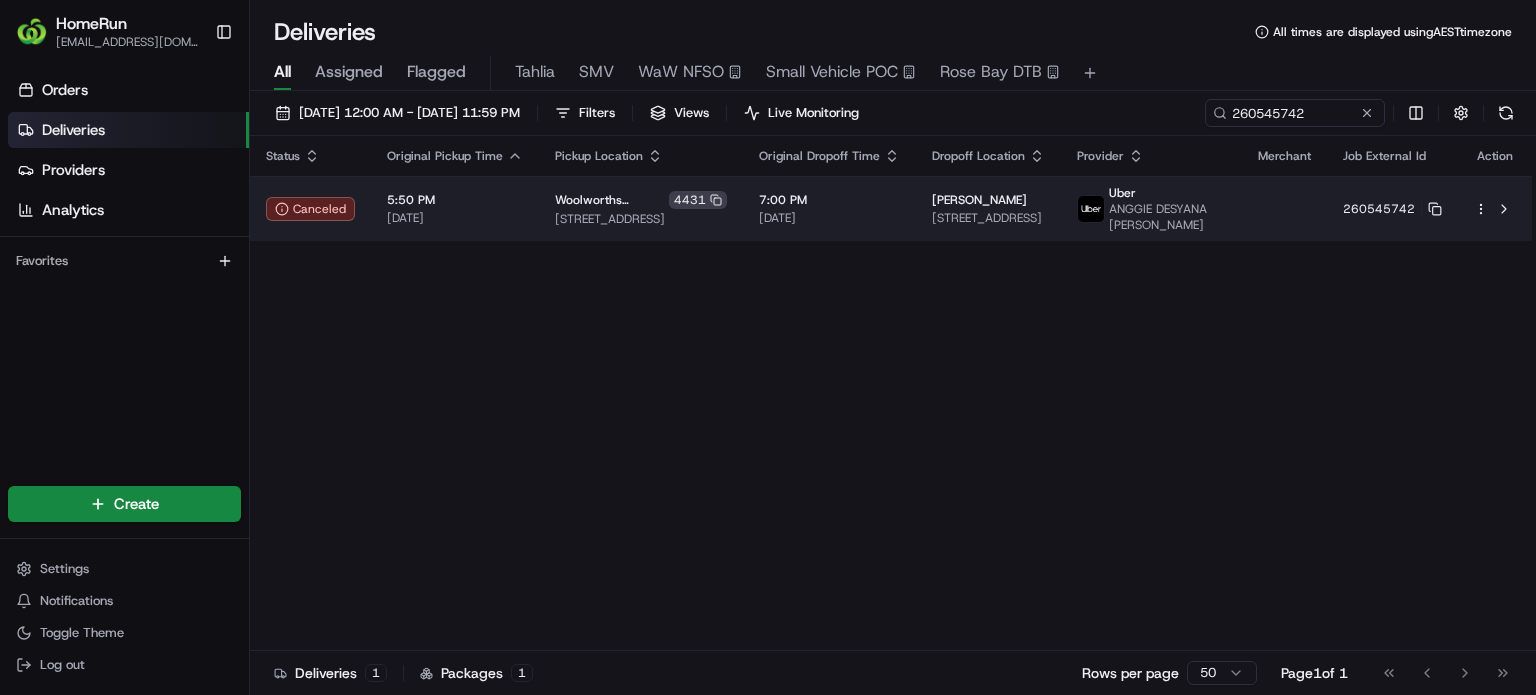 click on "HomeRun [EMAIL_ADDRESS][DOMAIN_NAME] Toggle Sidebar Orders Deliveries Providers Analytics Favorites Main Menu Members & Organization Organization Users Roles Preferences Customization Tracking Orchestration Automations Dispatch Strategy Optimization Strategy Locations Pickup Locations Dropoff Locations Billing Billing Refund Requests Integrations Notification Triggers Webhooks API Keys Request Logs Create Settings Notifications Toggle Theme Log out Deliveries All times are displayed using  AEST  timezone All Assigned Flagged Tahlia SMV WaW NFSO Small Vehicle POC Rose Bay DTB [DATE] 12:00 AM - [DATE] 11:59 PM Filters Views Live Monitoring 260545742 Status Original Pickup Time Pickup Location Original Dropoff Time Dropoff Location Provider Merchant Job External Id Action Canceled 5:50 PM [DATE] Woolworths Clarkson [STREET_ADDRESS] 7:00 PM [DATE] [PERSON_NAME] [STREET_ADDRESS], AU Uber ANGGIE DESYANA [PERSON_NAME] 260545742 Deliveries 1 Packages 1 1" at bounding box center (768, 347) 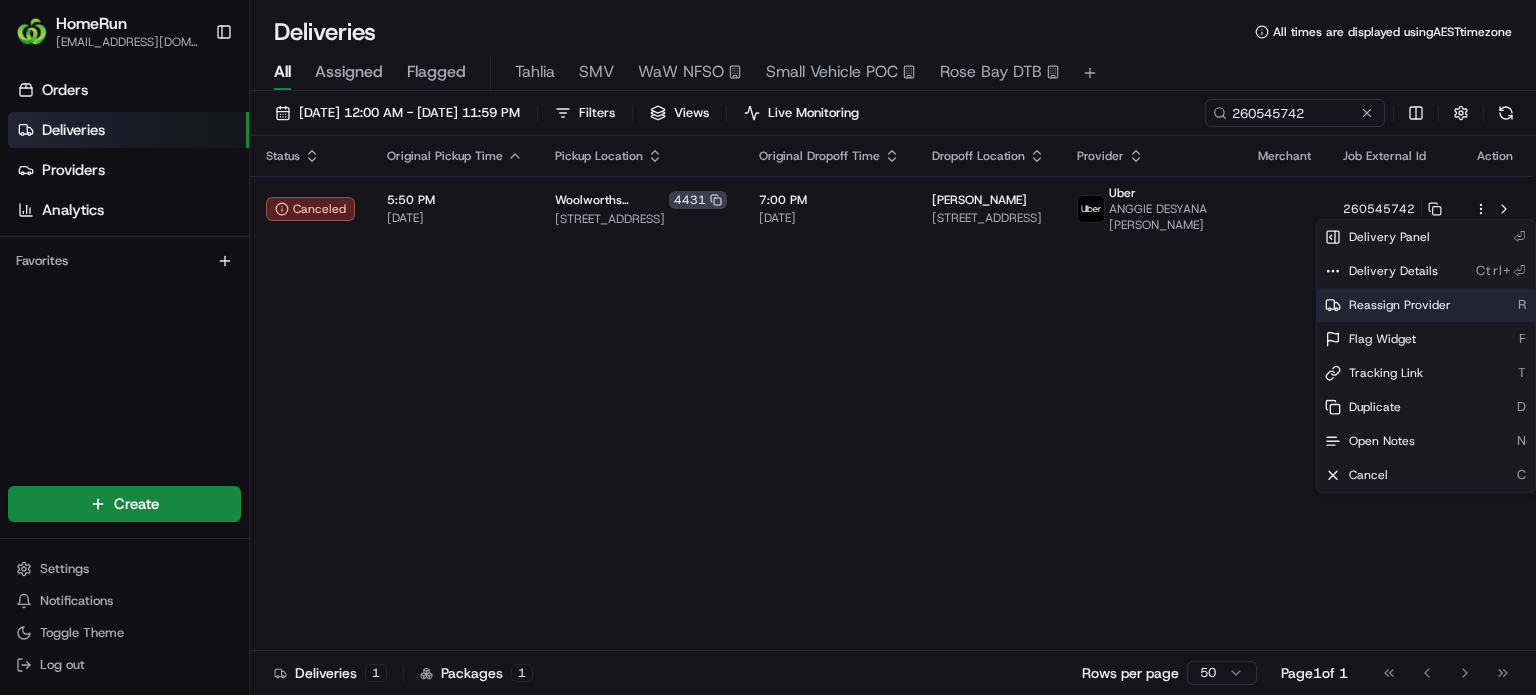 click on "Reassign Provider" at bounding box center (1400, 305) 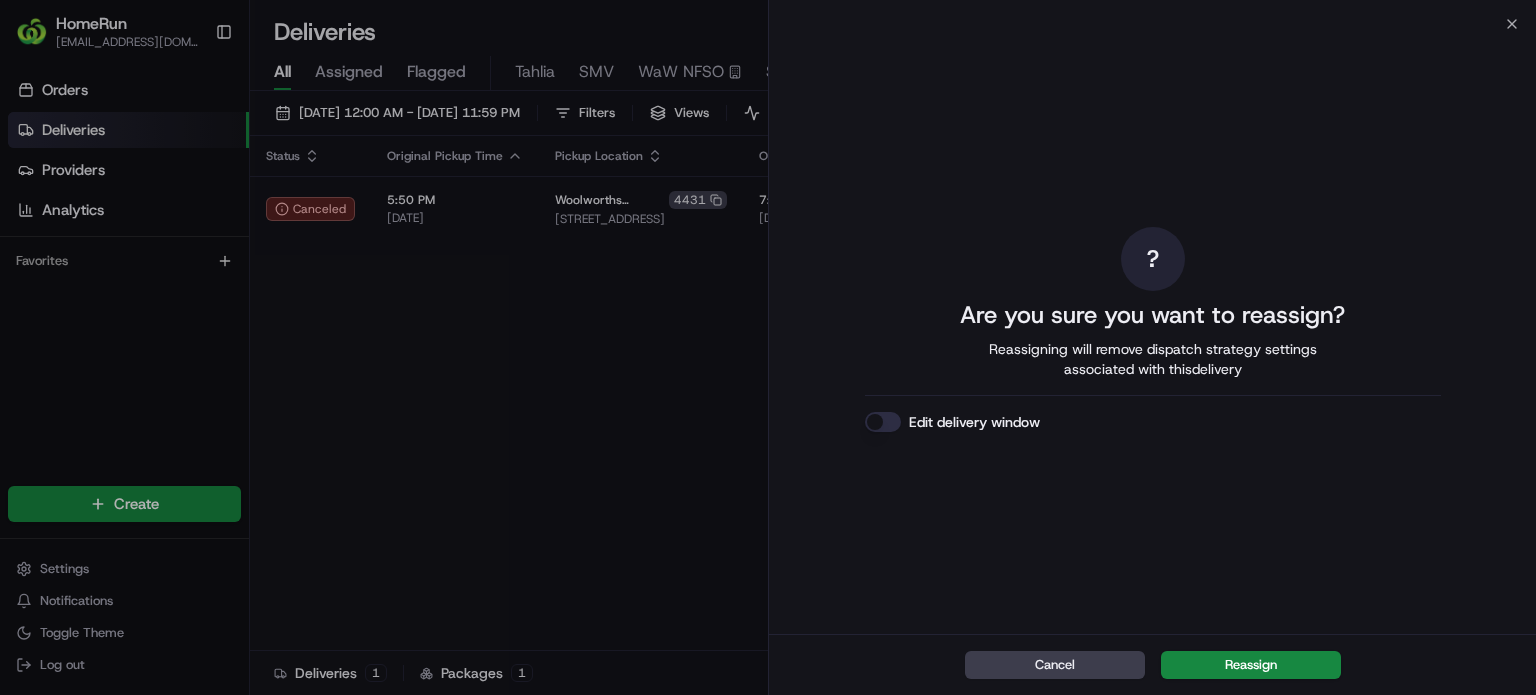 drag, startPoint x: 1213, startPoint y: 666, endPoint x: 1222, endPoint y: 659, distance: 11.401754 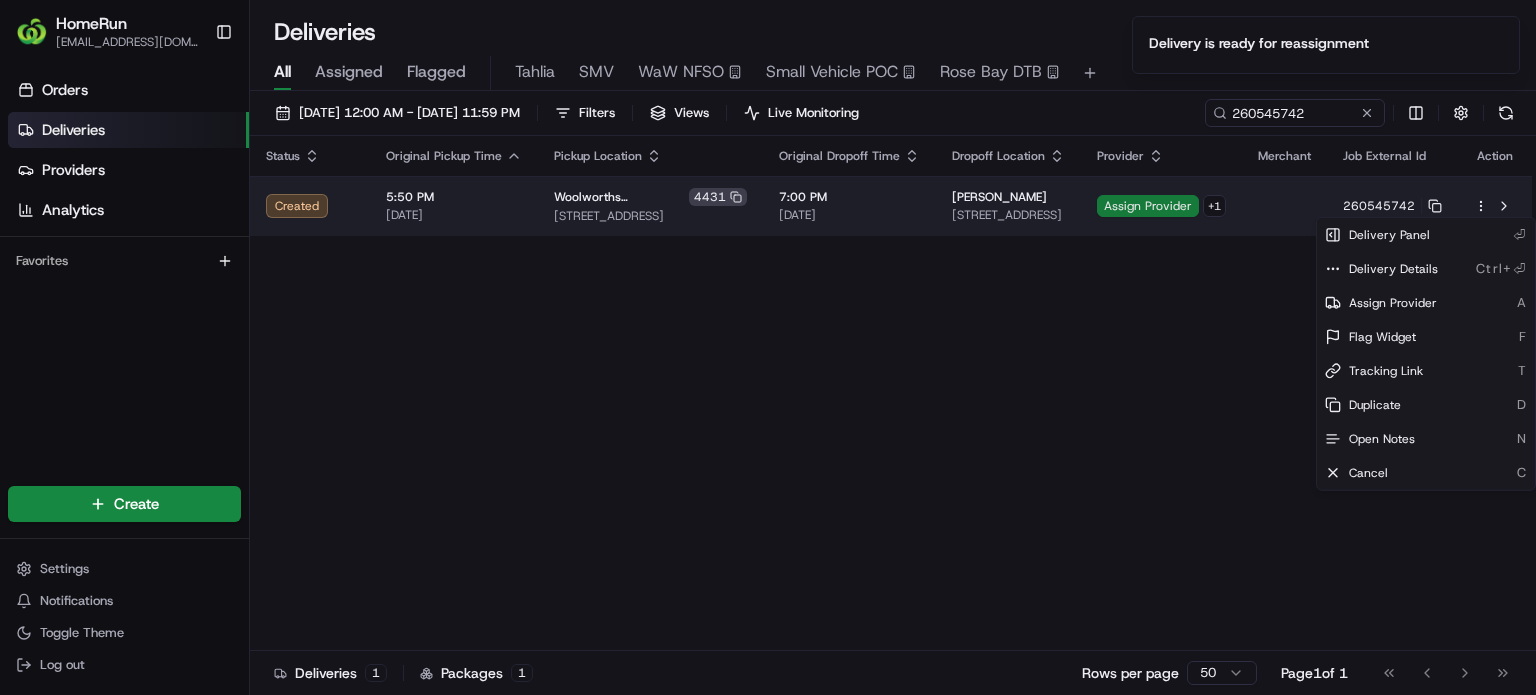 click on "Assign Provider" at bounding box center (1148, 206) 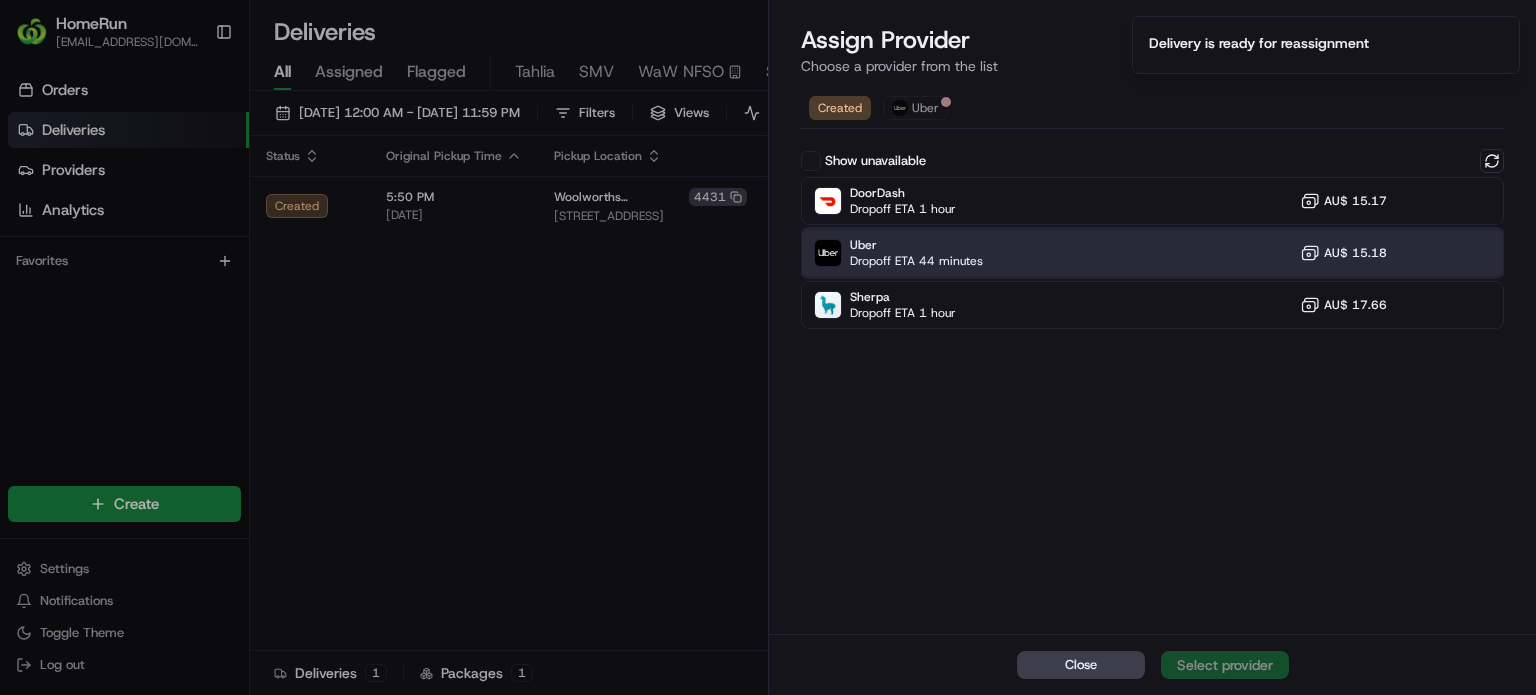 click on "Uber Dropoff ETA   44 minutes AU$   15.18" at bounding box center [1152, 253] 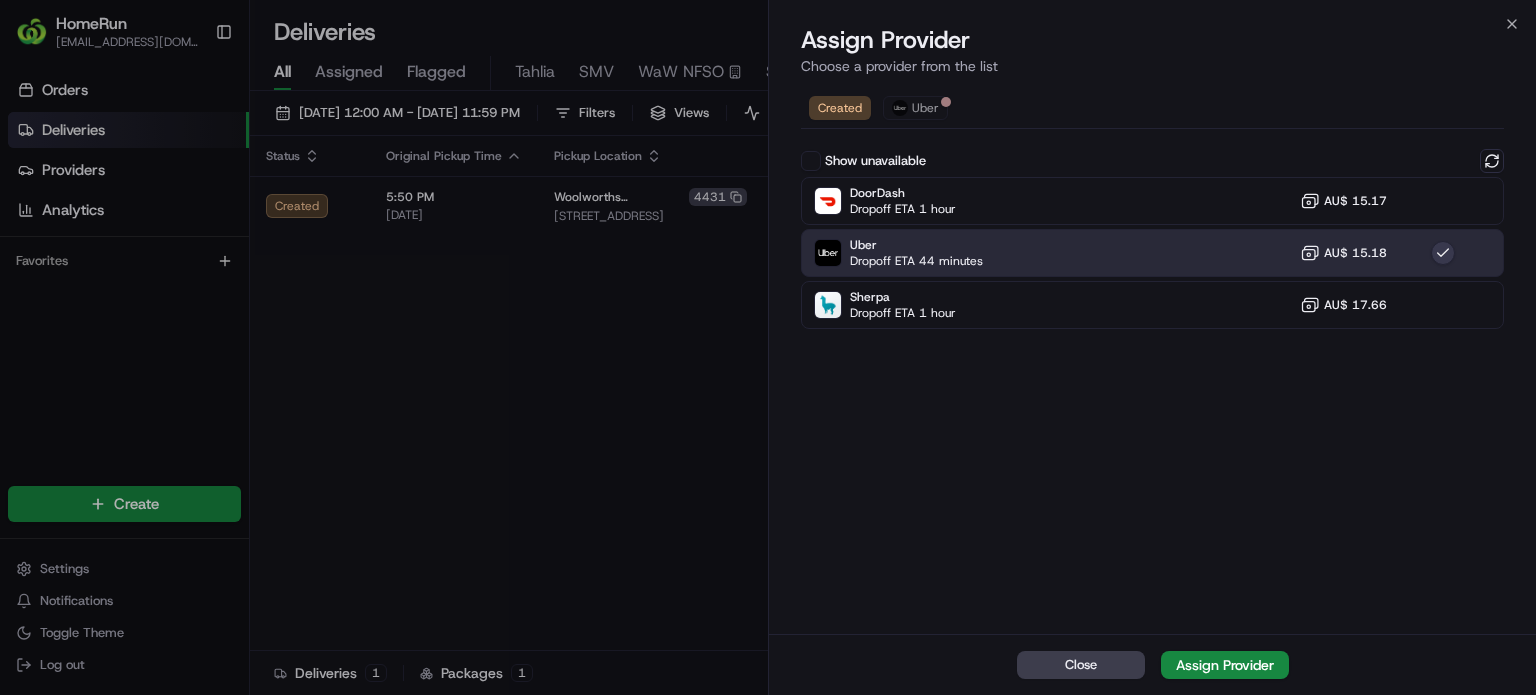 click on "Assign Provider" at bounding box center (1225, 665) 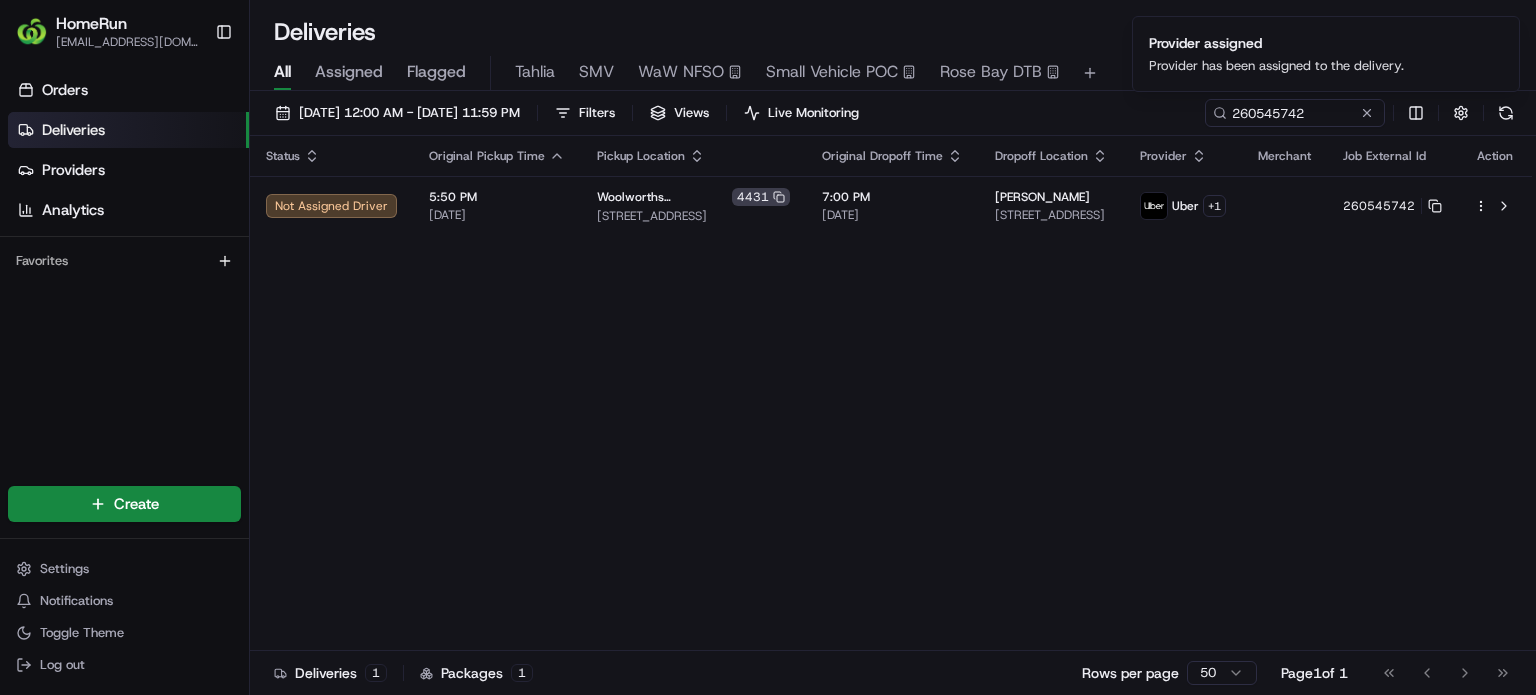 drag, startPoint x: 702, startPoint y: 482, endPoint x: 712, endPoint y: 480, distance: 10.198039 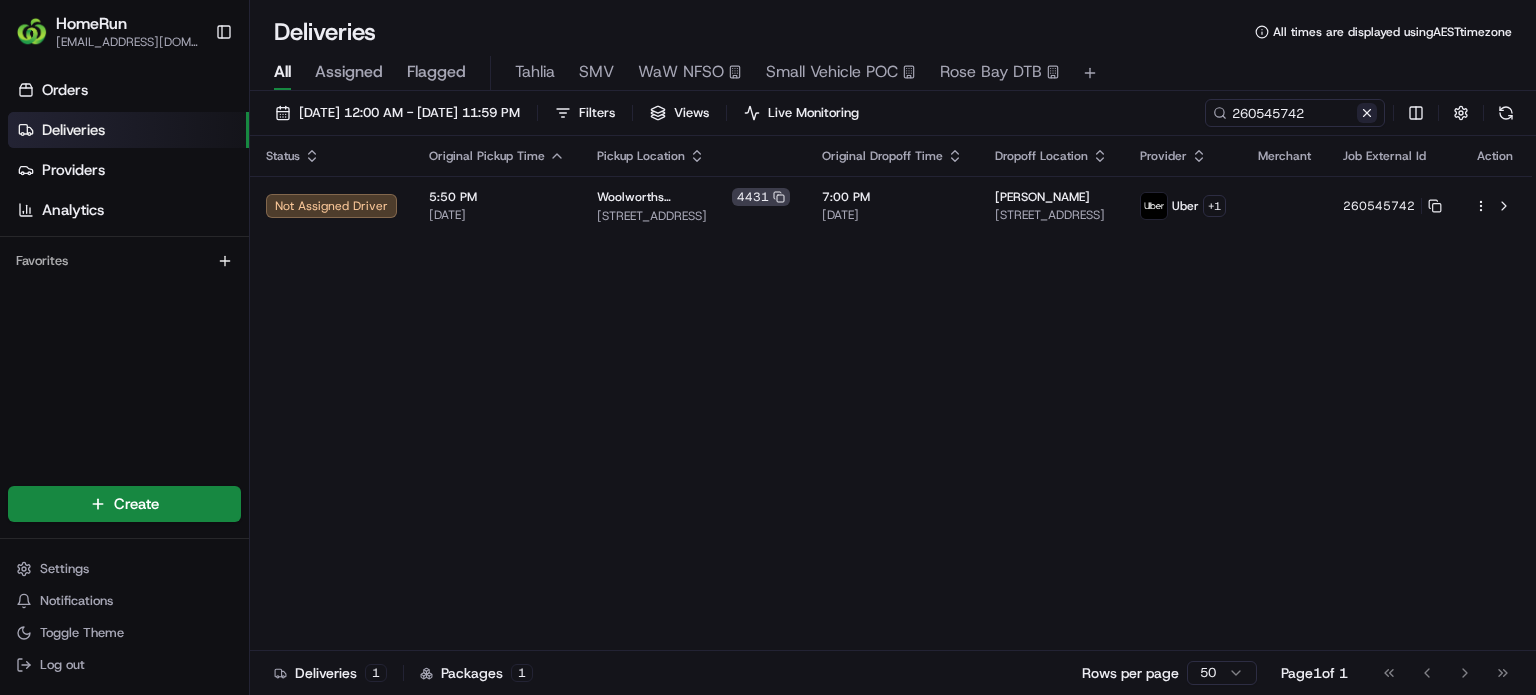 click at bounding box center [1367, 113] 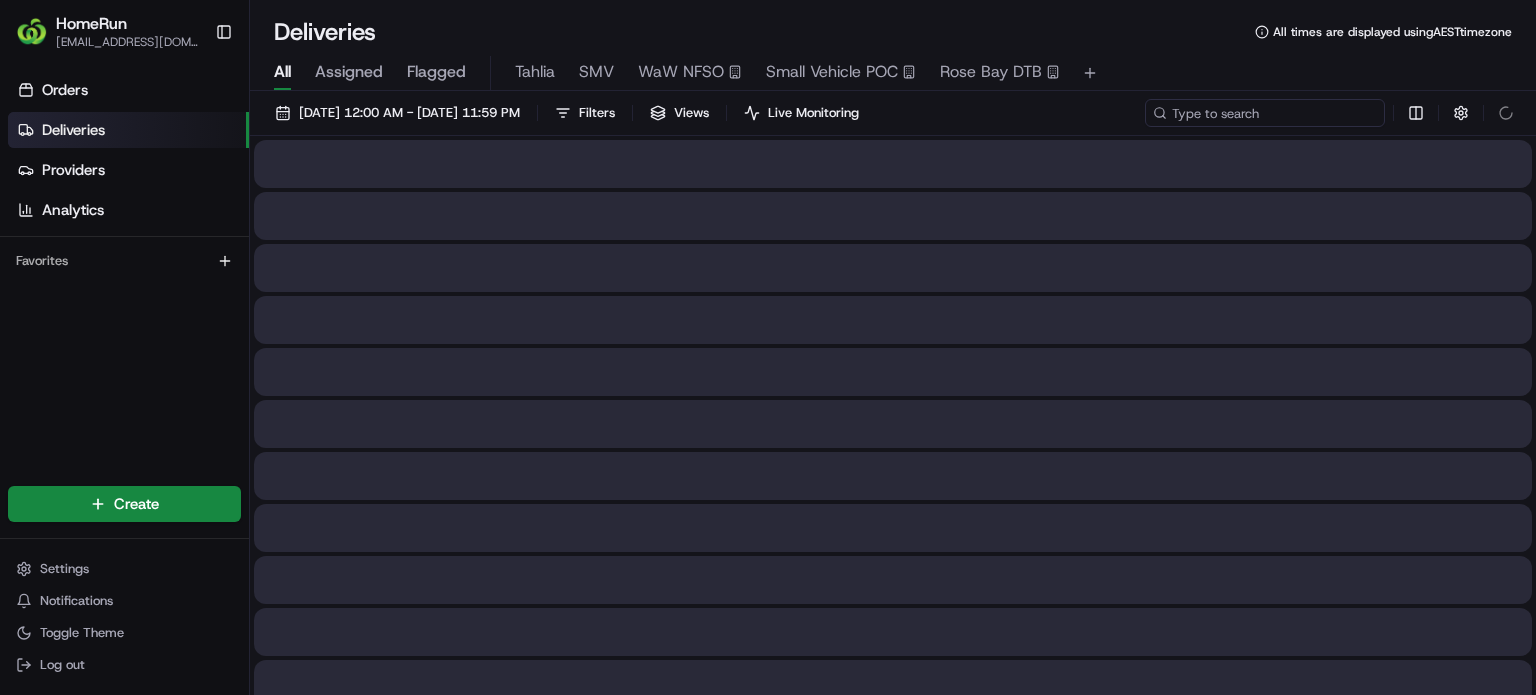 click at bounding box center [1265, 113] 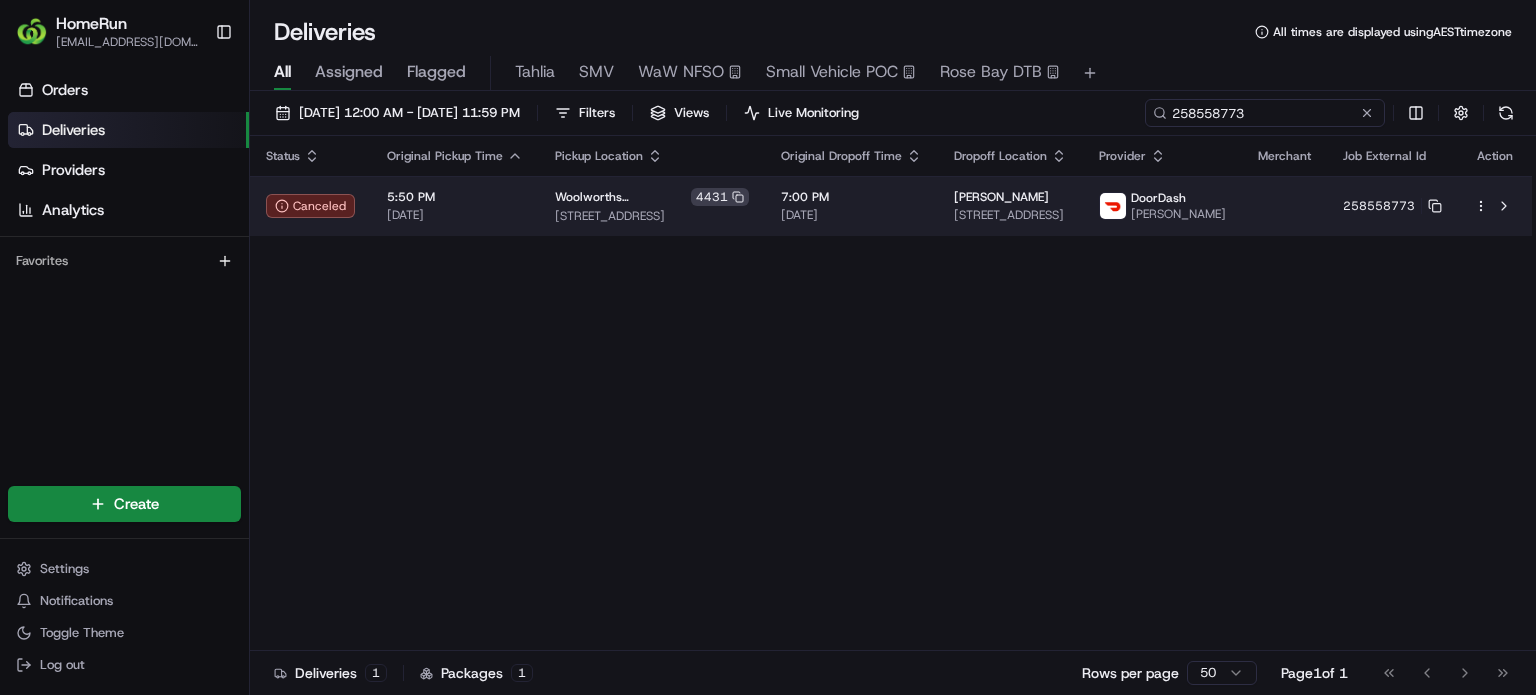 type on "258558773" 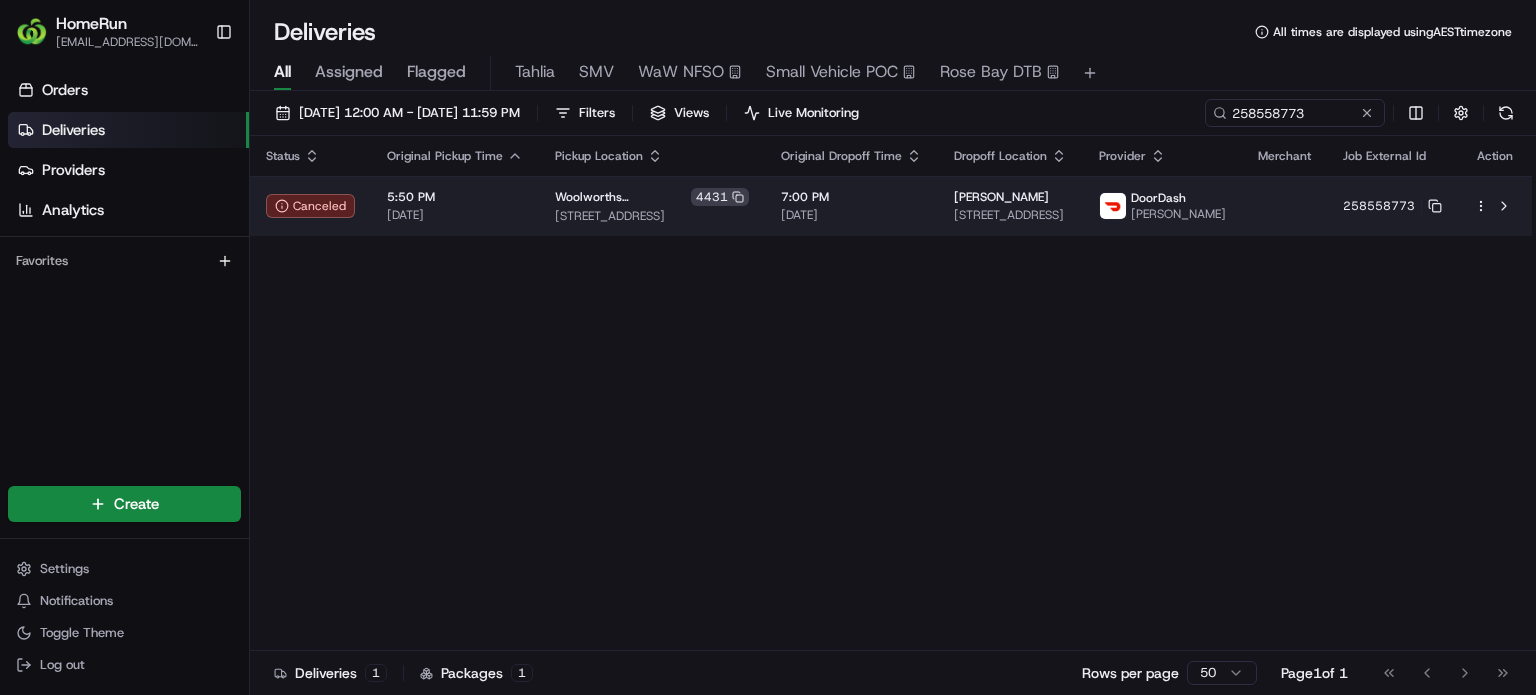 click on "HomeRun [EMAIL_ADDRESS][DOMAIN_NAME] Toggle Sidebar Orders Deliveries Providers Analytics Favorites Main Menu Members & Organization Organization Users Roles Preferences Customization Tracking Orchestration Automations Dispatch Strategy Optimization Strategy Locations Pickup Locations Dropoff Locations Billing Billing Refund Requests Integrations Notification Triggers Webhooks API Keys Request Logs Create Settings Notifications Toggle Theme Log out Deliveries All times are displayed using  AEST  timezone All Assigned Flagged Tahlia SMV WaW NFSO Small Vehicle POC Rose Bay DTB [DATE] 12:00 AM - [DATE] 11:59 PM Filters Views Live Monitoring 258558773 Status Original Pickup Time Pickup Location Original Dropoff Time Dropoff Location Provider Merchant Job External Id Action Canceled 5:50 PM [DATE] Woolworths Clarkson [STREET_ADDRESS] 7:00 PM [DATE] [PERSON_NAME] [STREET_ADDRESS] DoorDash [PERSON_NAME] 258558773 Deliveries 1 Packages 1 50 1" at bounding box center [768, 347] 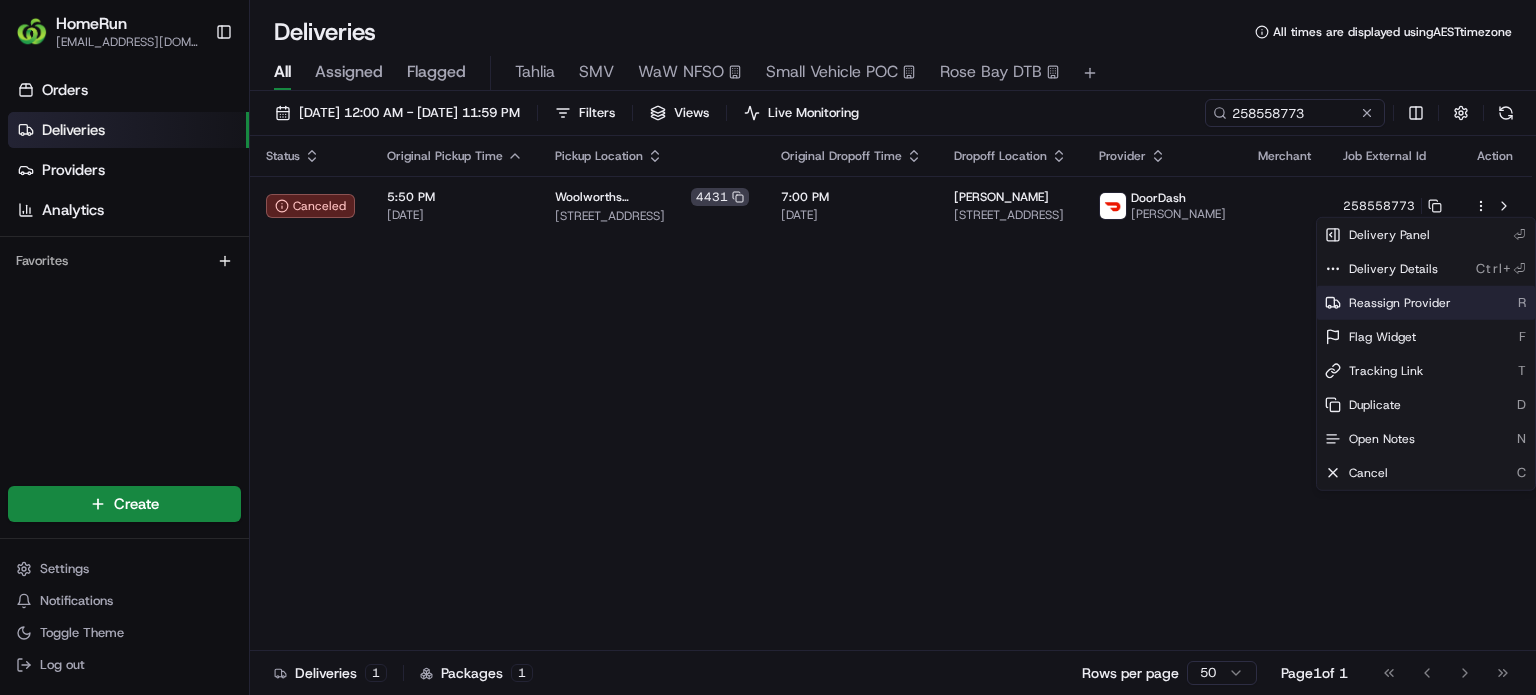 click on "Reassign Provider" at bounding box center (1400, 303) 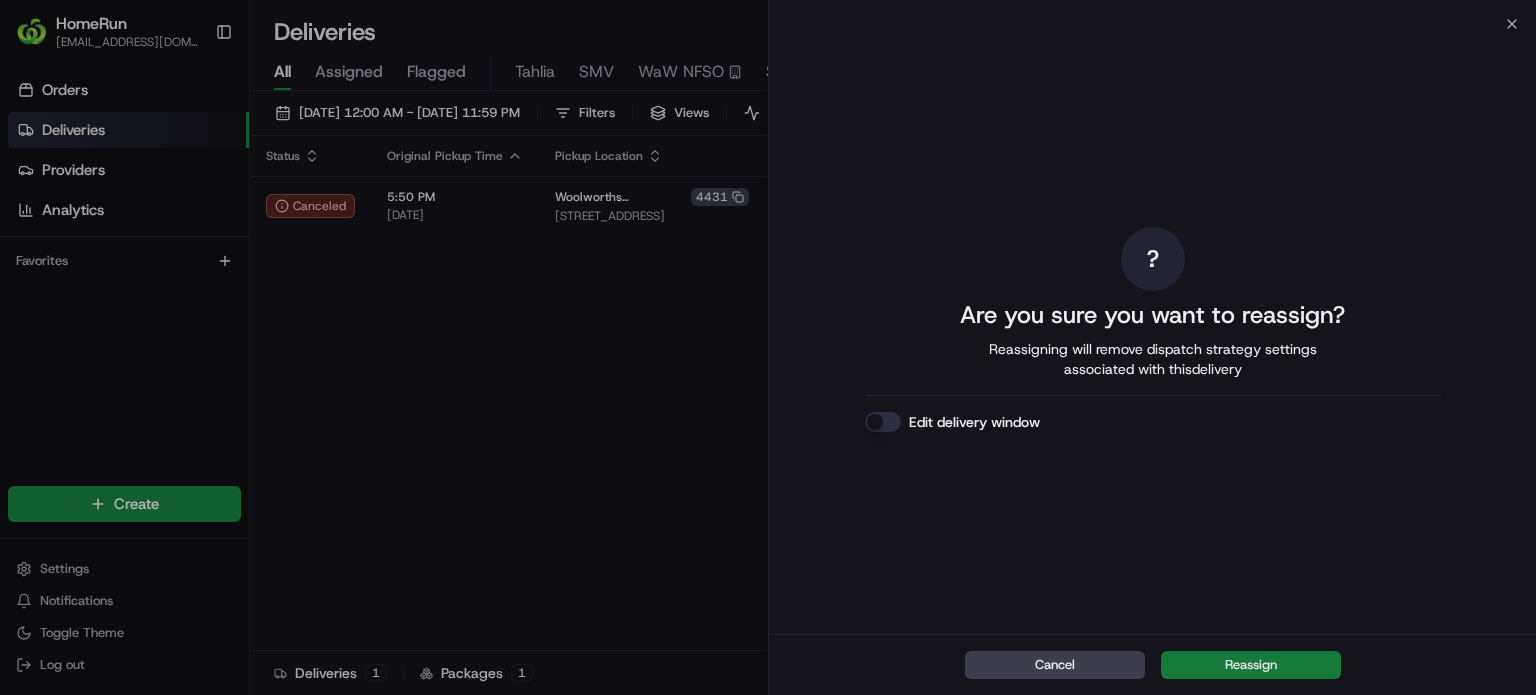 click on "Reassign" at bounding box center [1251, 665] 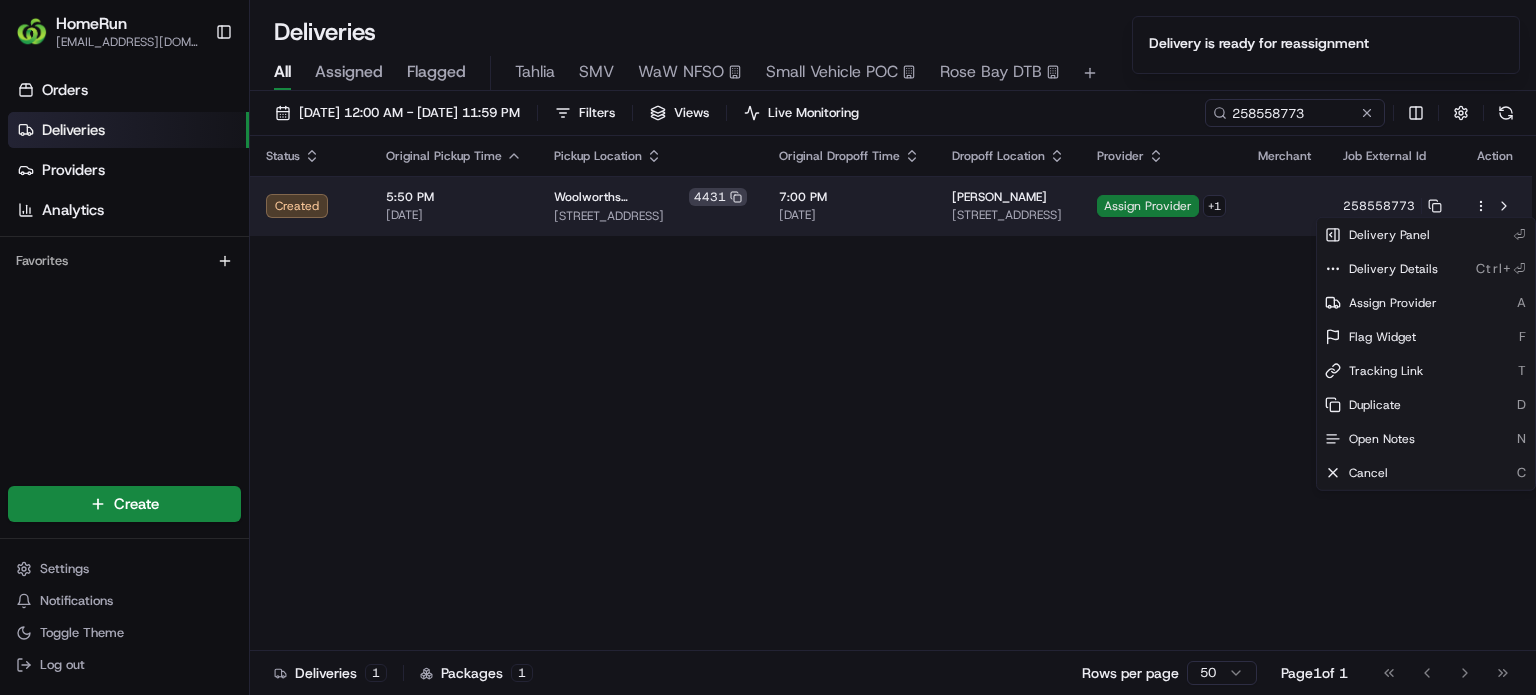 click on "Assign Provider" at bounding box center (1148, 206) 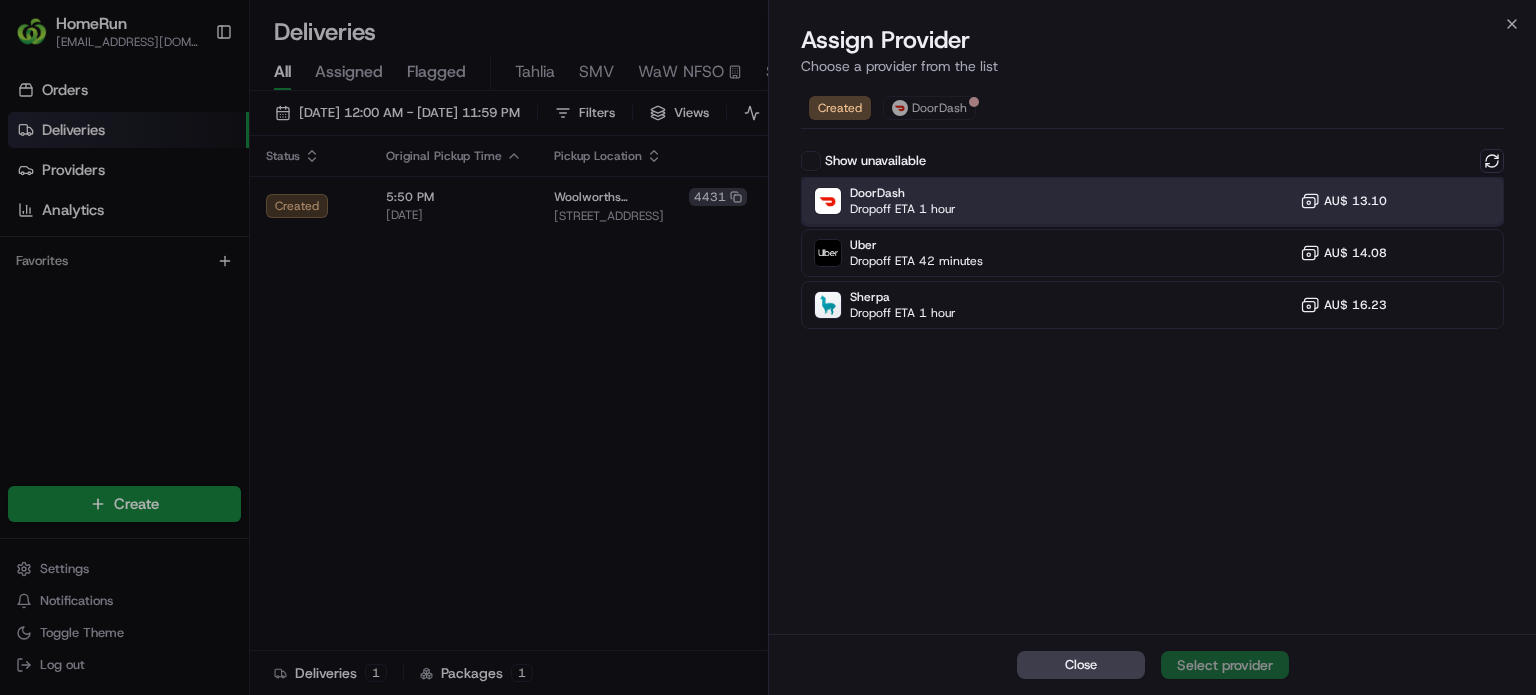 click on "DoorDash Dropoff ETA   1 hour AU$   13.10" at bounding box center [1152, 201] 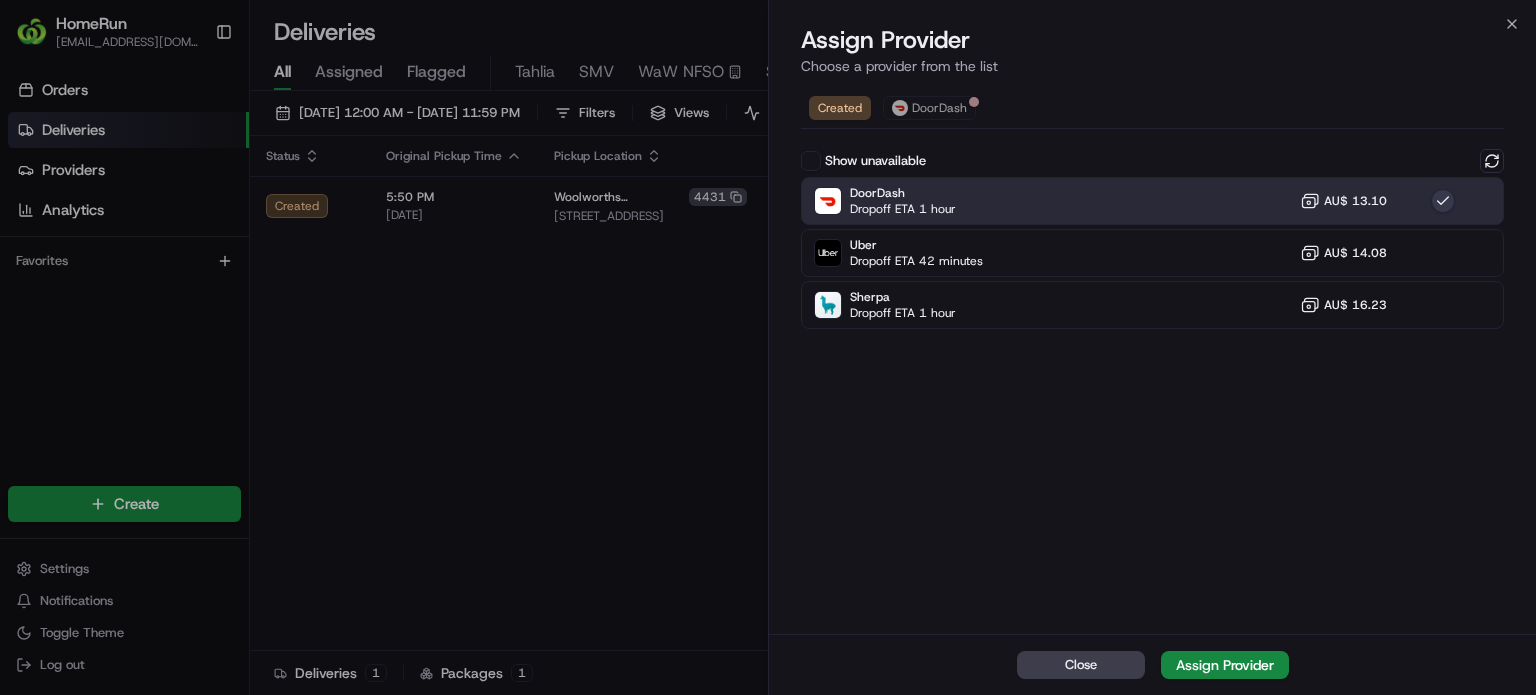 drag, startPoint x: 1248, startPoint y: 669, endPoint x: 1257, endPoint y: 661, distance: 12.0415945 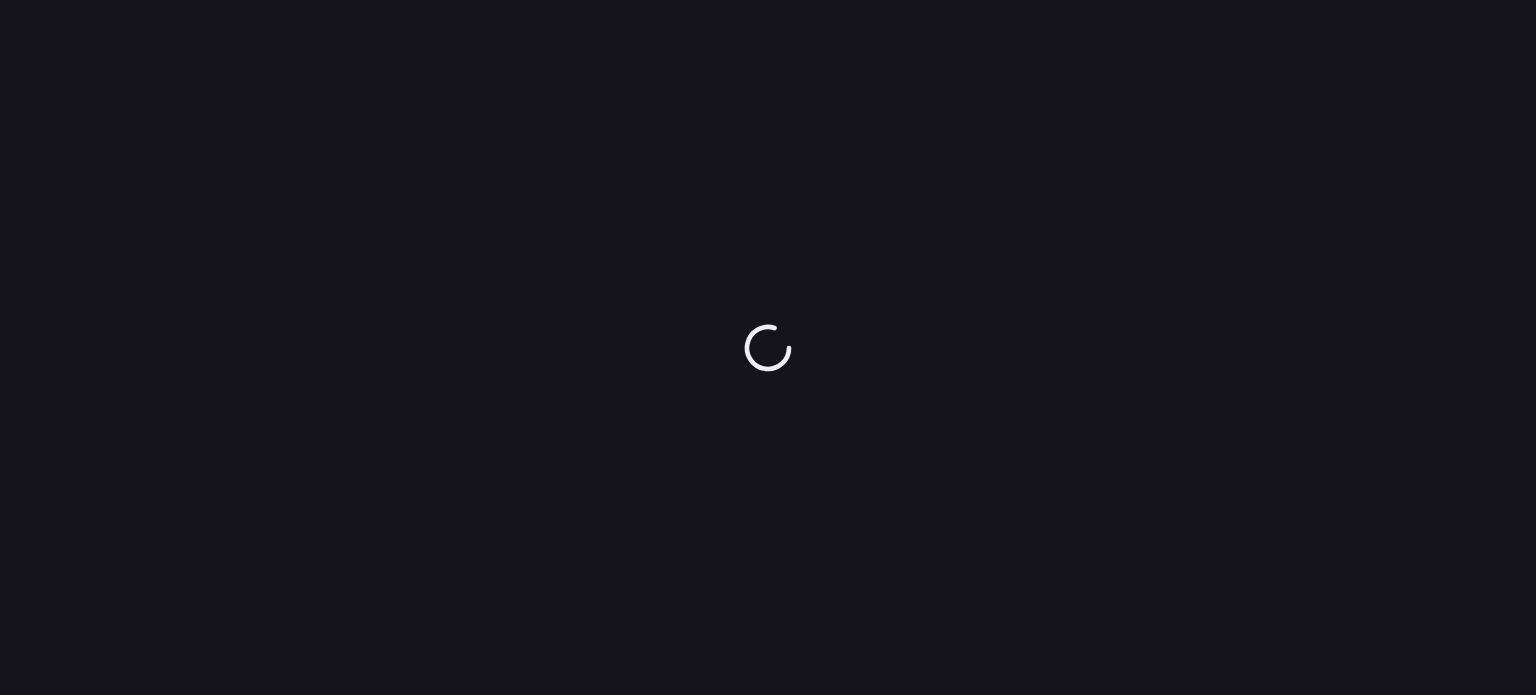 scroll, scrollTop: 0, scrollLeft: 0, axis: both 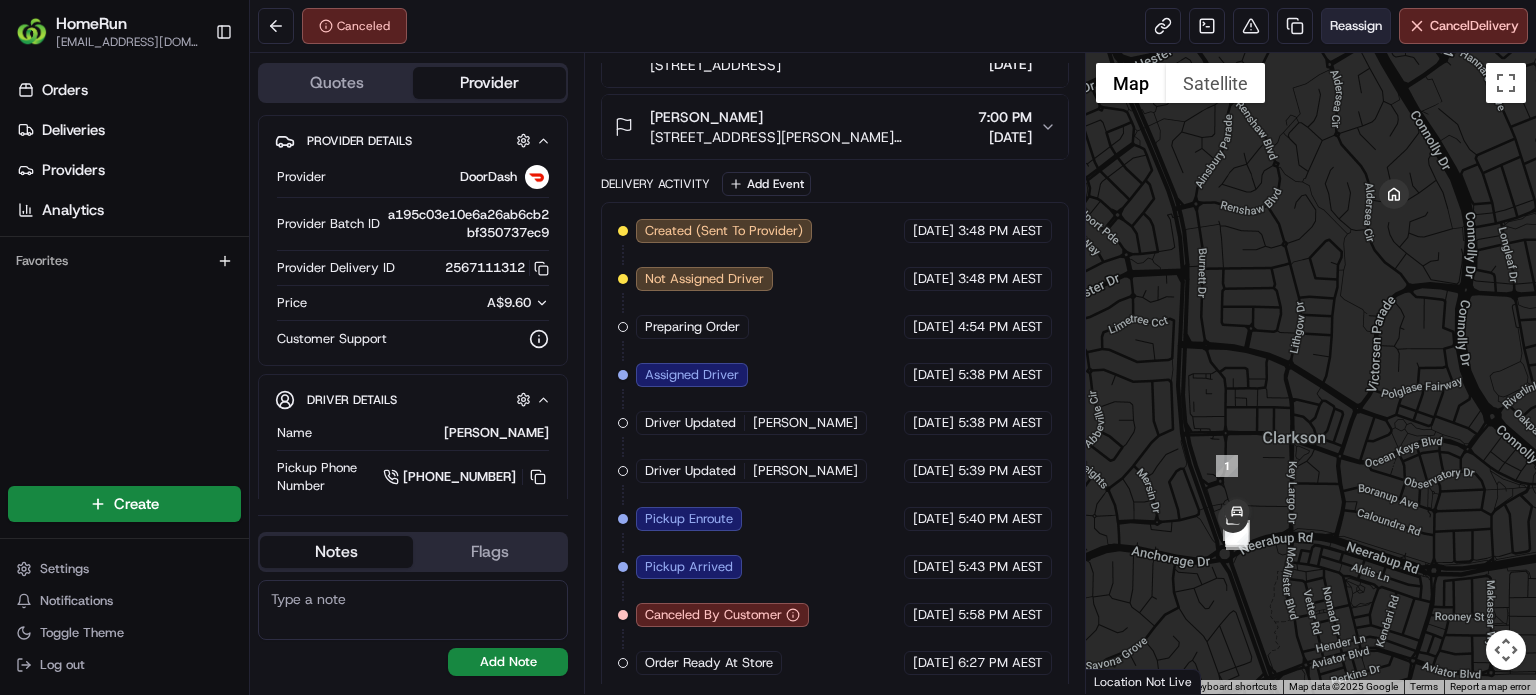 click on "Reassign" at bounding box center [1356, 26] 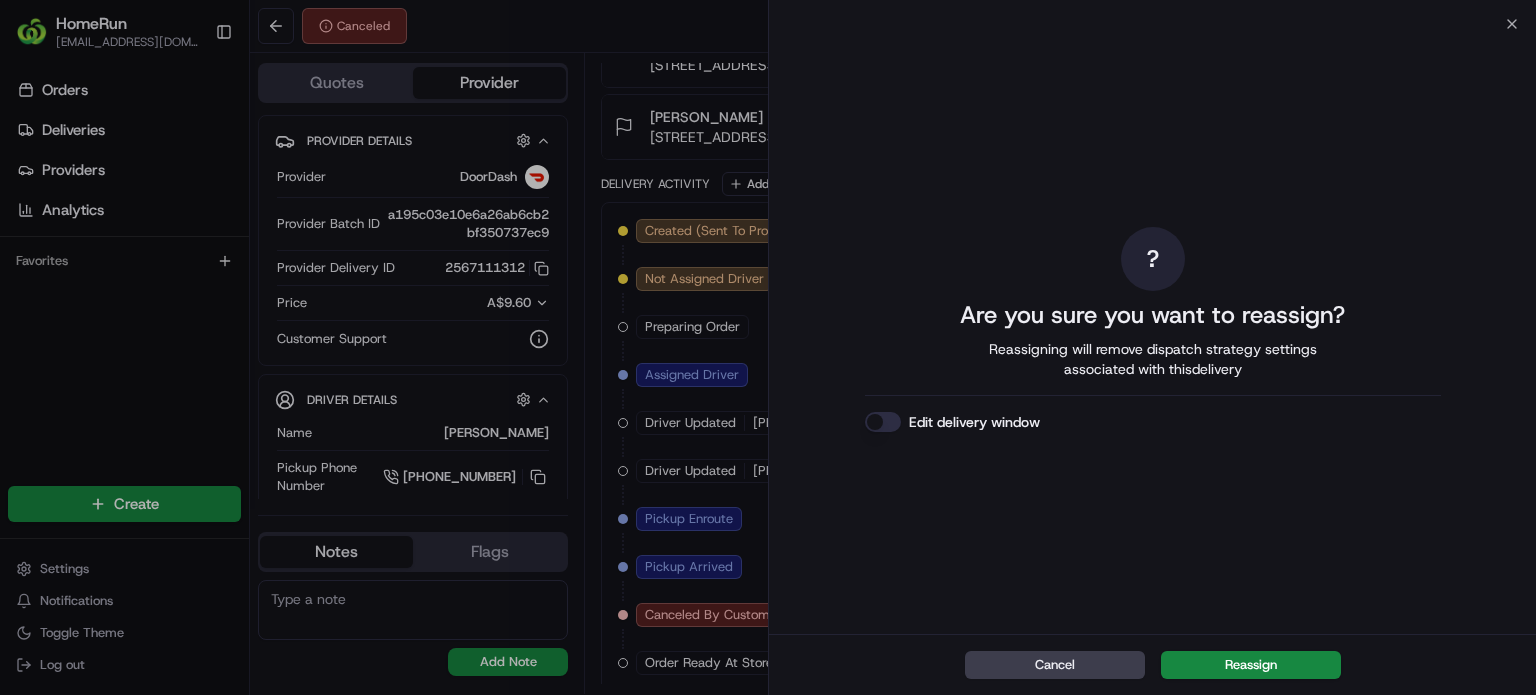 click on "Reassign" at bounding box center [1251, 665] 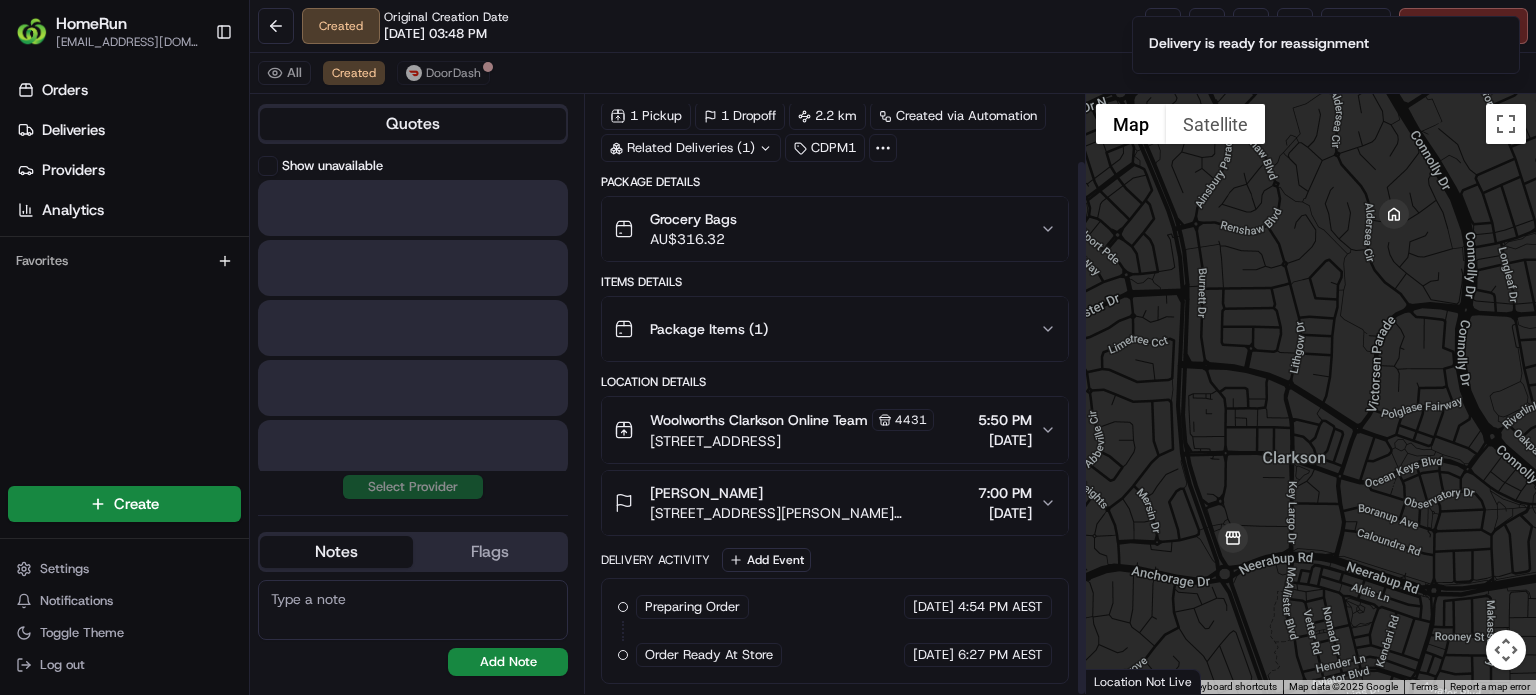 scroll, scrollTop: 74, scrollLeft: 0, axis: vertical 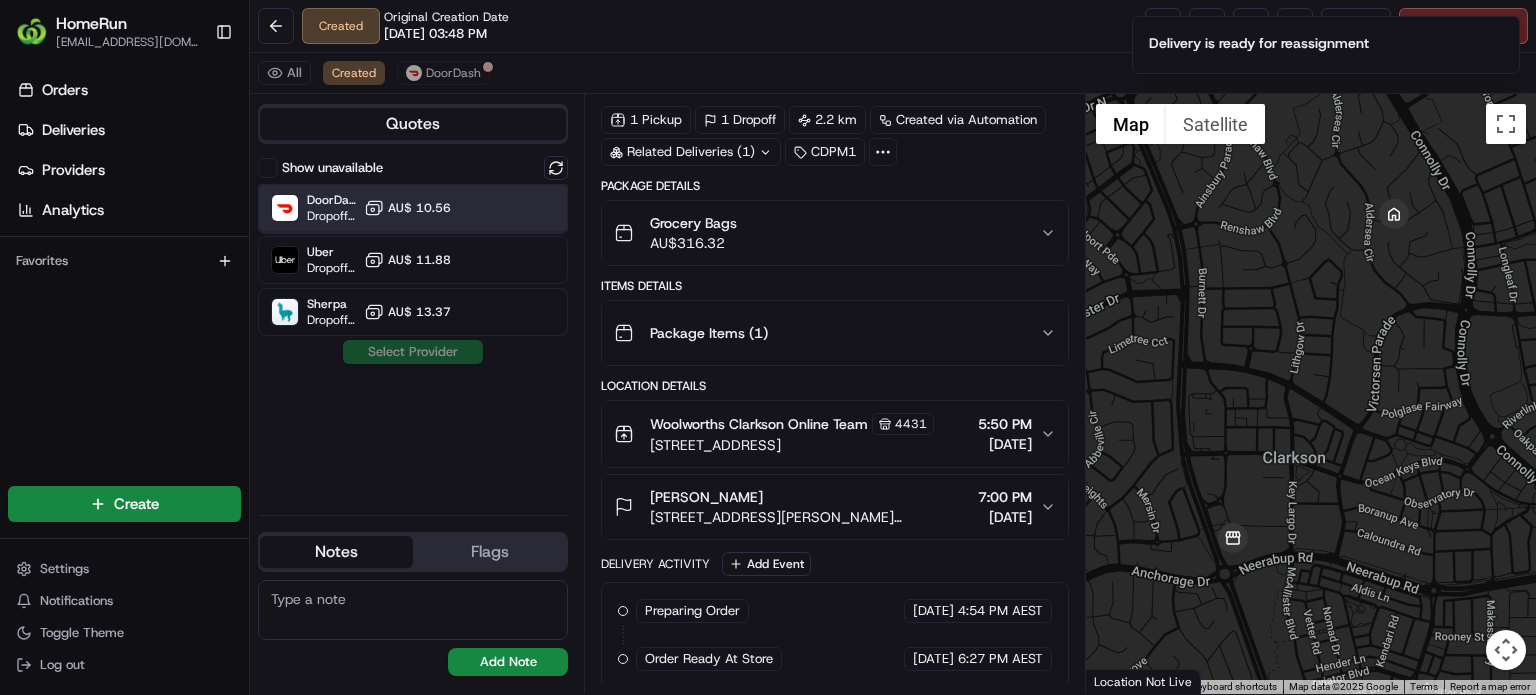 click on "DoorDash Dropoff ETA   1 hour AU$   10.56" at bounding box center (413, 208) 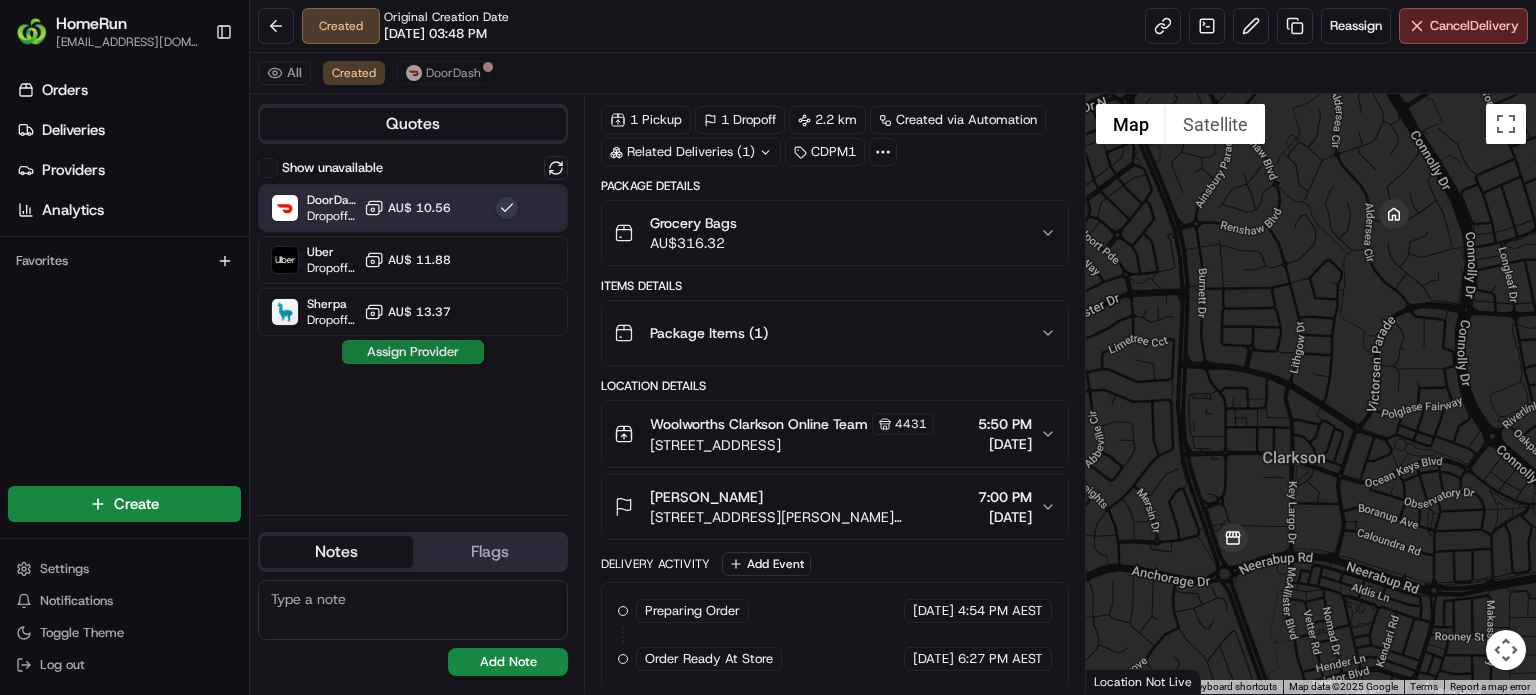 click on "Assign Provider" at bounding box center [413, 352] 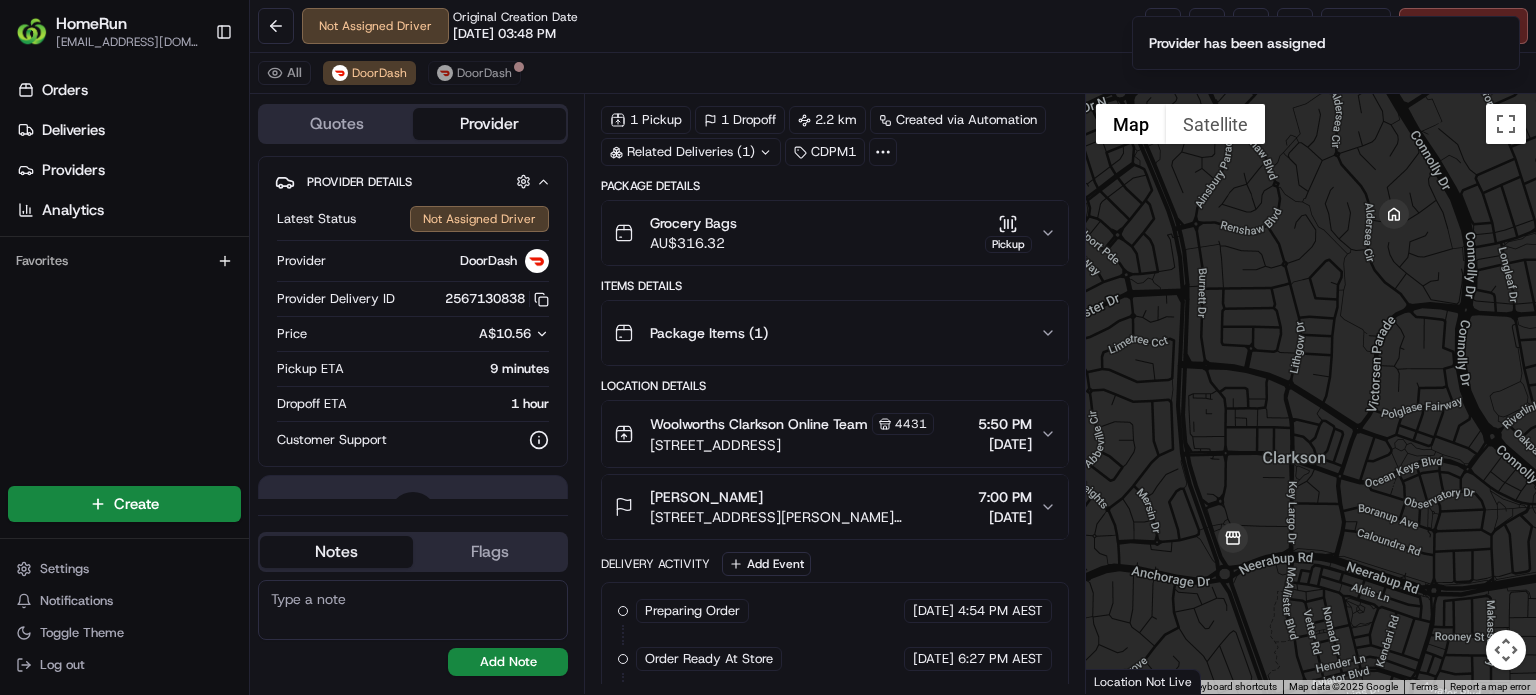 scroll, scrollTop: 169, scrollLeft: 0, axis: vertical 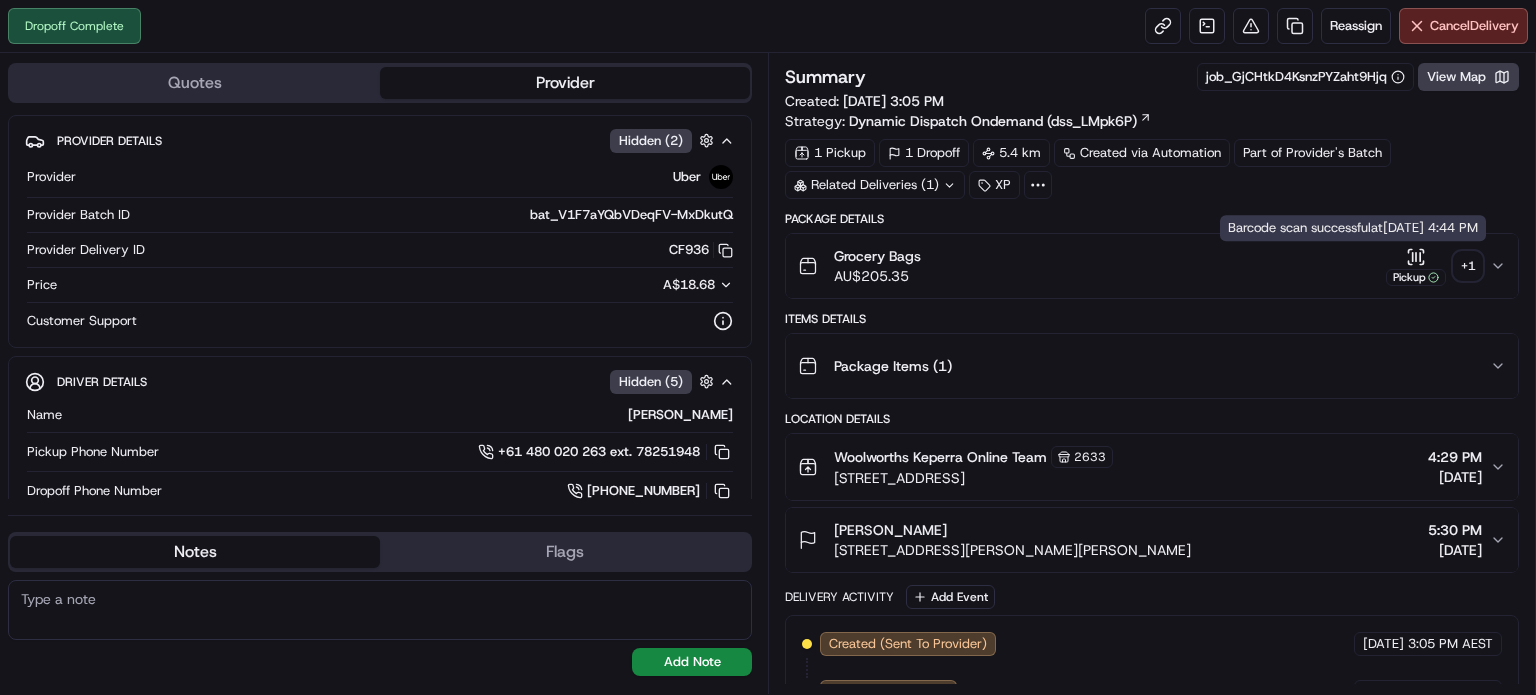 click on "+ 1" at bounding box center [1468, 266] 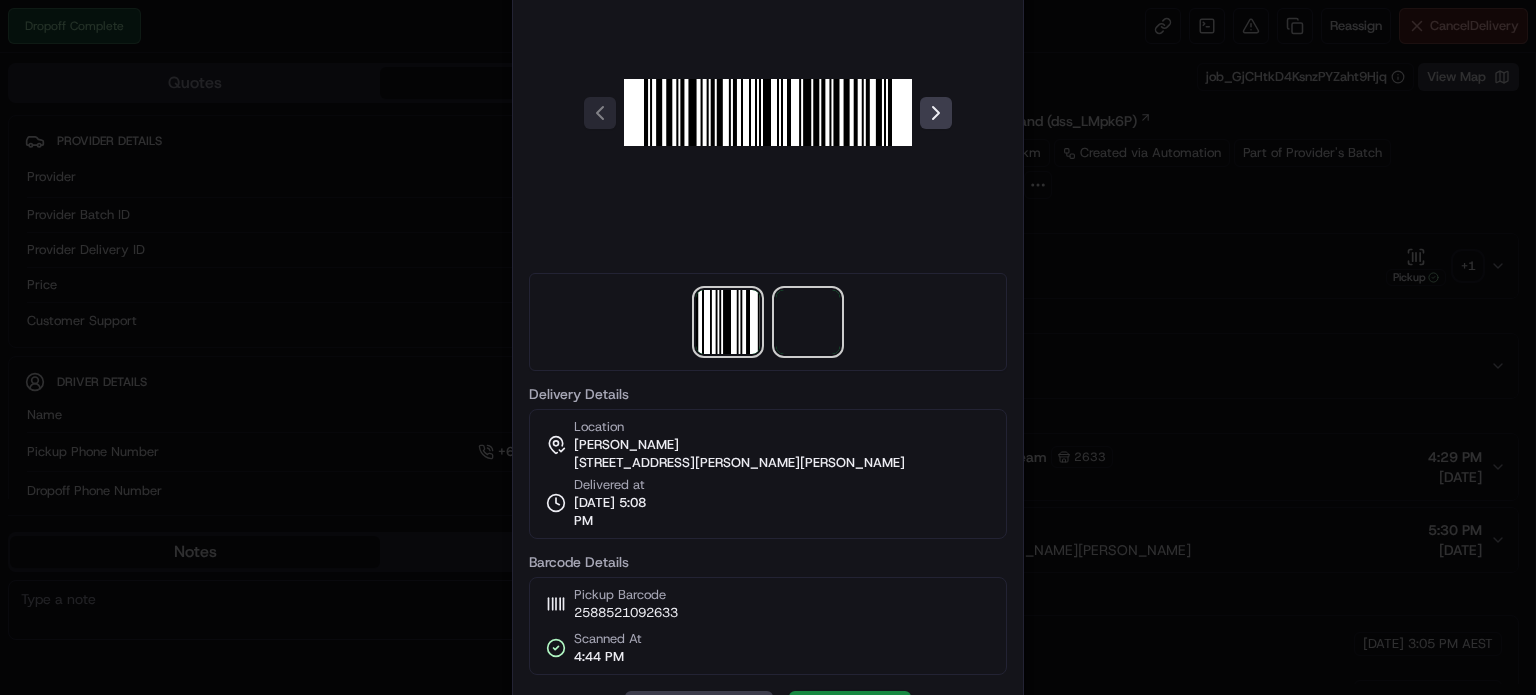 click at bounding box center (808, 322) 